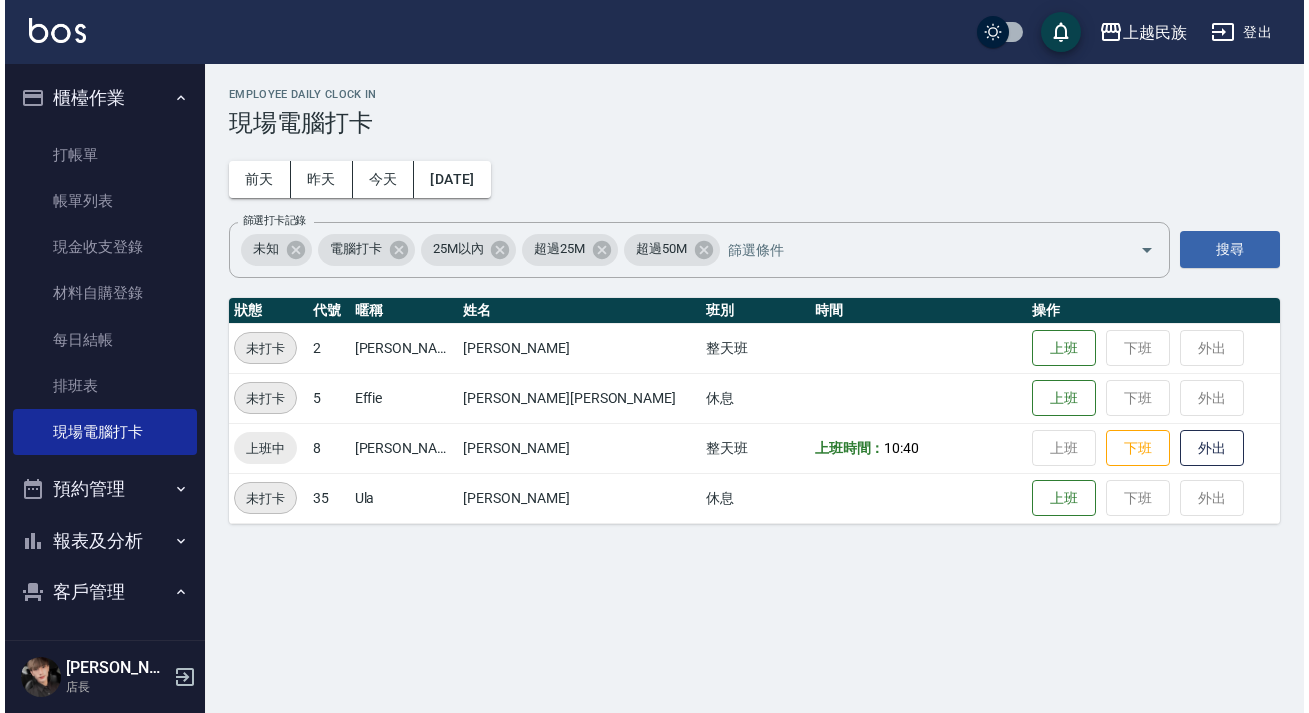 scroll, scrollTop: 0, scrollLeft: 0, axis: both 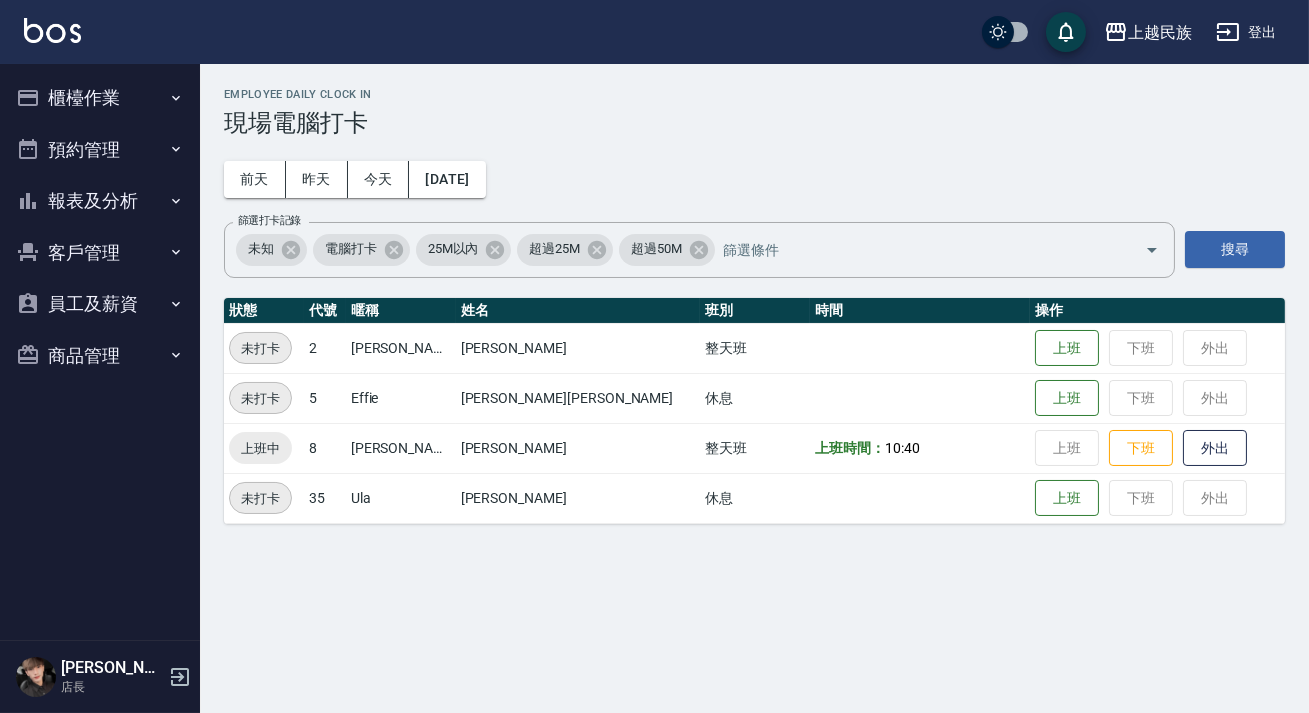 click on "櫃檯作業" at bounding box center (100, 98) 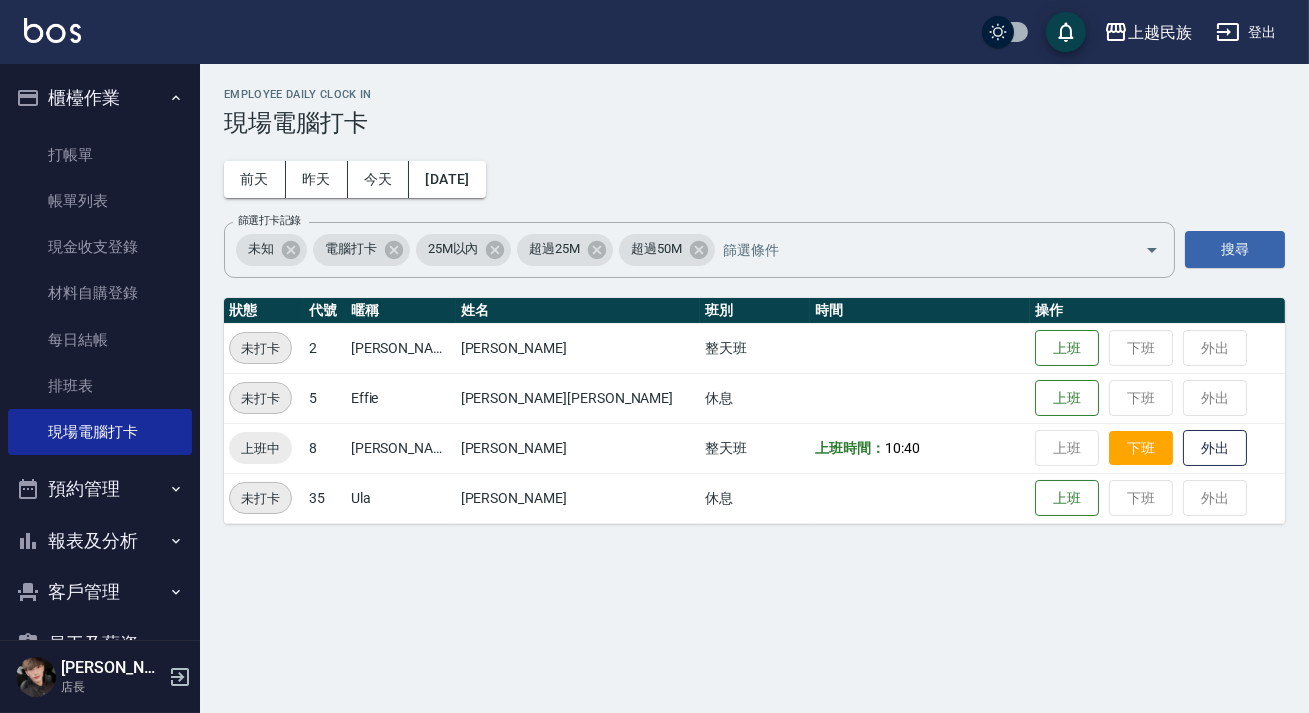 click on "下班" at bounding box center [1141, 448] 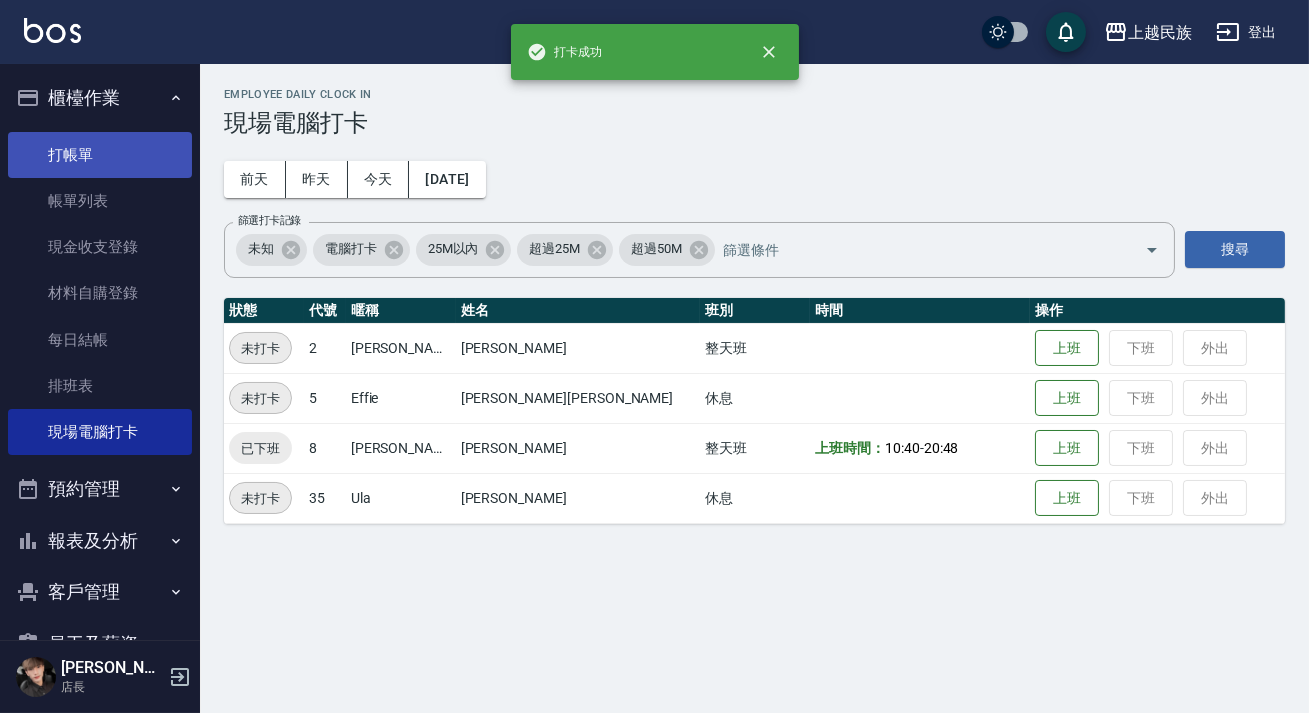 click on "打帳單" at bounding box center [100, 155] 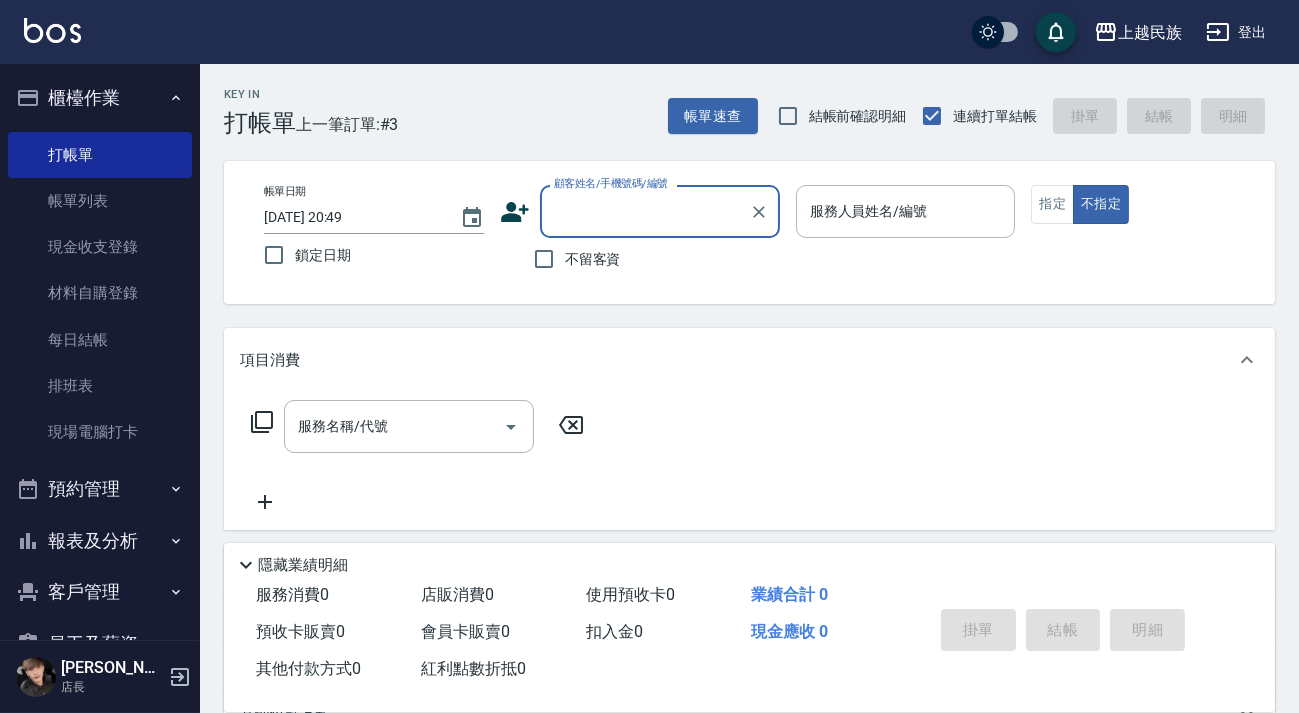 click on "不留客資" at bounding box center [593, 259] 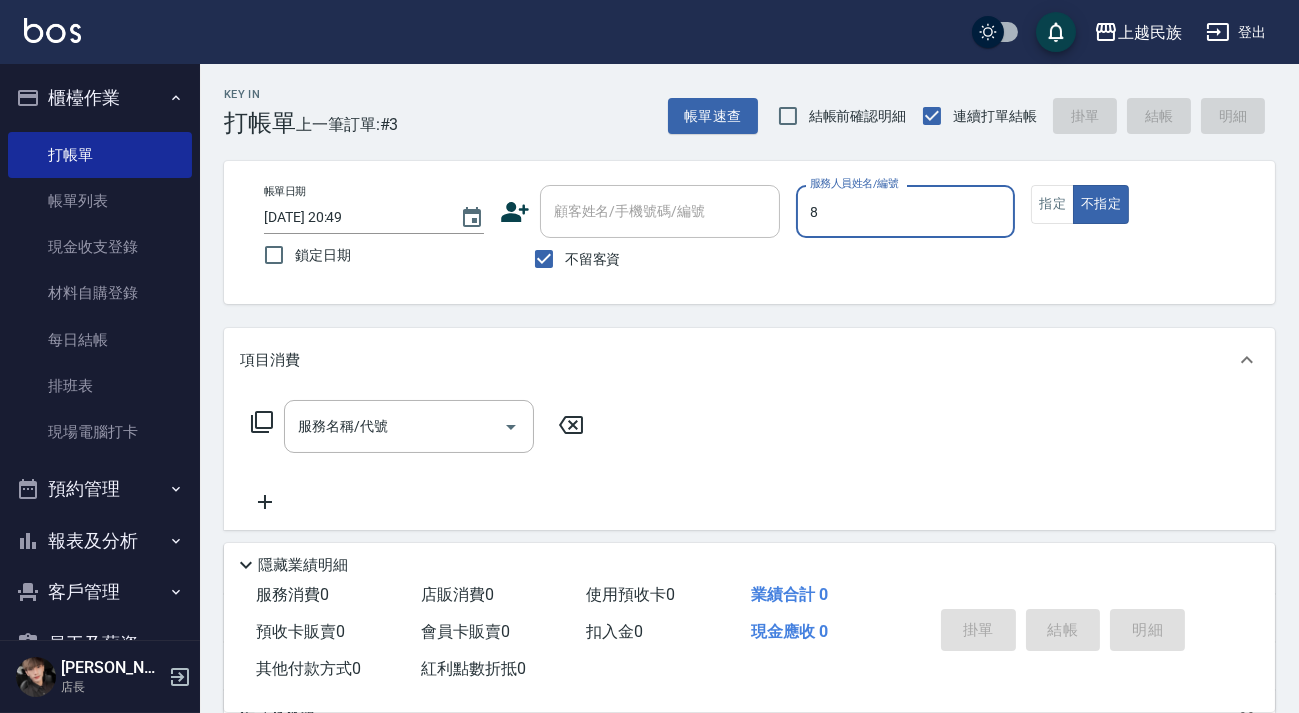 type on "Stella-8" 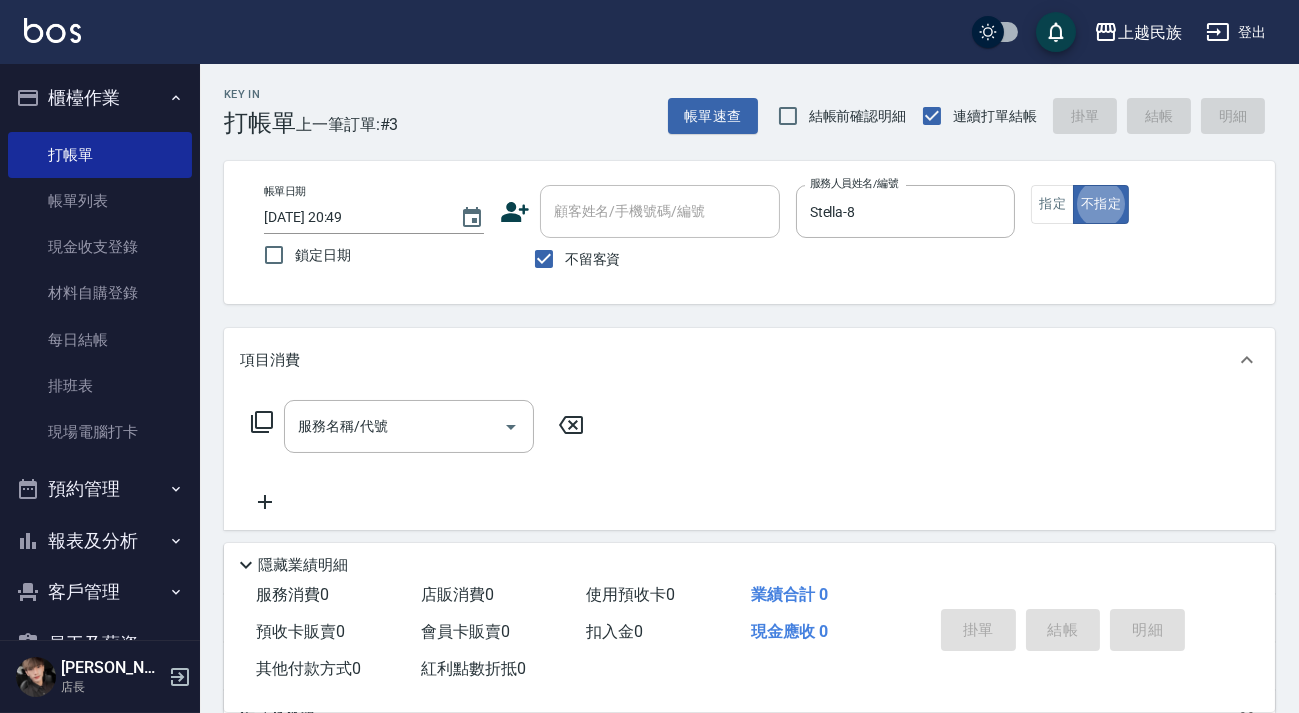 type on "false" 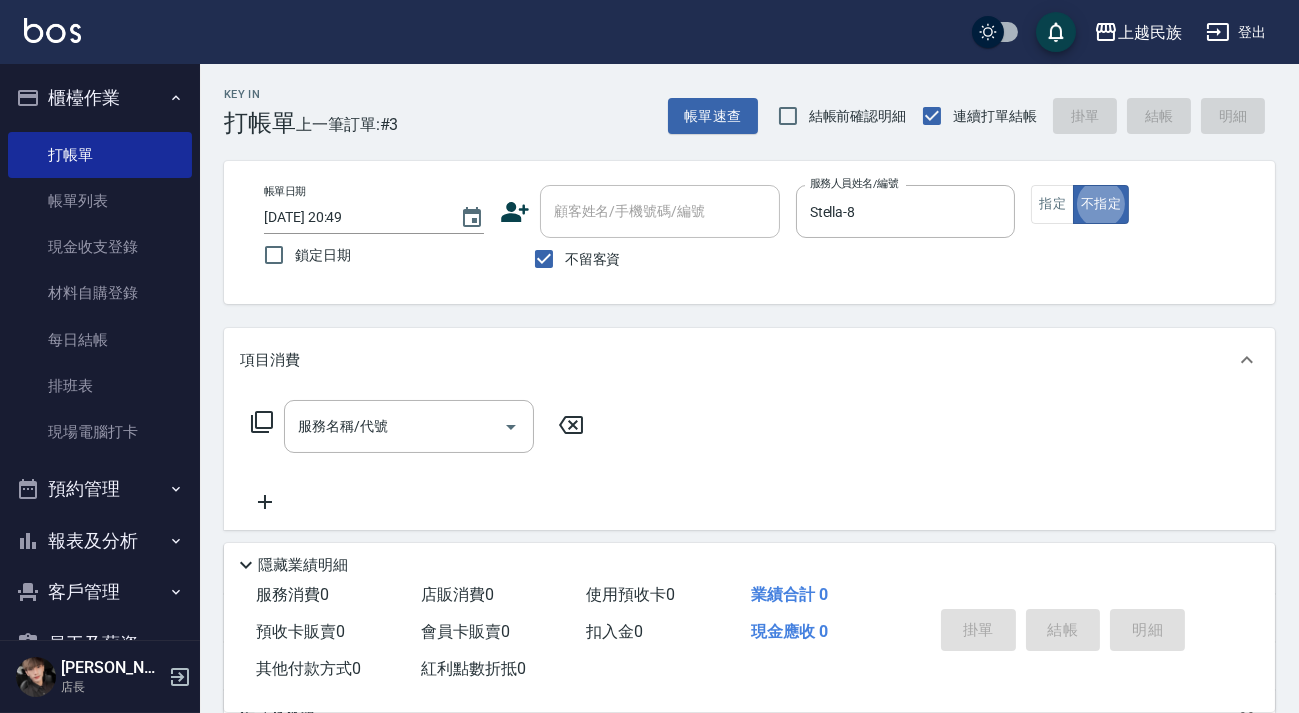 scroll, scrollTop: 36, scrollLeft: 0, axis: vertical 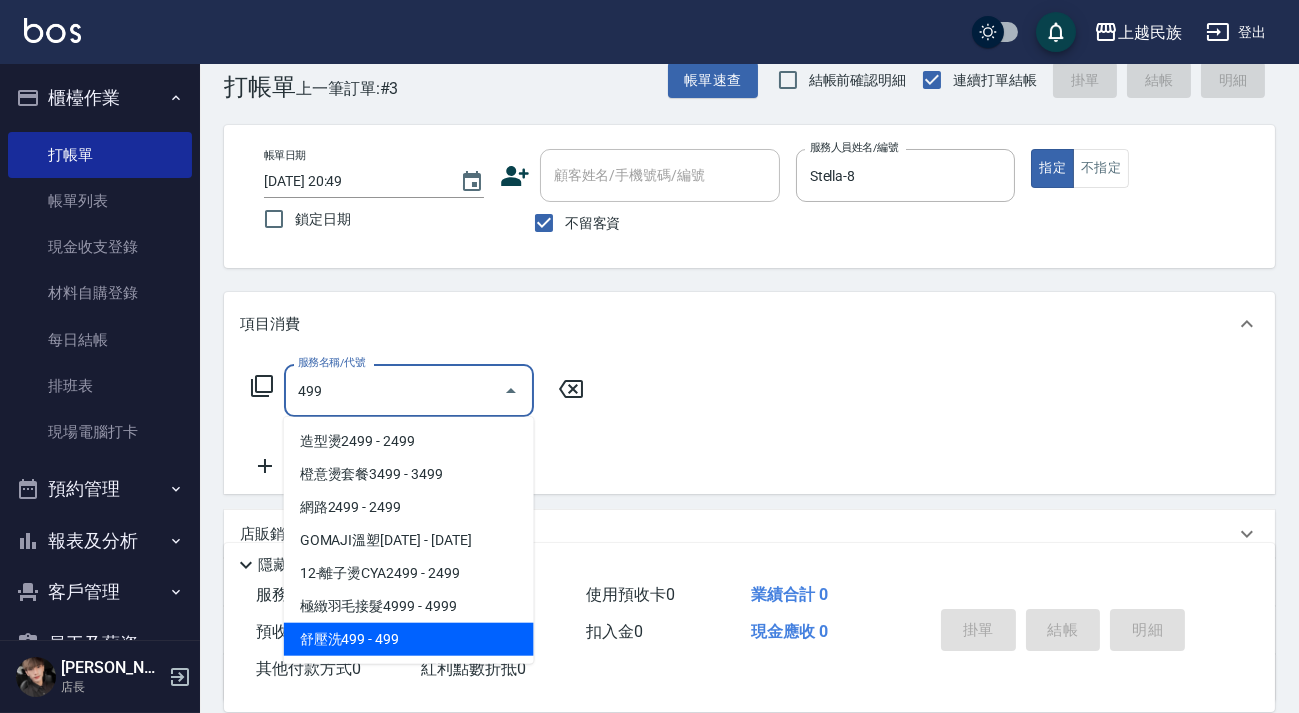 drag, startPoint x: 456, startPoint y: 655, endPoint x: 493, endPoint y: 602, distance: 64.63745 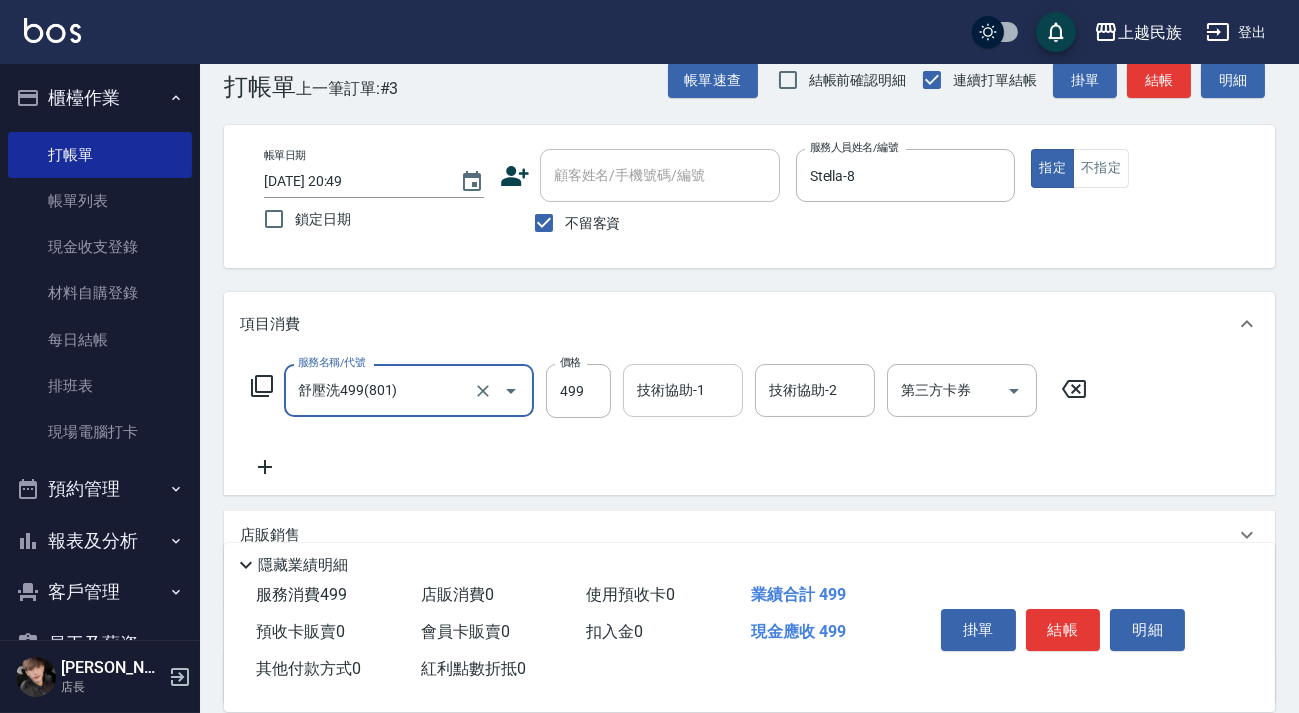 type on "舒壓洗499(801)" 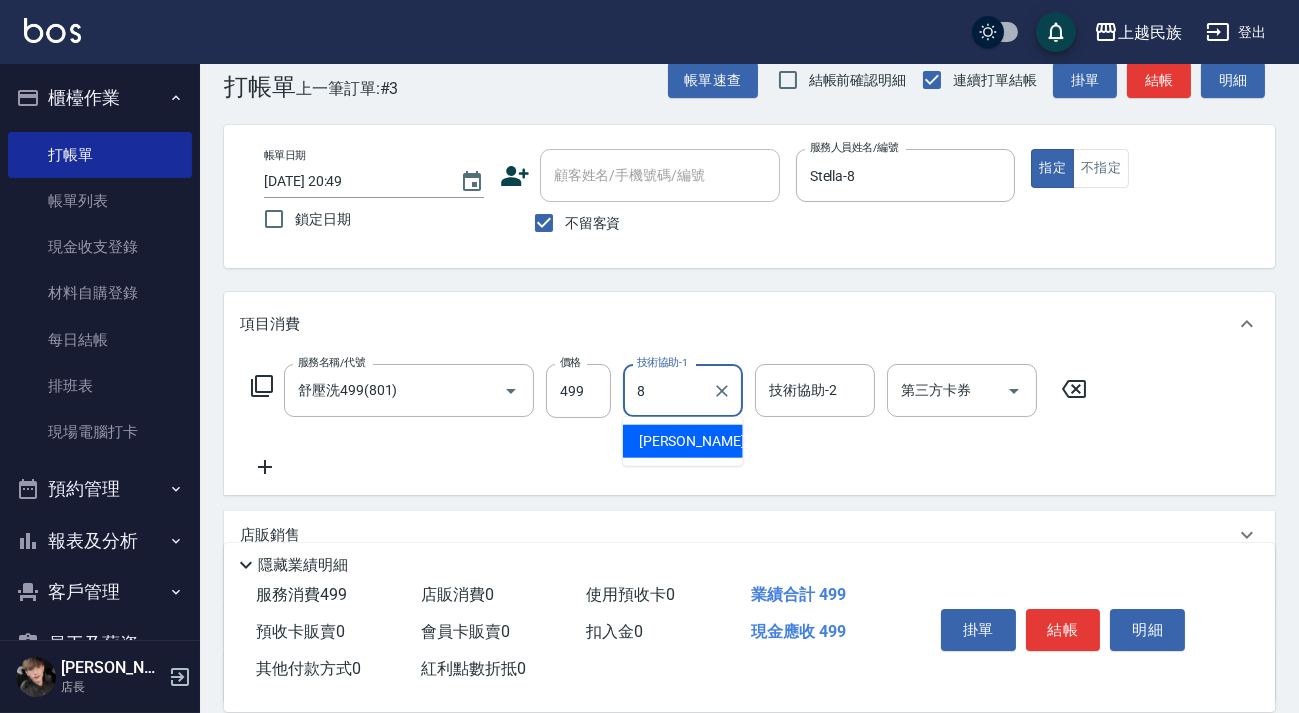 type on "Stella-8" 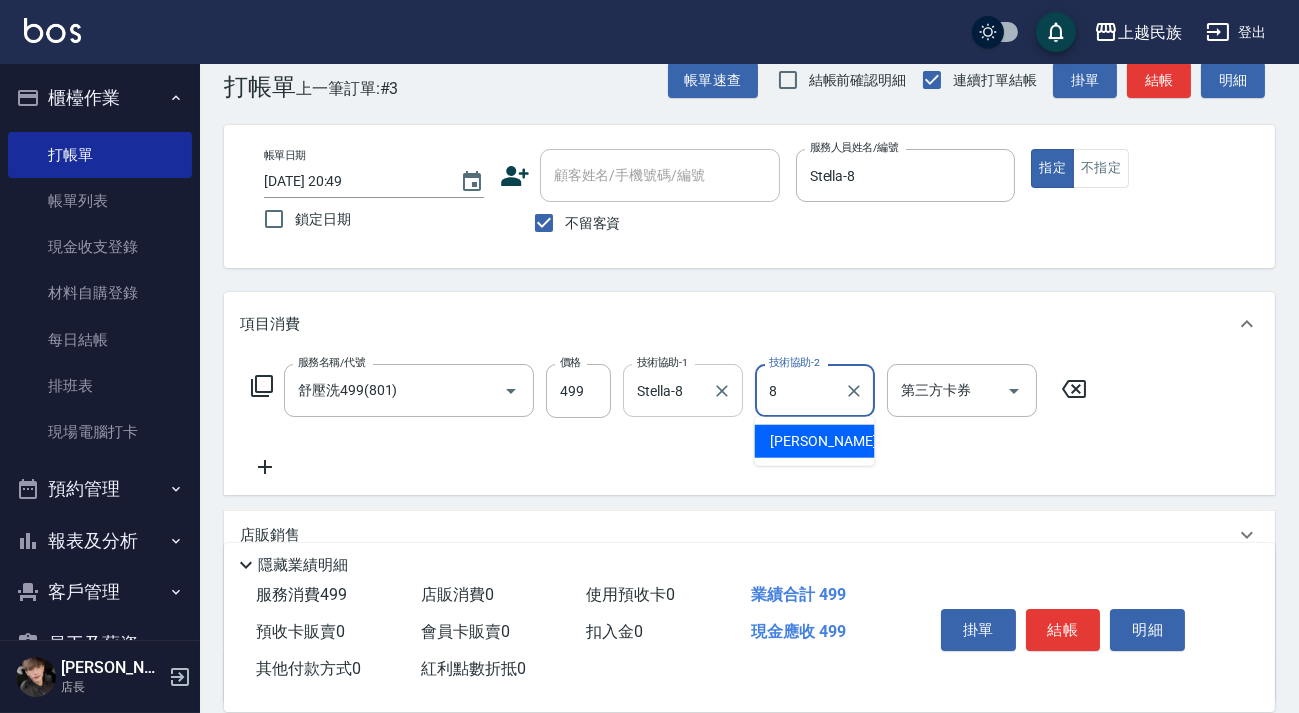type on "Stella-8" 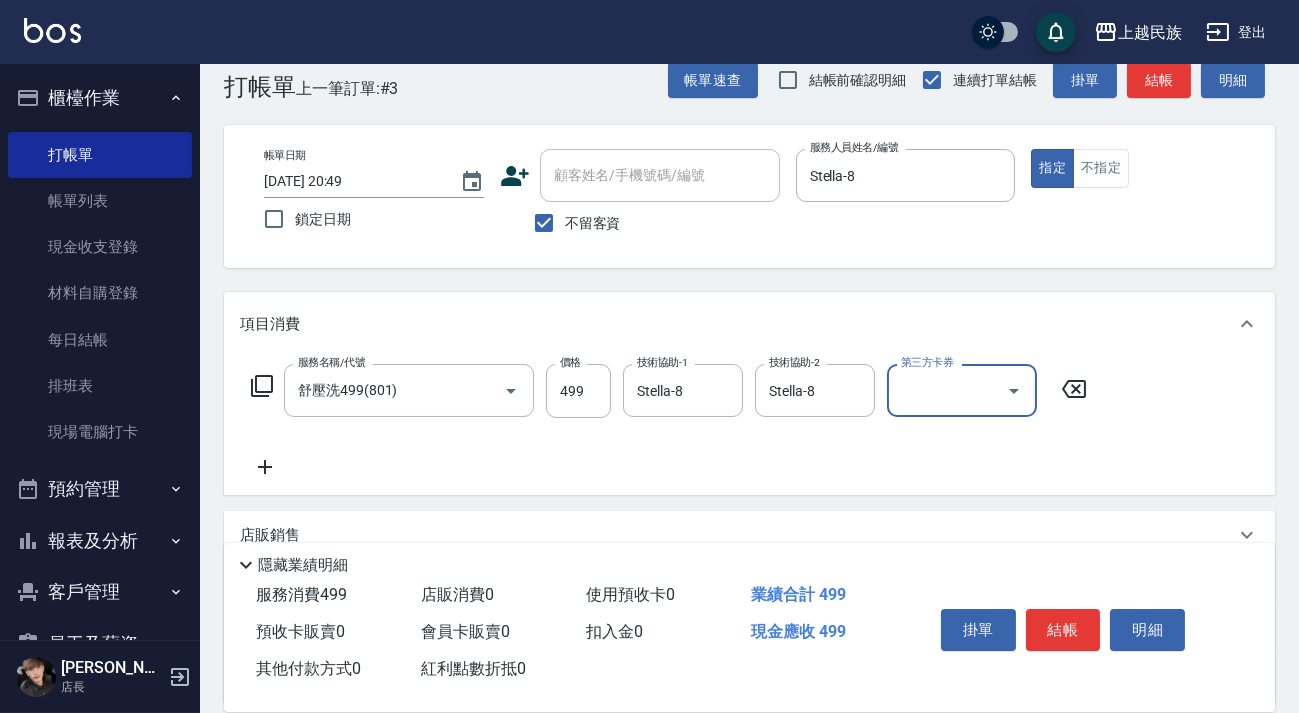 click 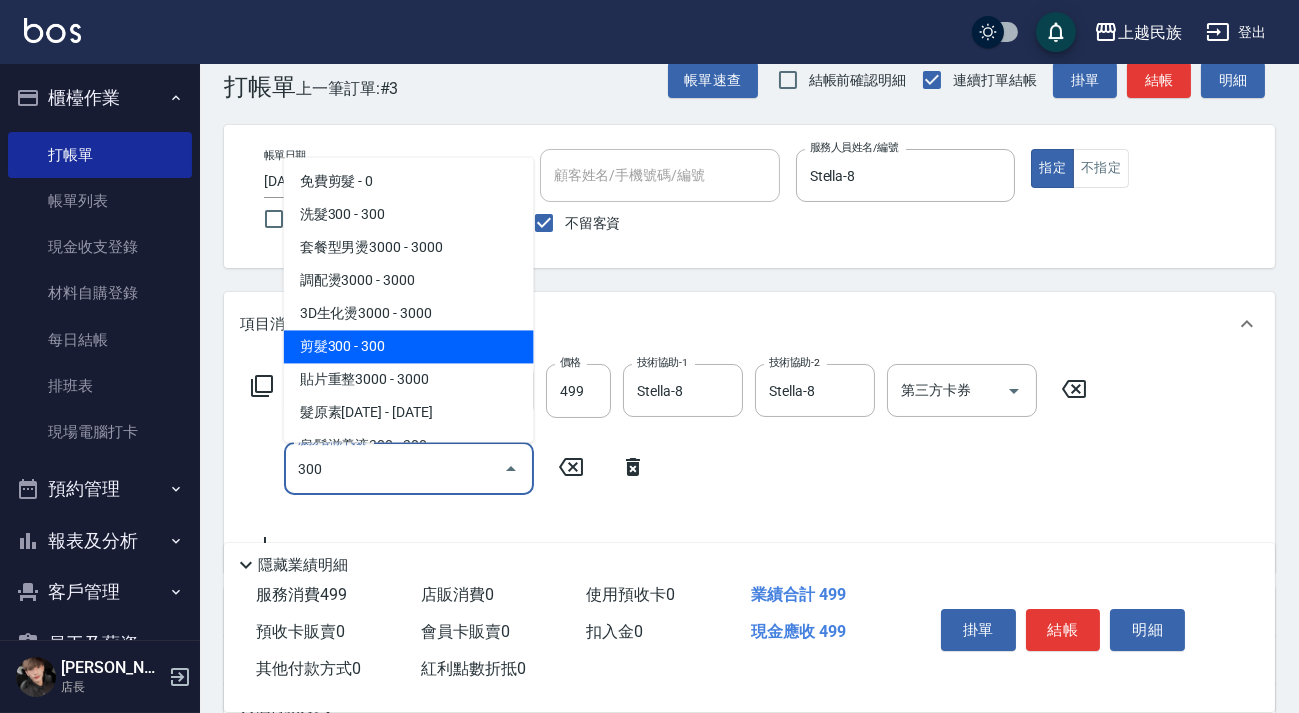 click on "剪髮300 - 300" at bounding box center (409, 346) 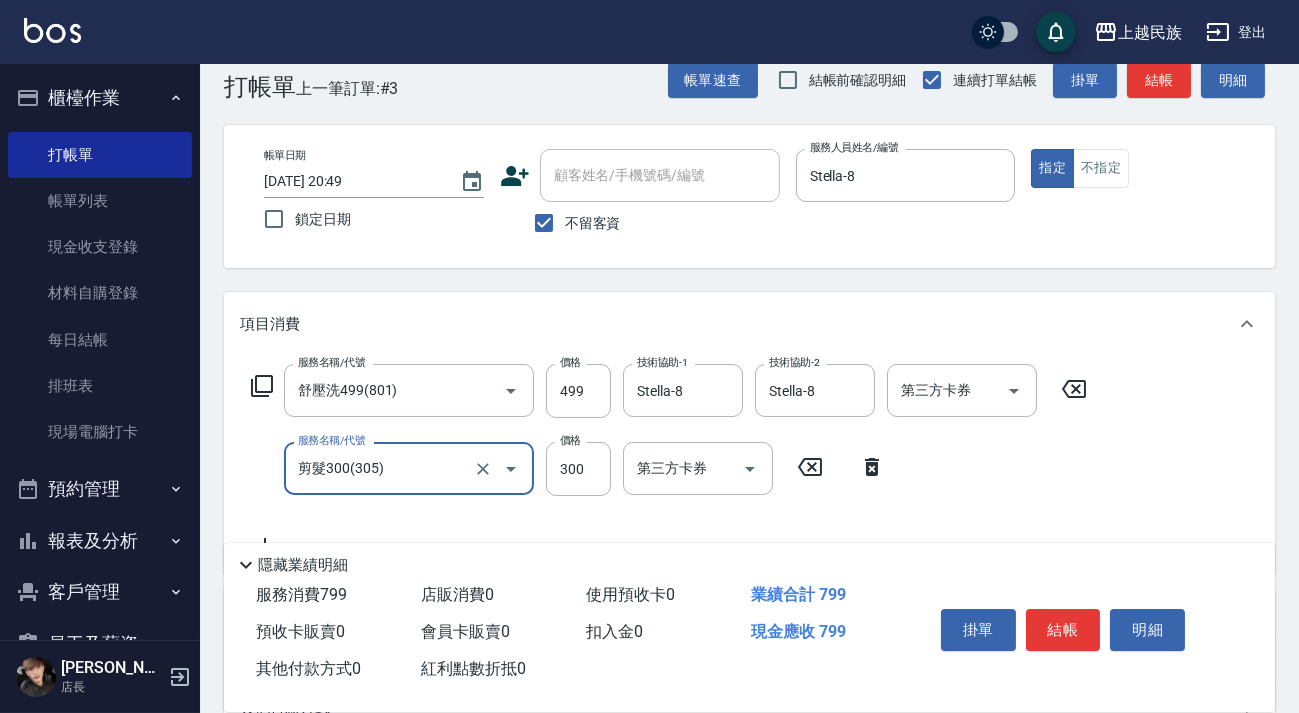 scroll, scrollTop: 292, scrollLeft: 0, axis: vertical 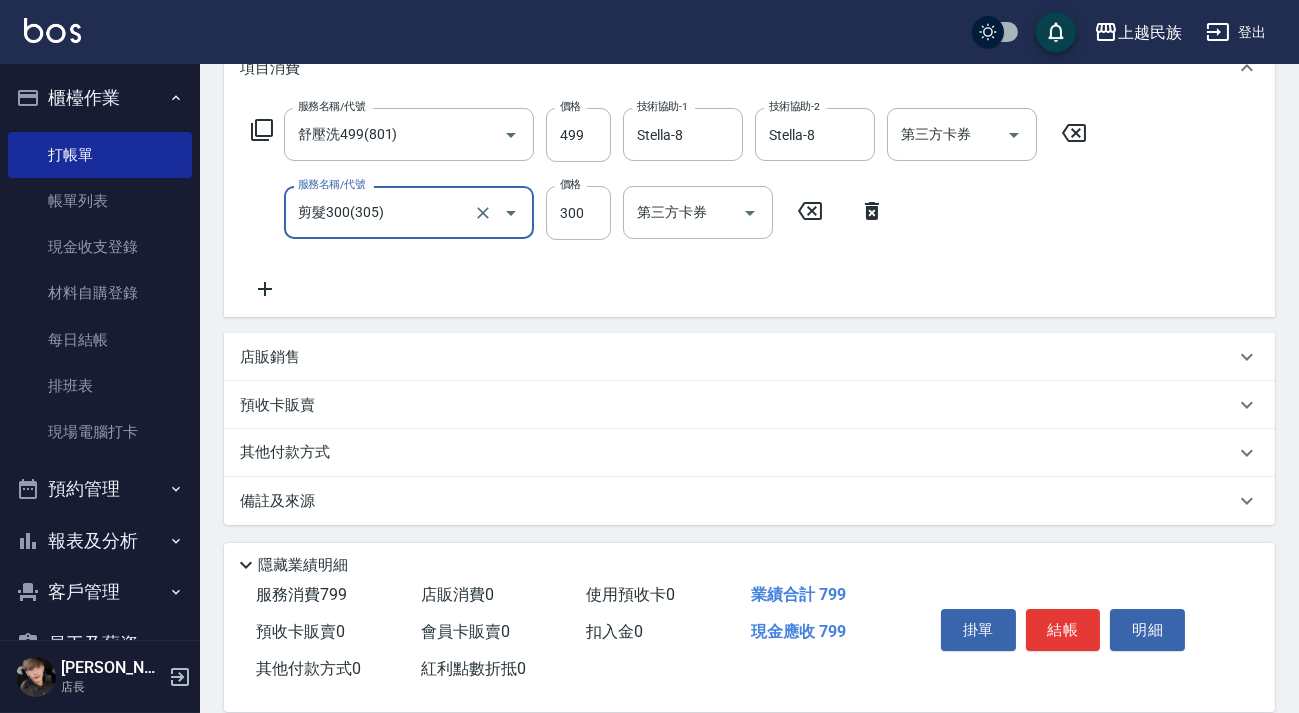 type on "剪髮300(305)" 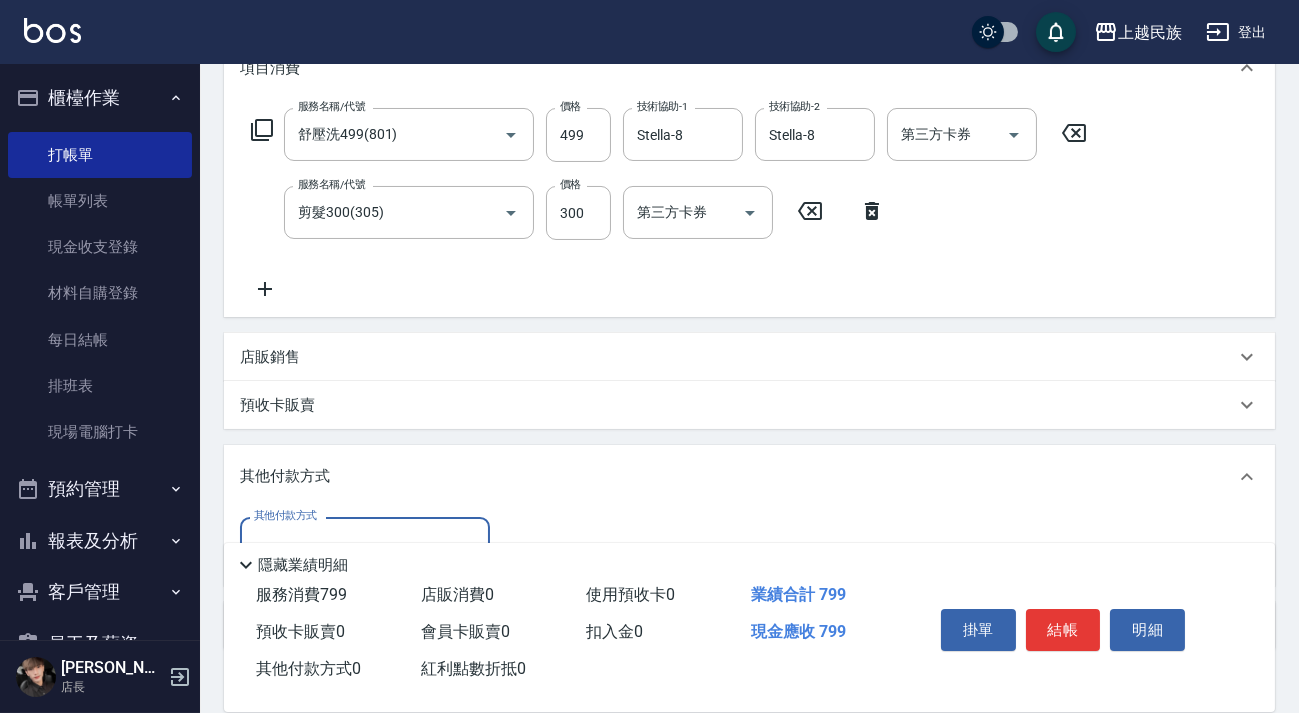 scroll, scrollTop: 0, scrollLeft: 0, axis: both 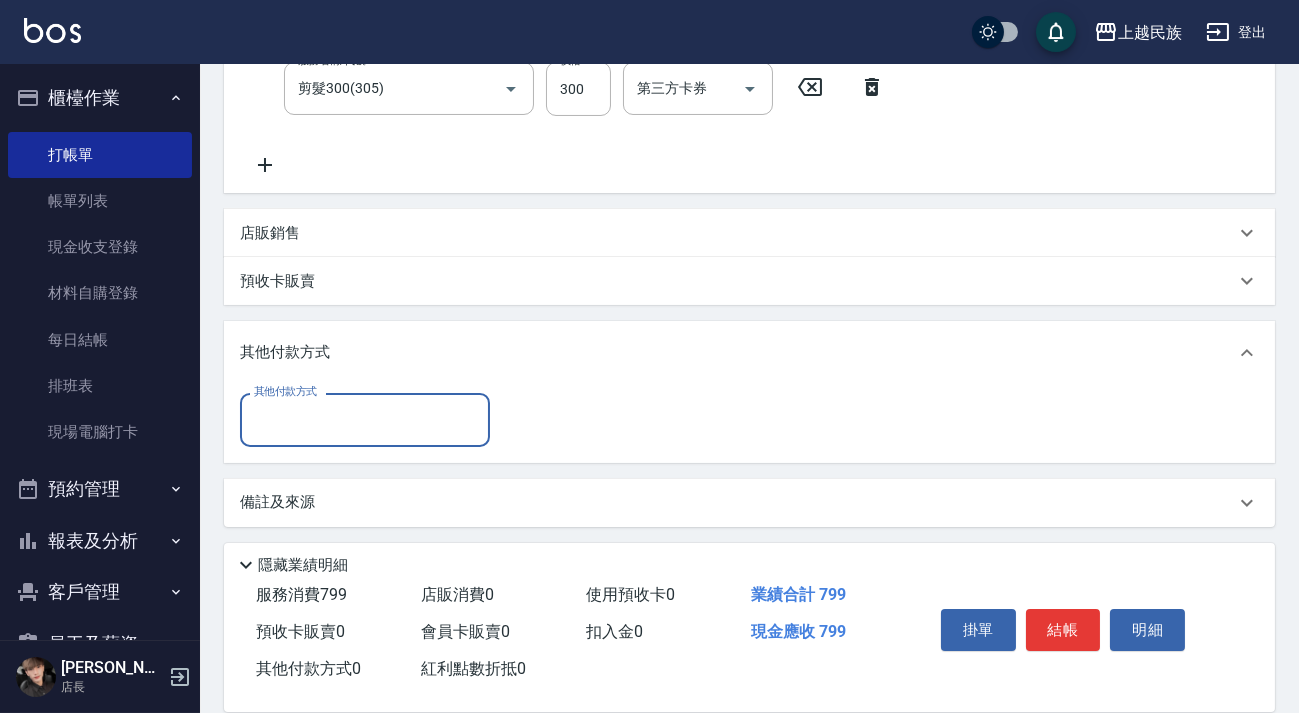 click on "其他付款方式" at bounding box center [365, 419] 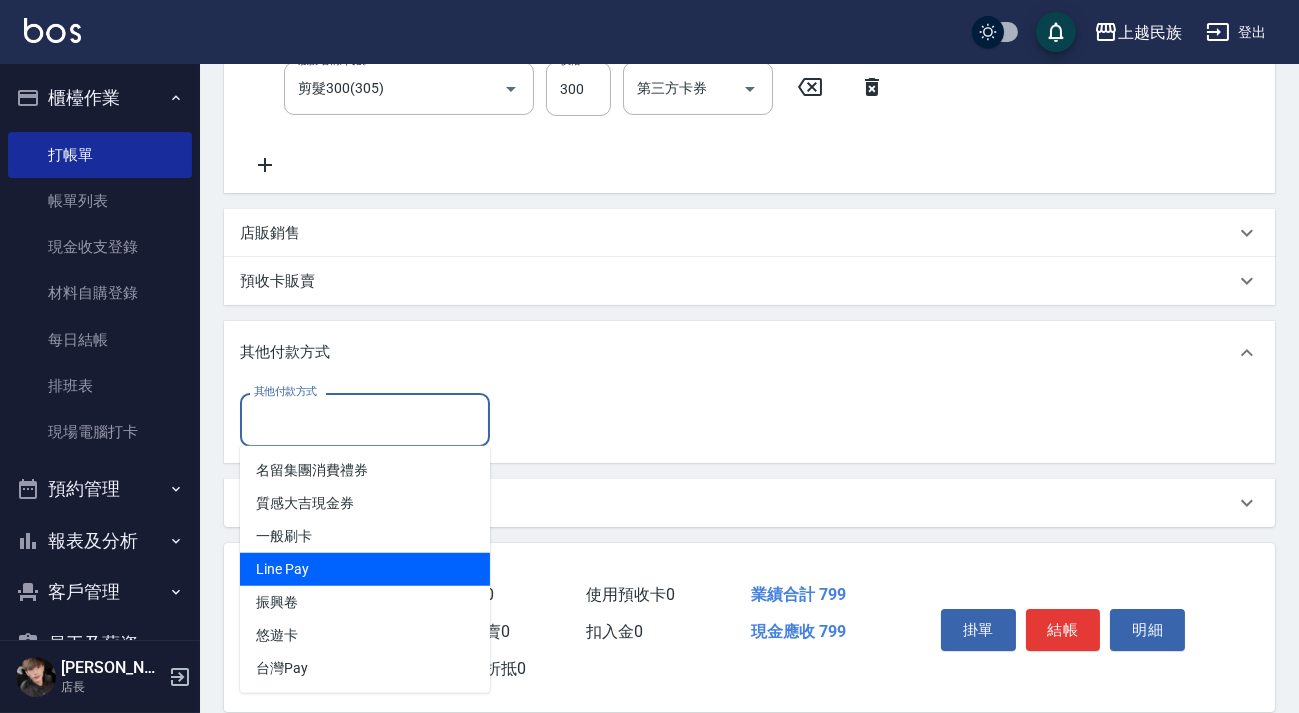 click on "Line Pay" at bounding box center [365, 569] 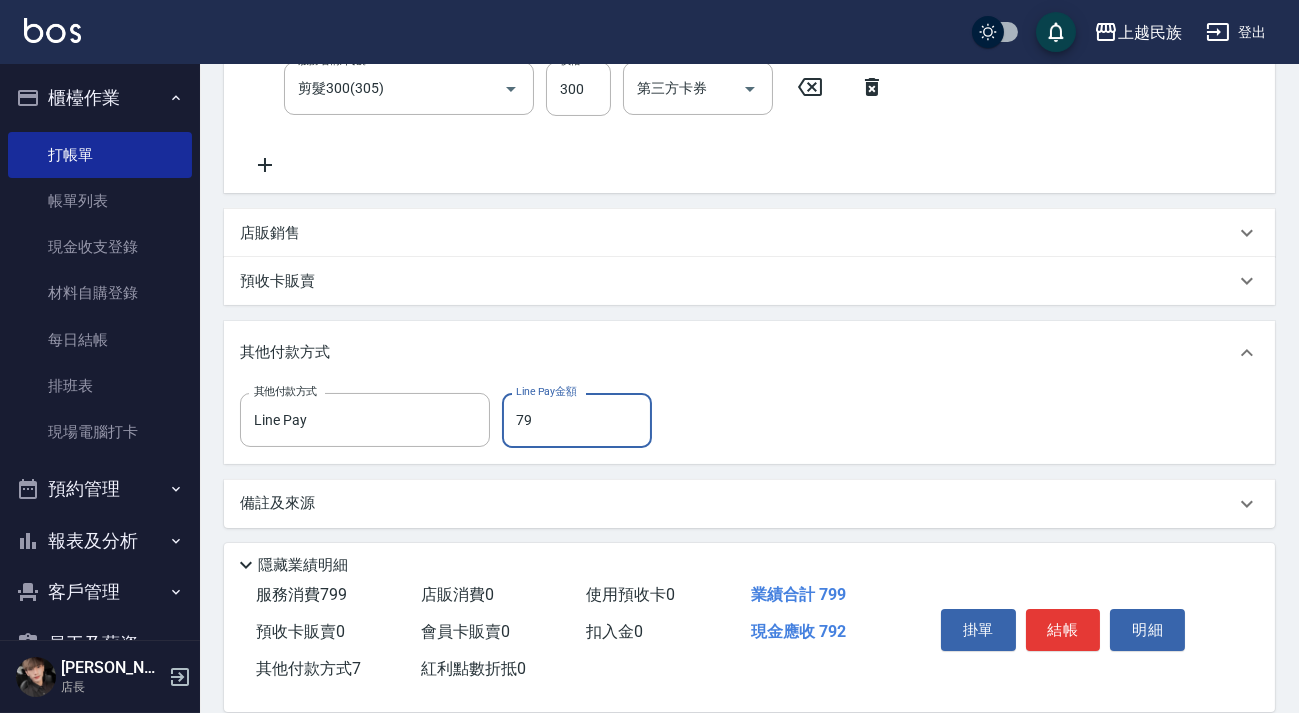 type on "799" 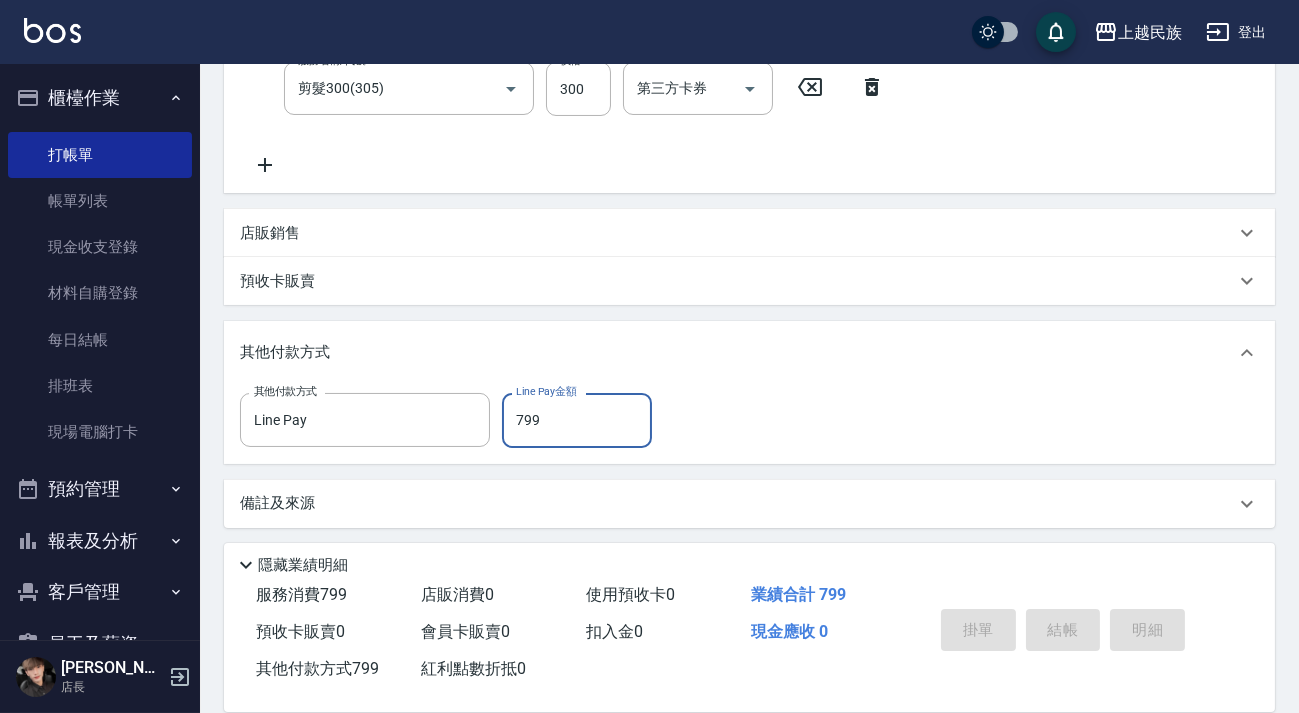 type 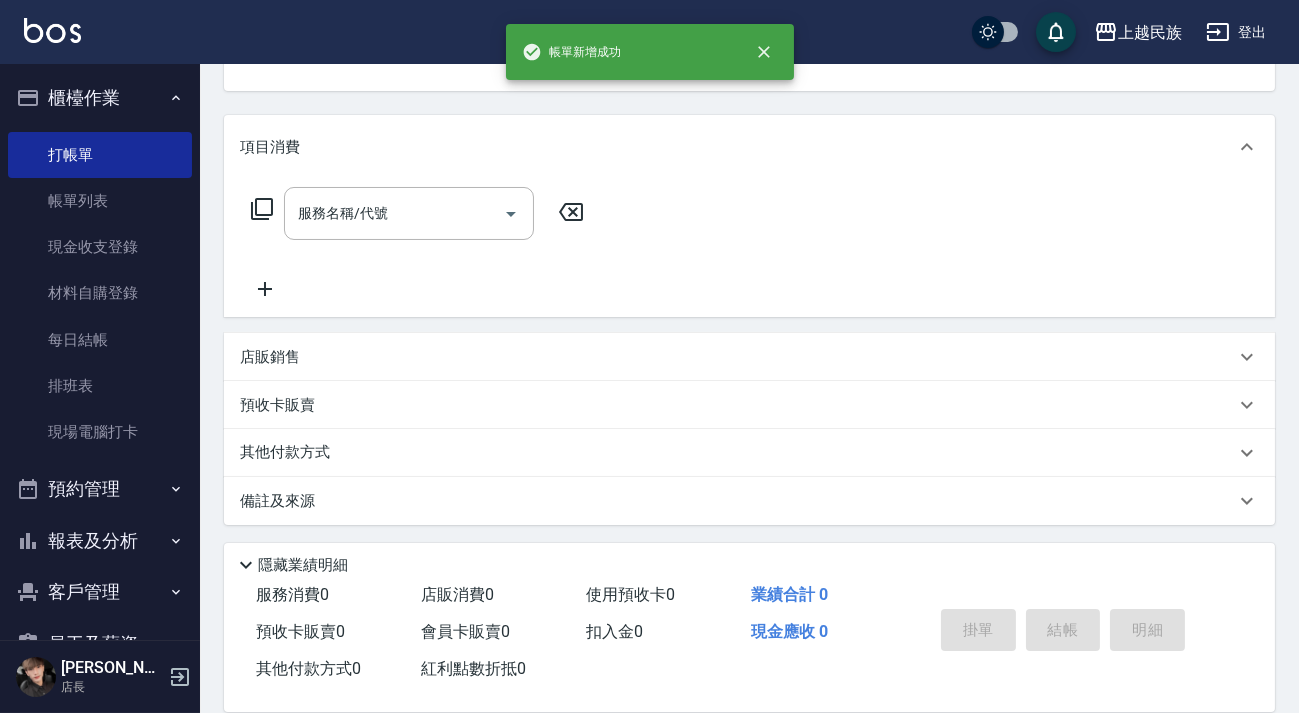 scroll, scrollTop: 0, scrollLeft: 0, axis: both 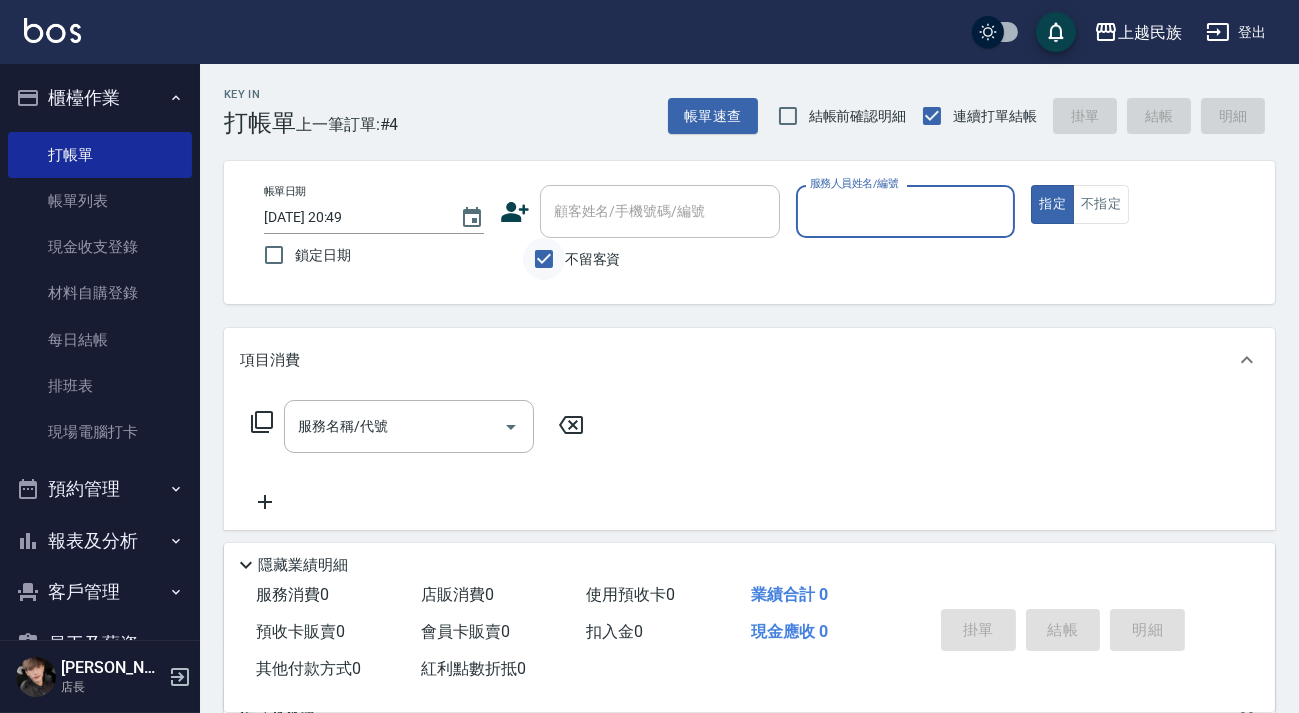 drag, startPoint x: 561, startPoint y: 248, endPoint x: 592, endPoint y: 226, distance: 38.013157 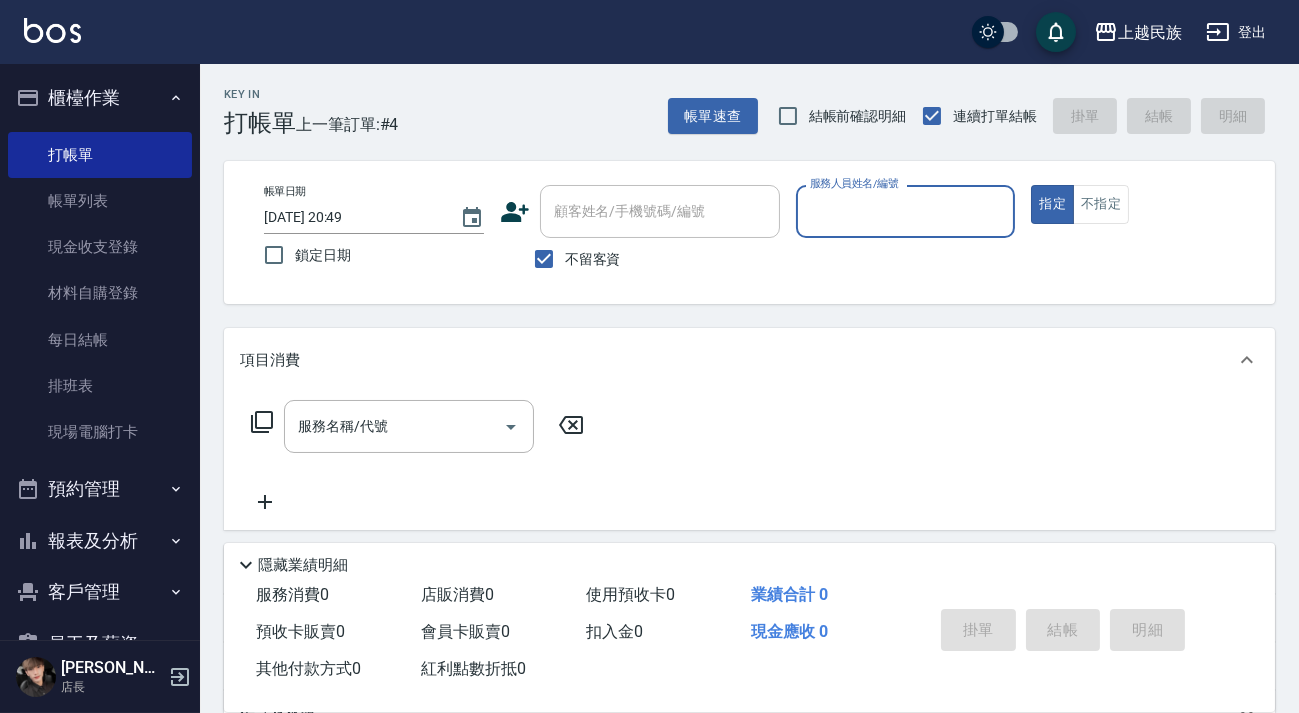 click on "不留客資" at bounding box center [544, 259] 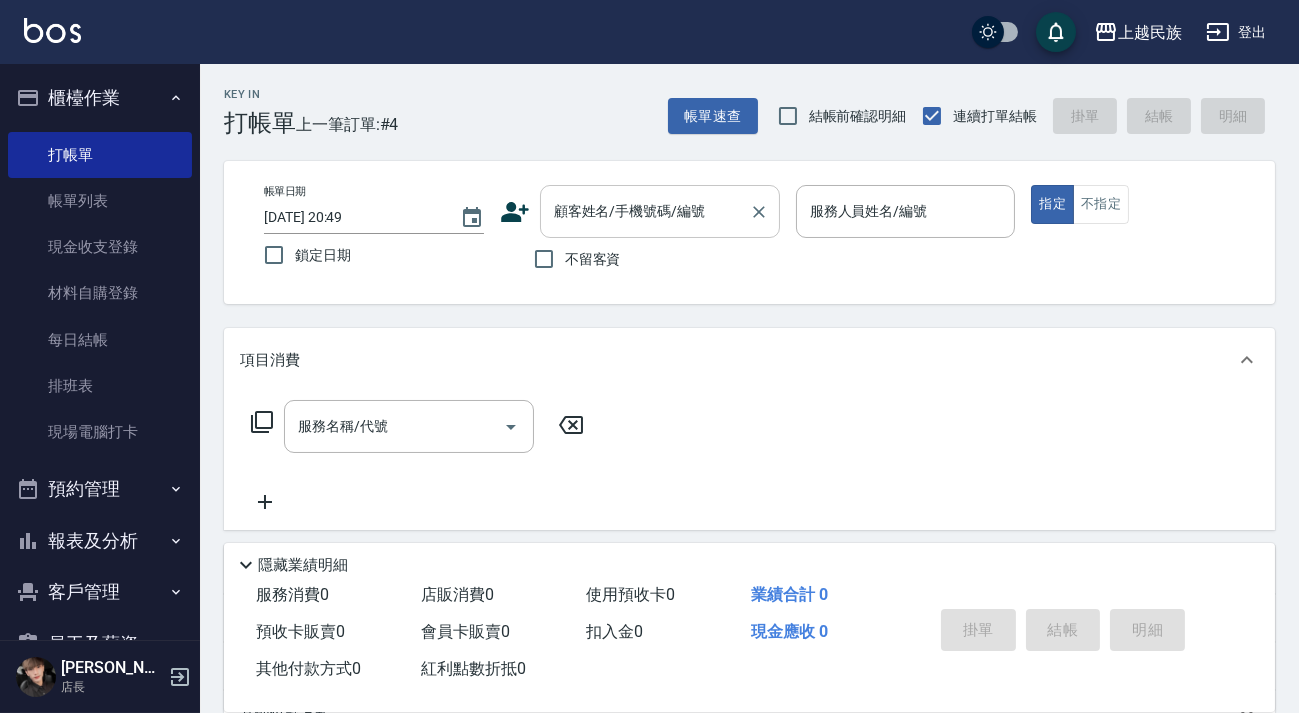 click on "顧客姓名/手機號碼/編號" at bounding box center [645, 211] 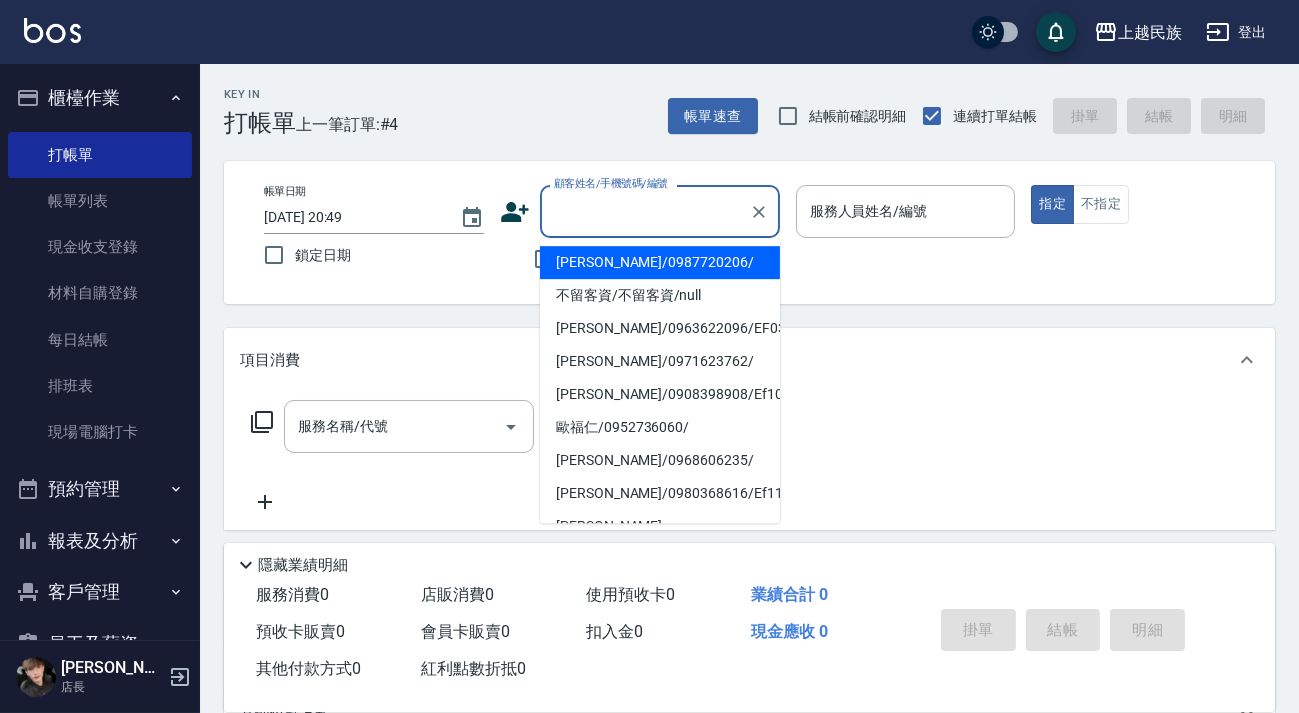 click on "鍾丞硯/0987720206/" at bounding box center [660, 262] 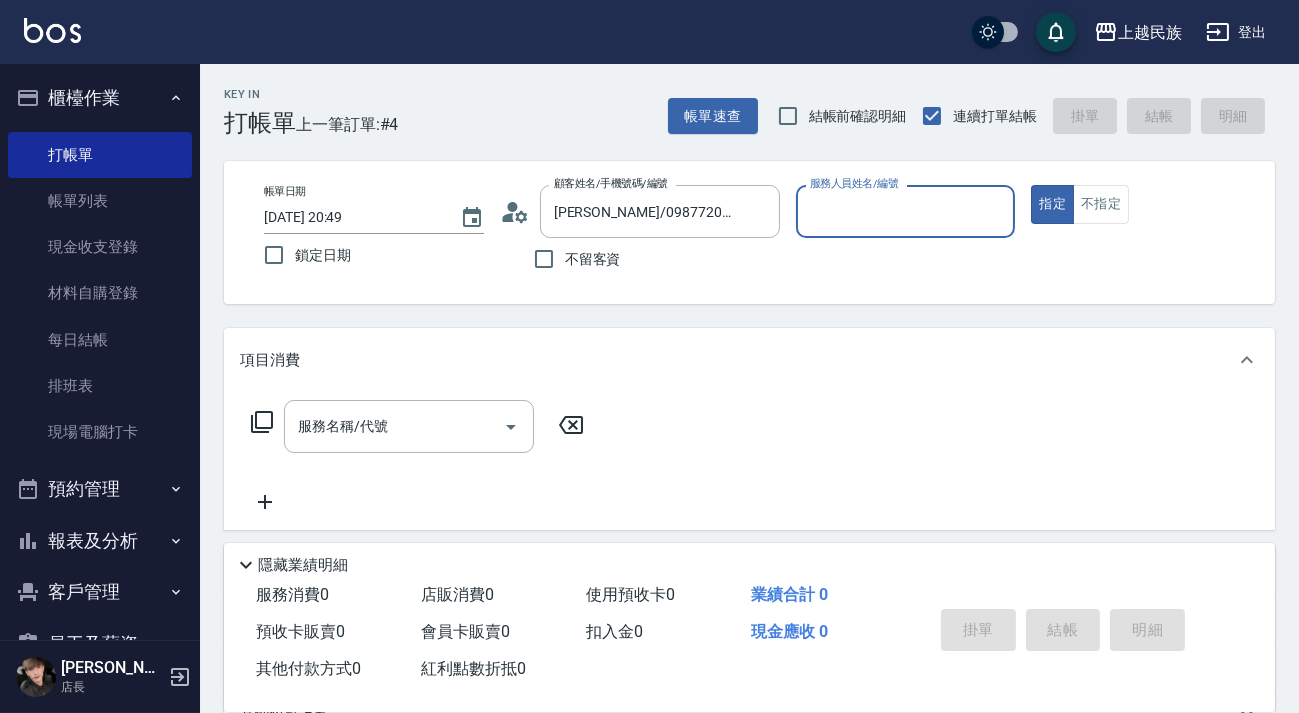 type on "Alan-2" 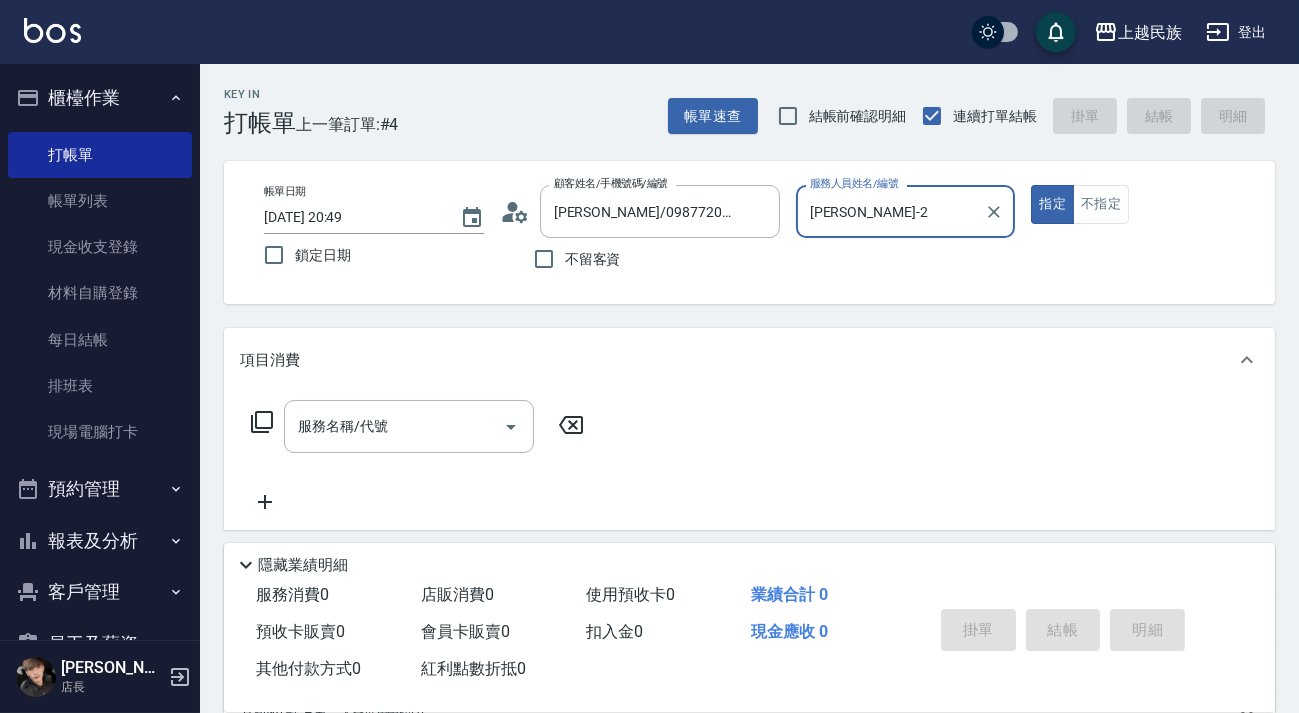 click on "指定" at bounding box center [1052, 204] 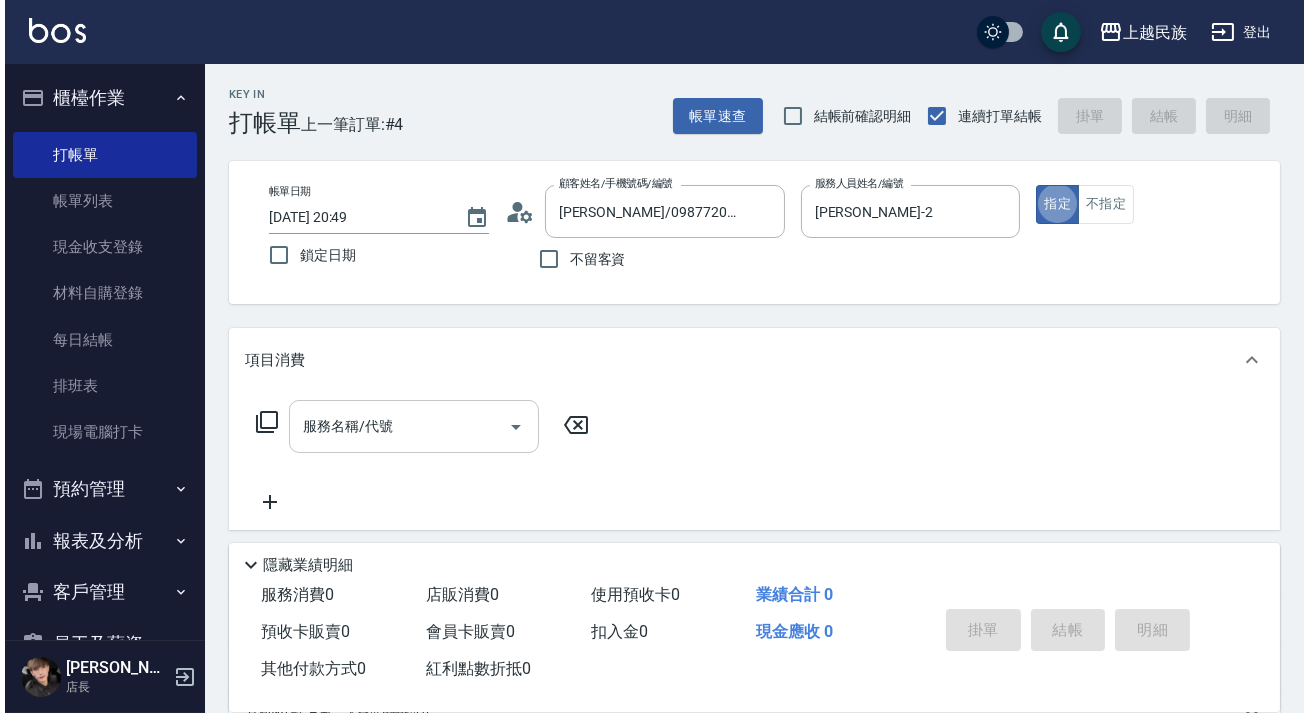 scroll, scrollTop: 90, scrollLeft: 0, axis: vertical 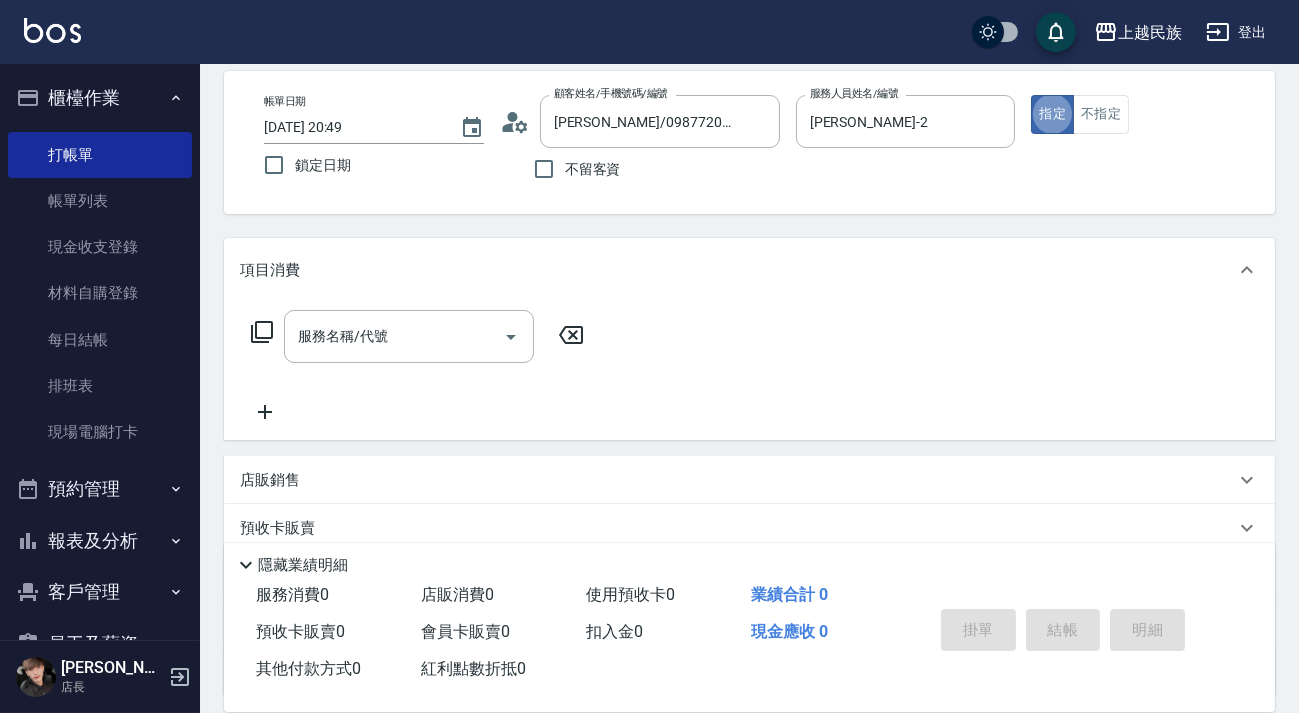 click 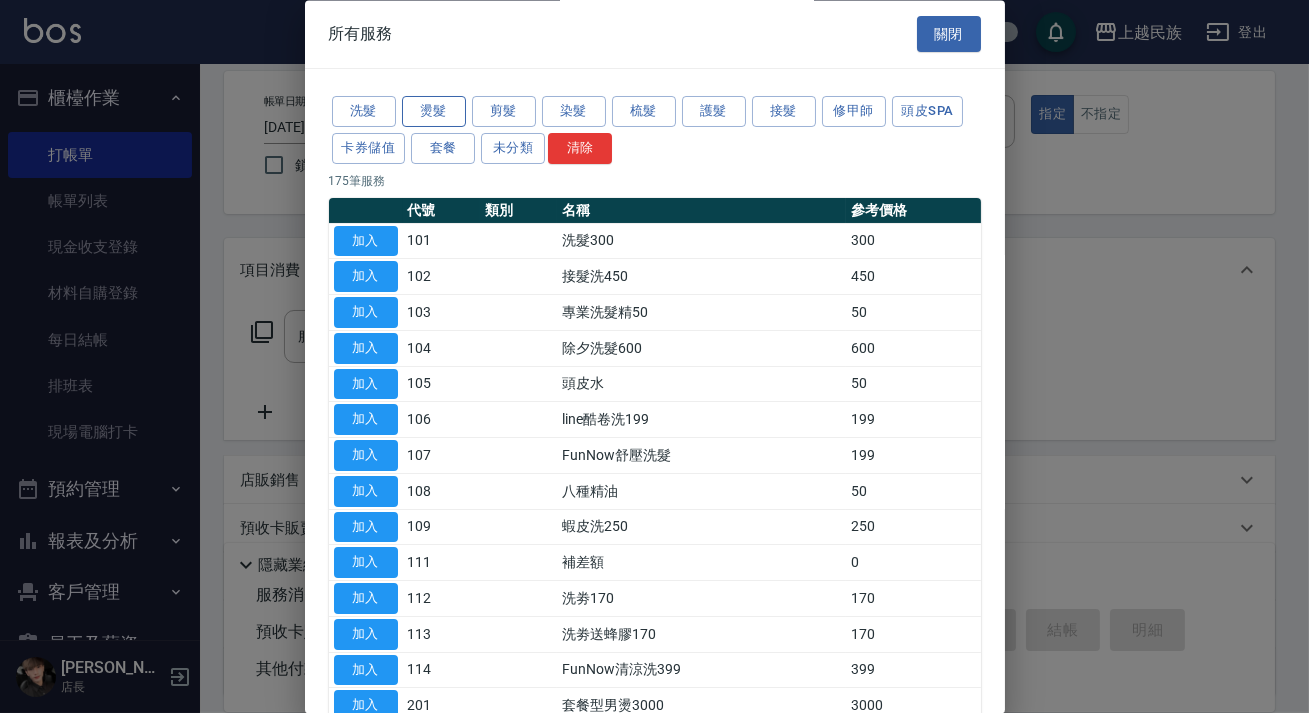 click on "燙髮" at bounding box center (434, 112) 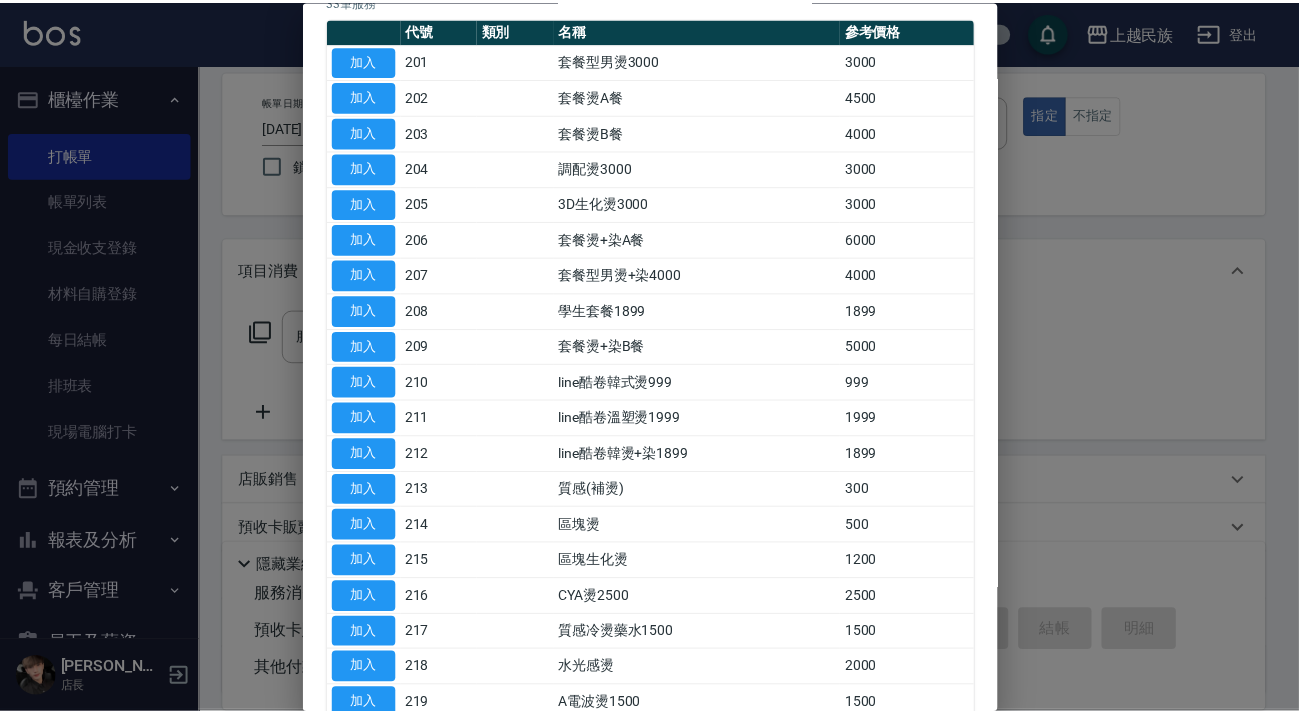 scroll, scrollTop: 363, scrollLeft: 0, axis: vertical 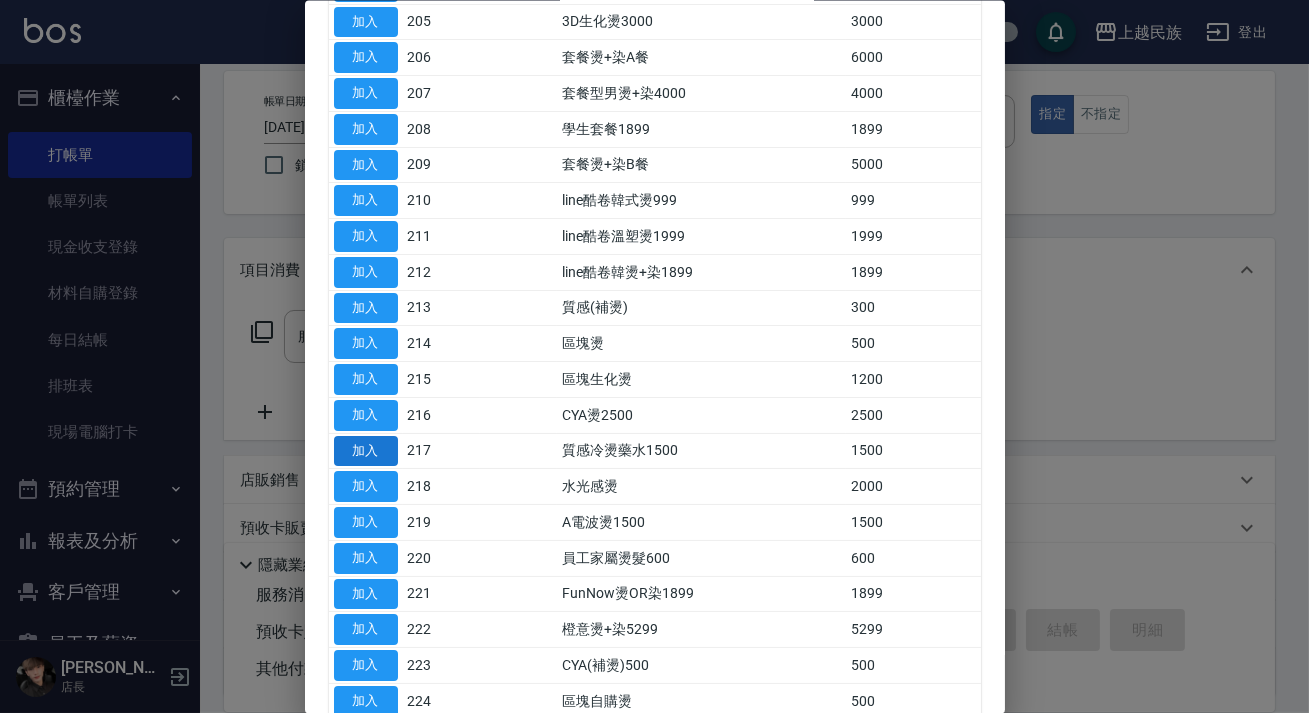 click on "加入" at bounding box center [366, 450] 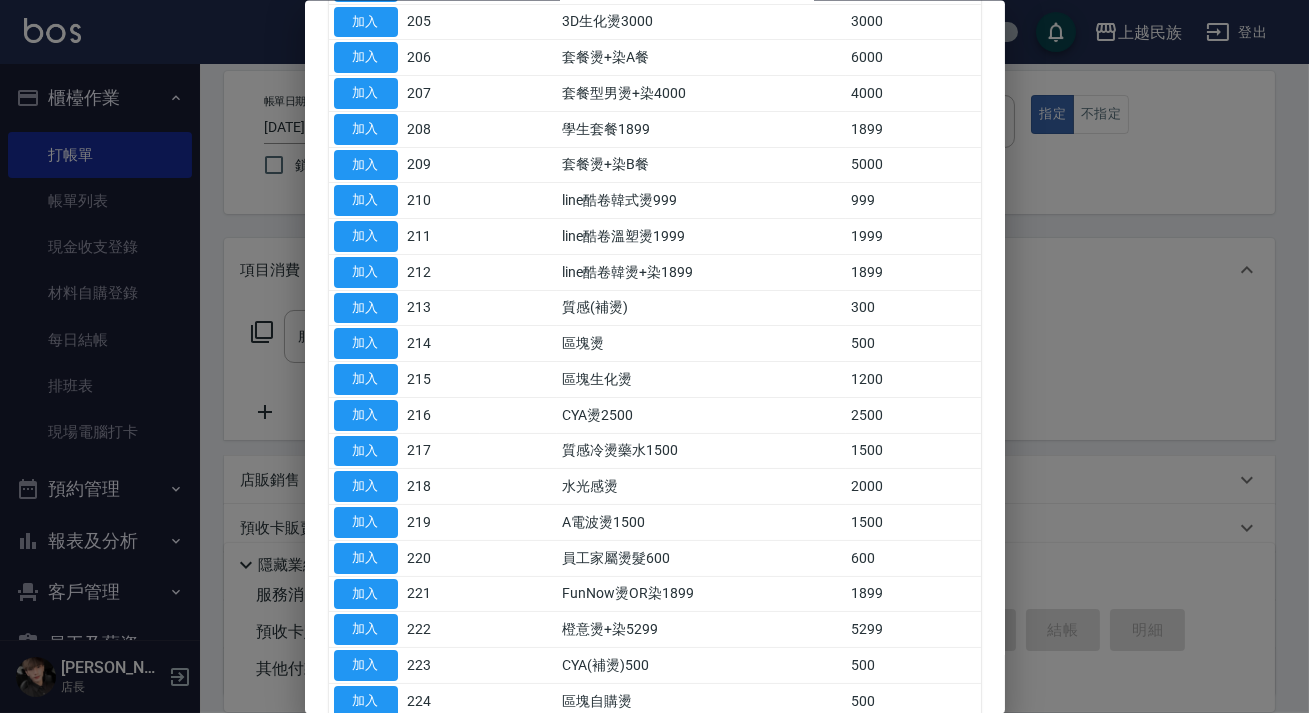 type on "質感冷燙藥水1500(217)" 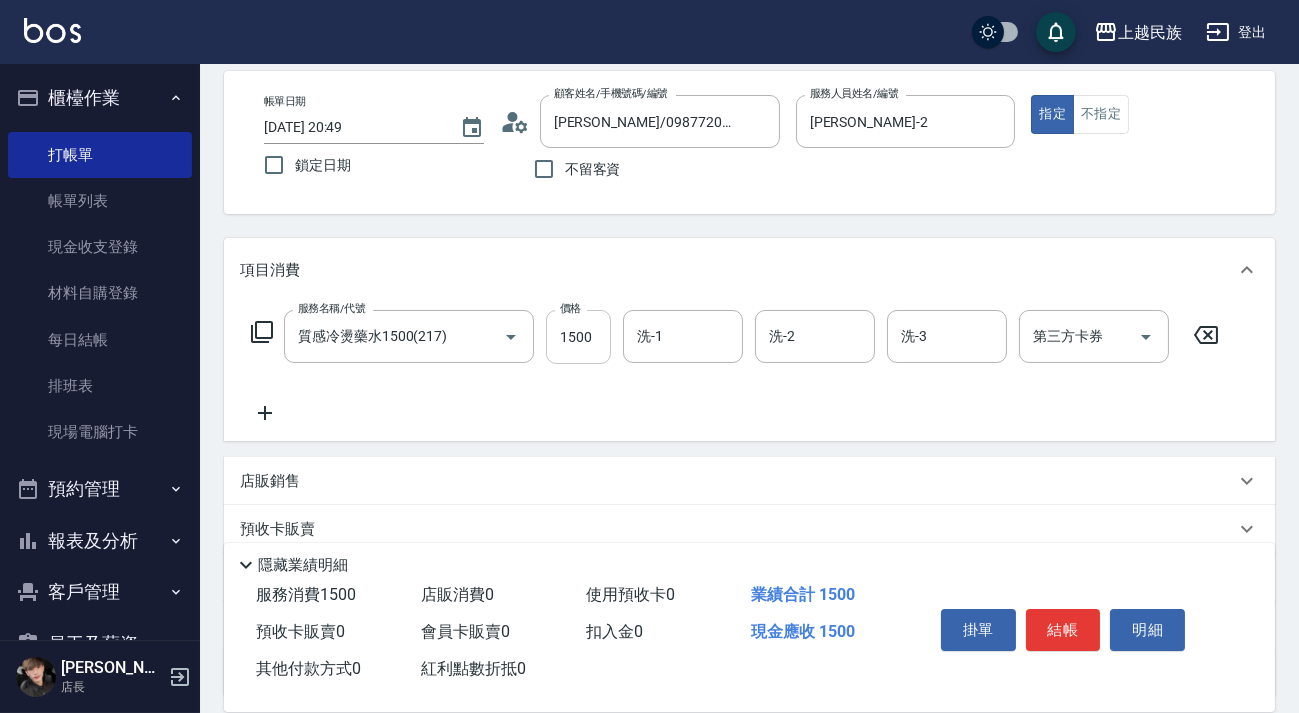 click on "1500" at bounding box center [578, 337] 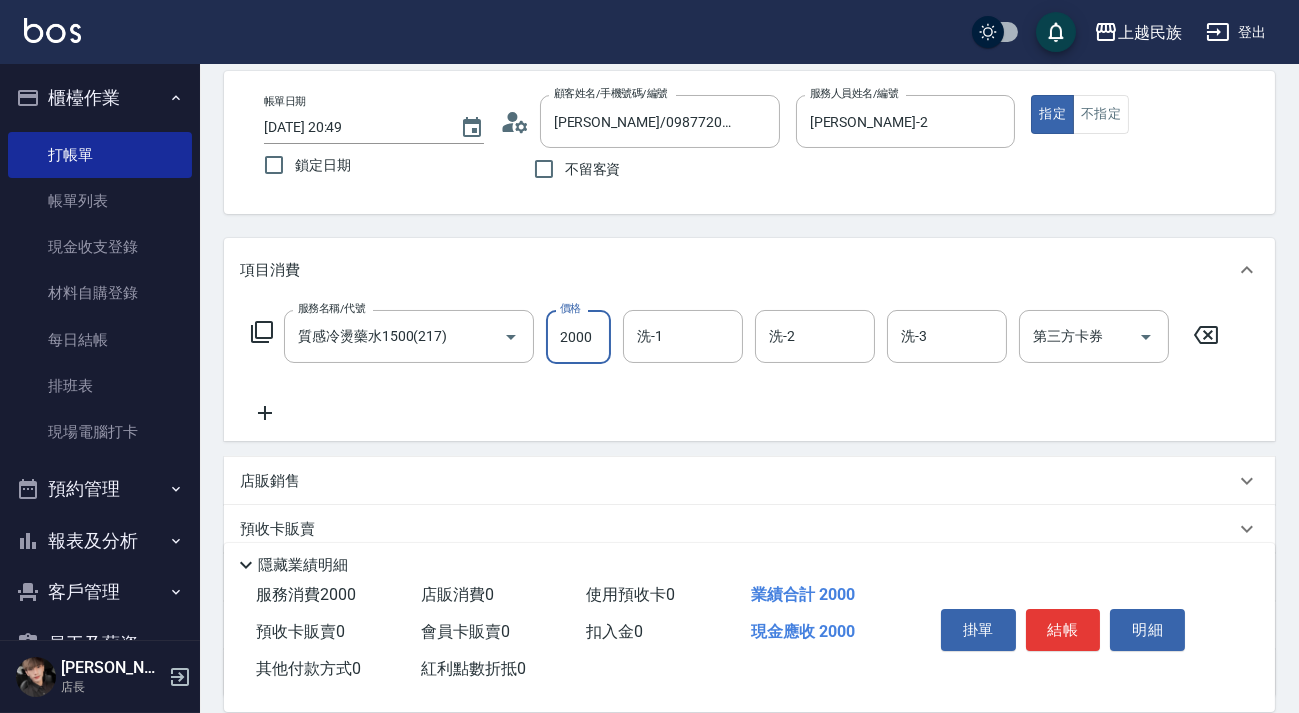 type on "2000" 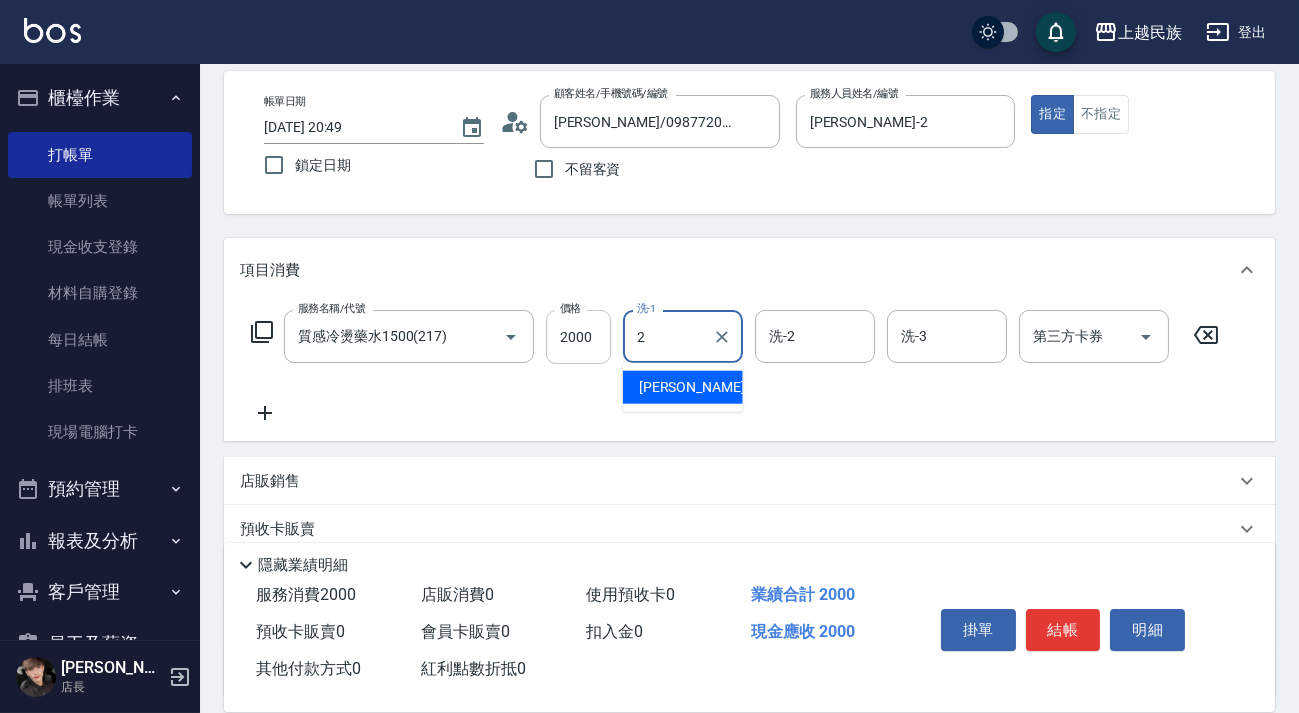 type on "Alan-2" 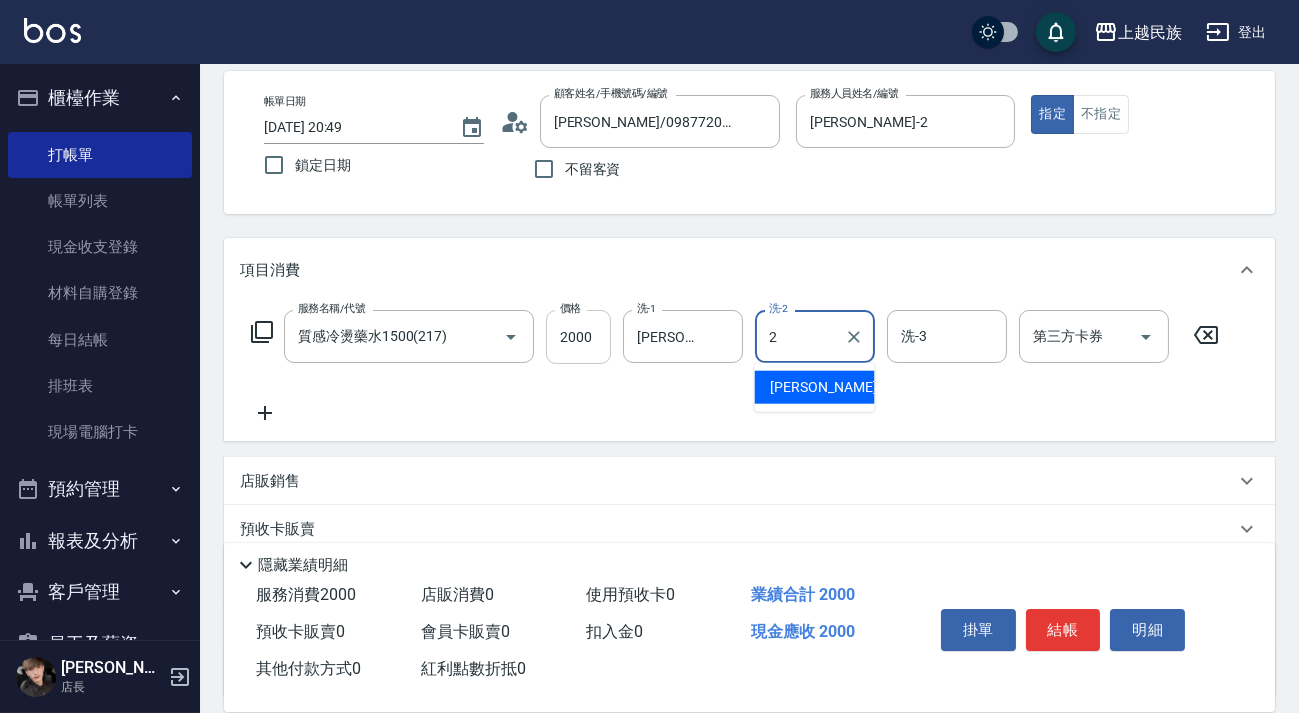 type on "Alan-2" 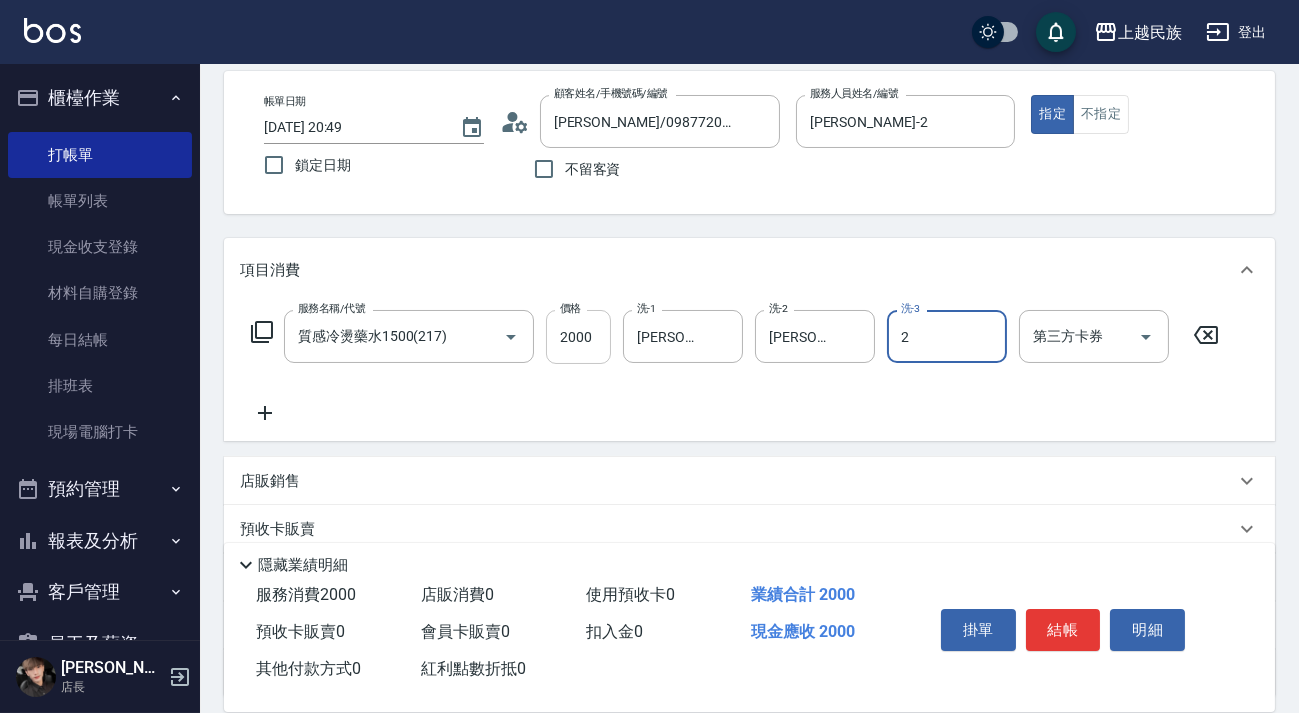 type on "Alan-2" 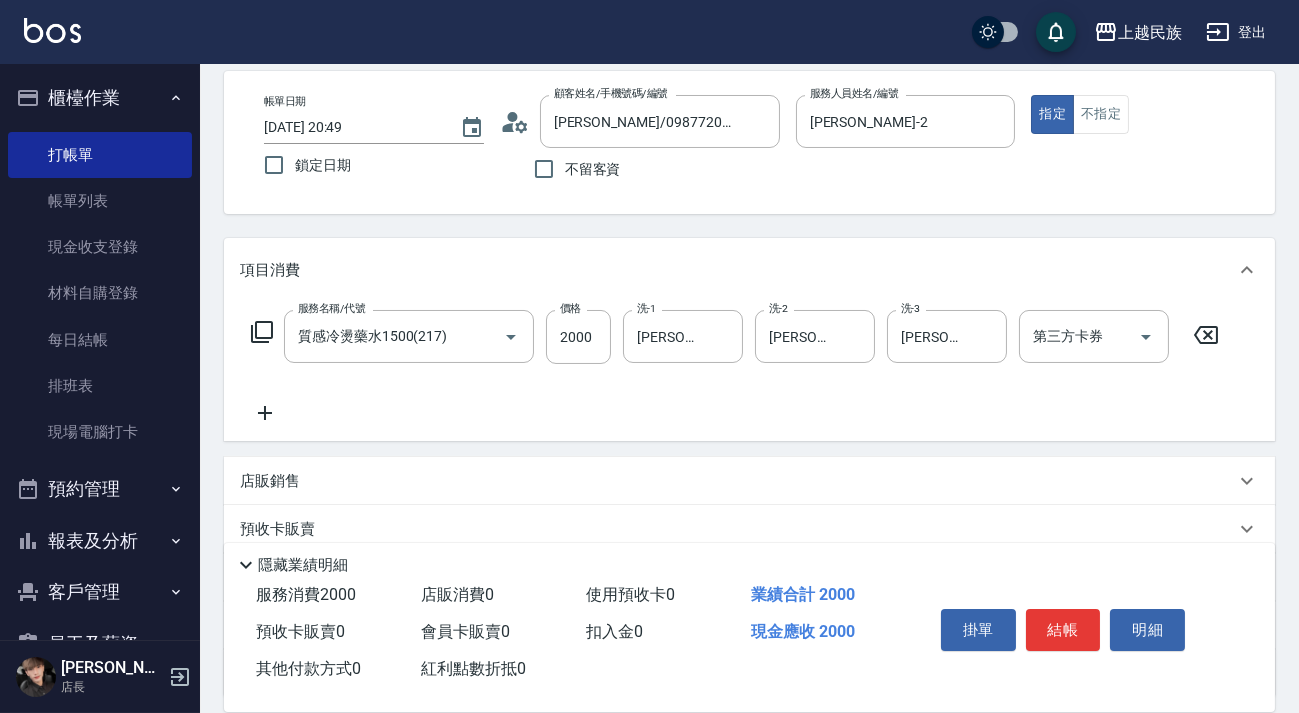 click on "服務名稱/代號 質感冷燙藥水1500(217) 服務名稱/代號 價格 2000 價格 洗-1 Alan-2 洗-1 洗-2 Alan-2 洗-2 洗-3 Alan-2 洗-3 第三方卡券 第三方卡券" at bounding box center [749, 371] 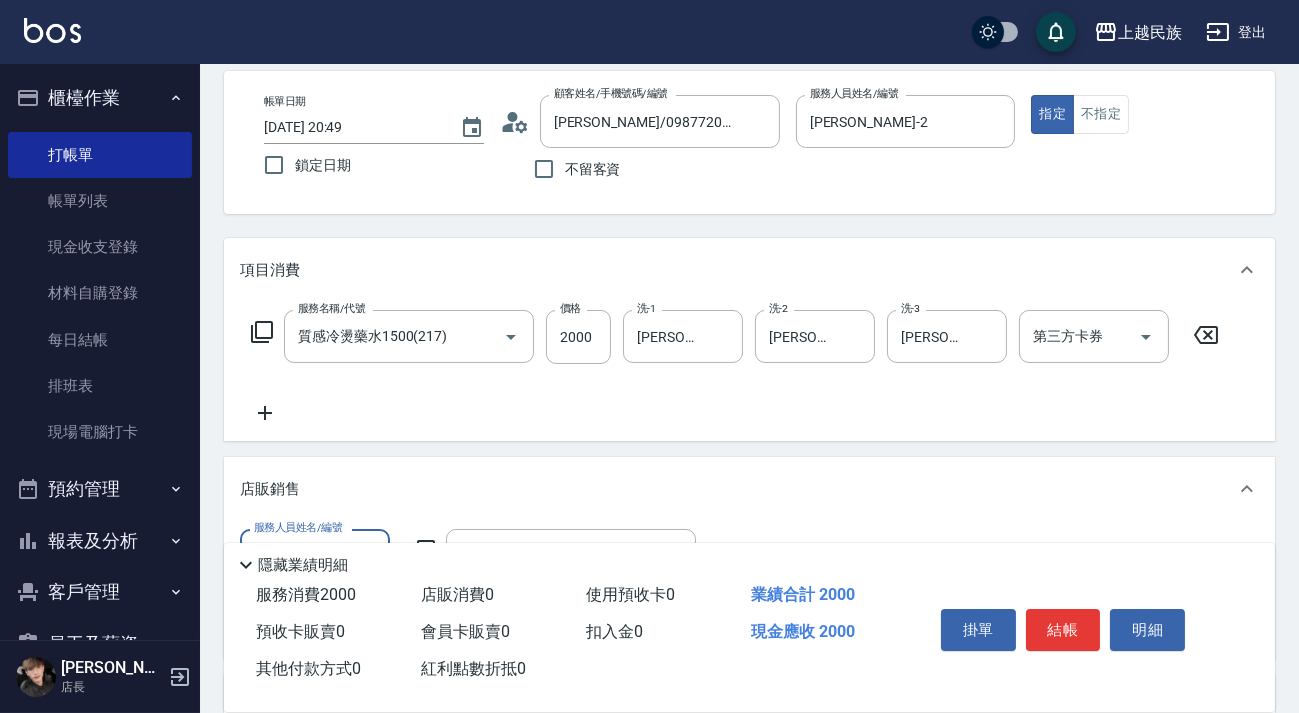 scroll, scrollTop: 0, scrollLeft: 0, axis: both 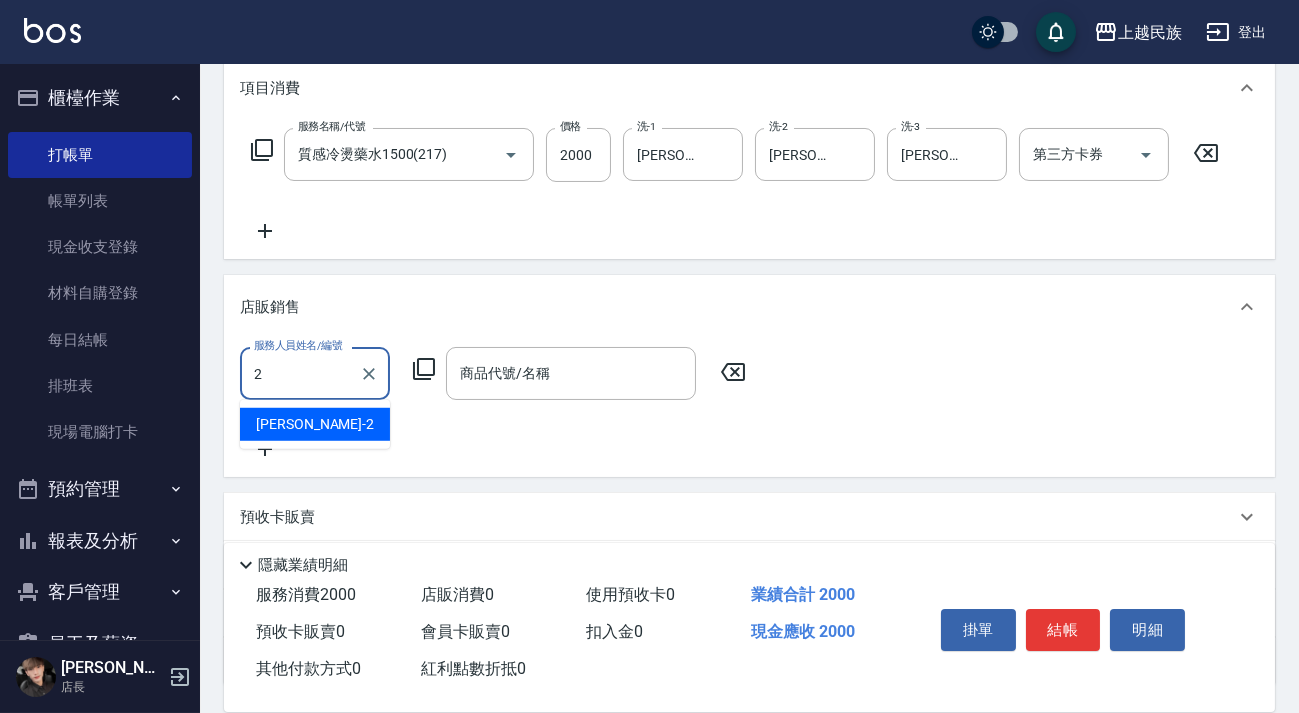 type on "Alan-2" 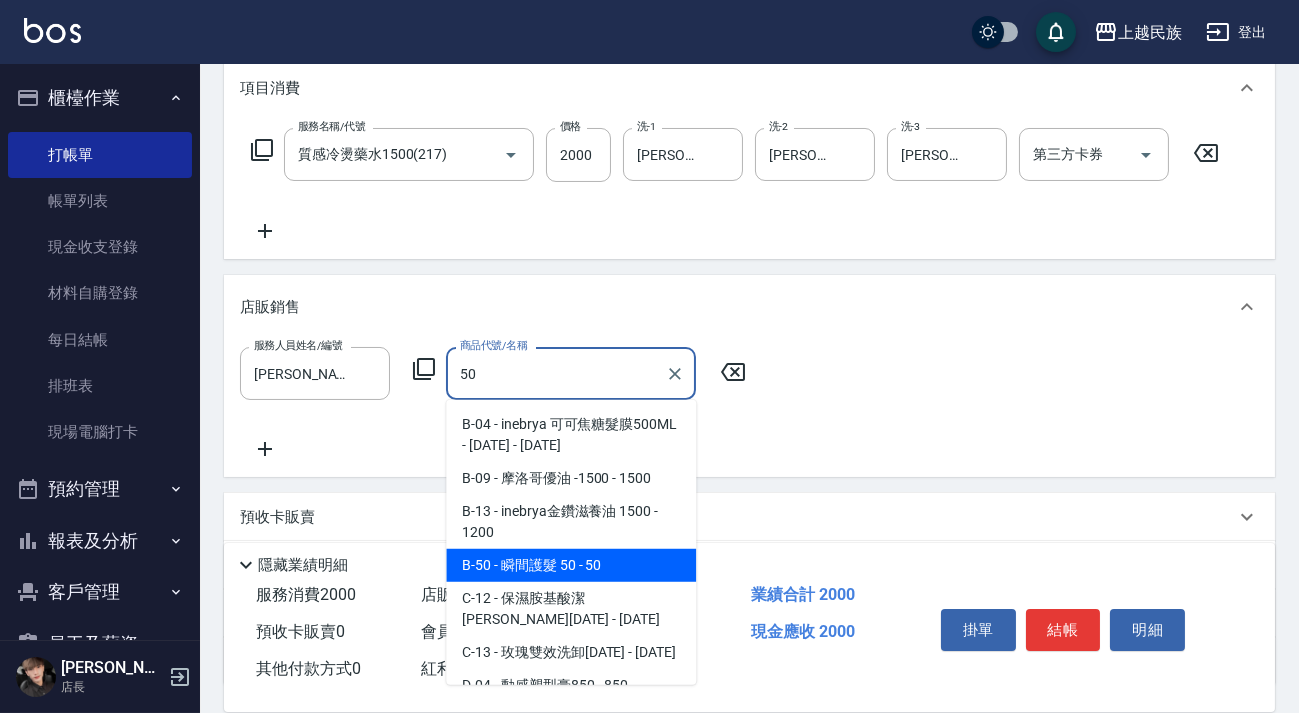 click on "B-50 - 瞬間護髮 50 - 50" at bounding box center (571, 565) 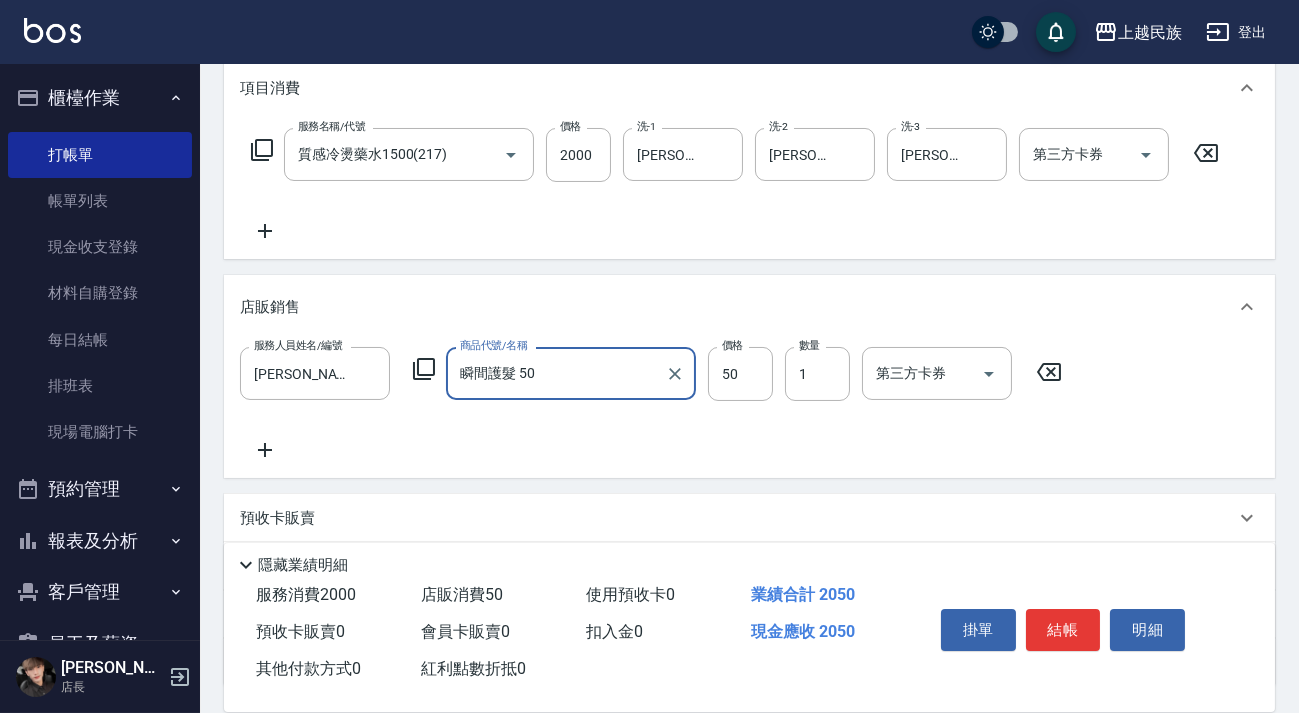 type on "瞬間護髮 50" 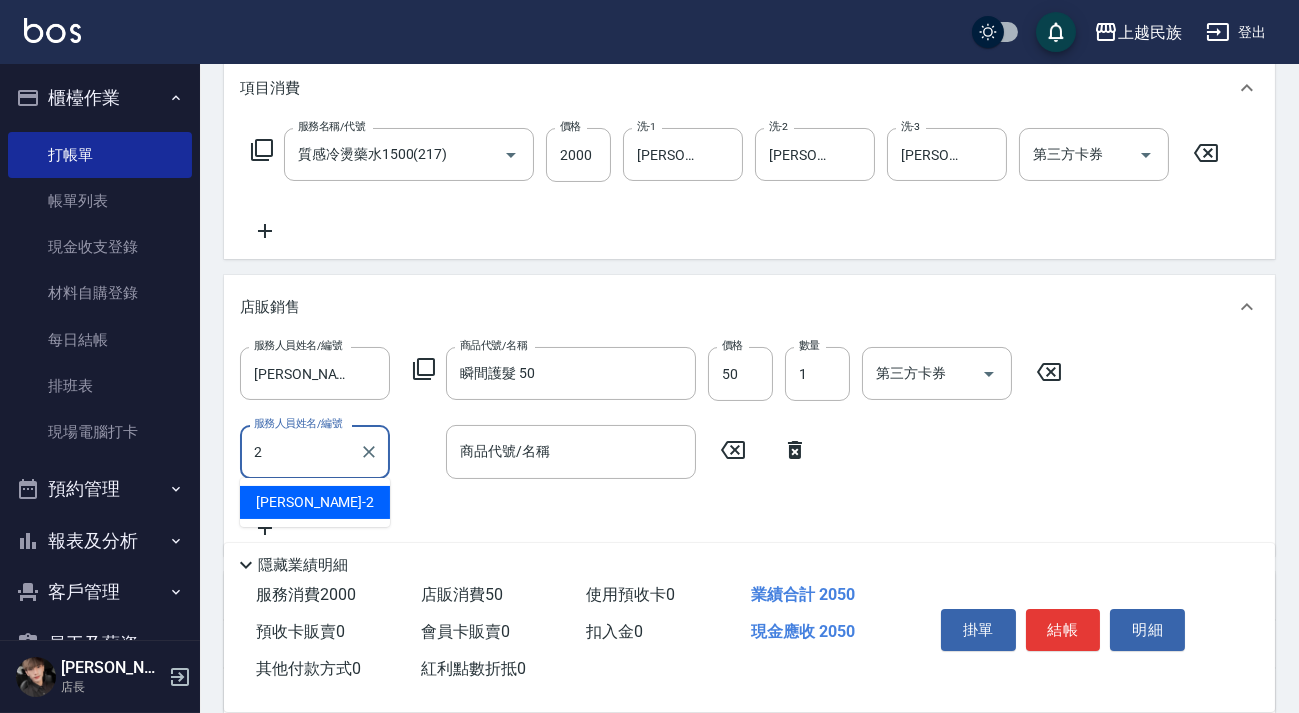 type on "Alan-2" 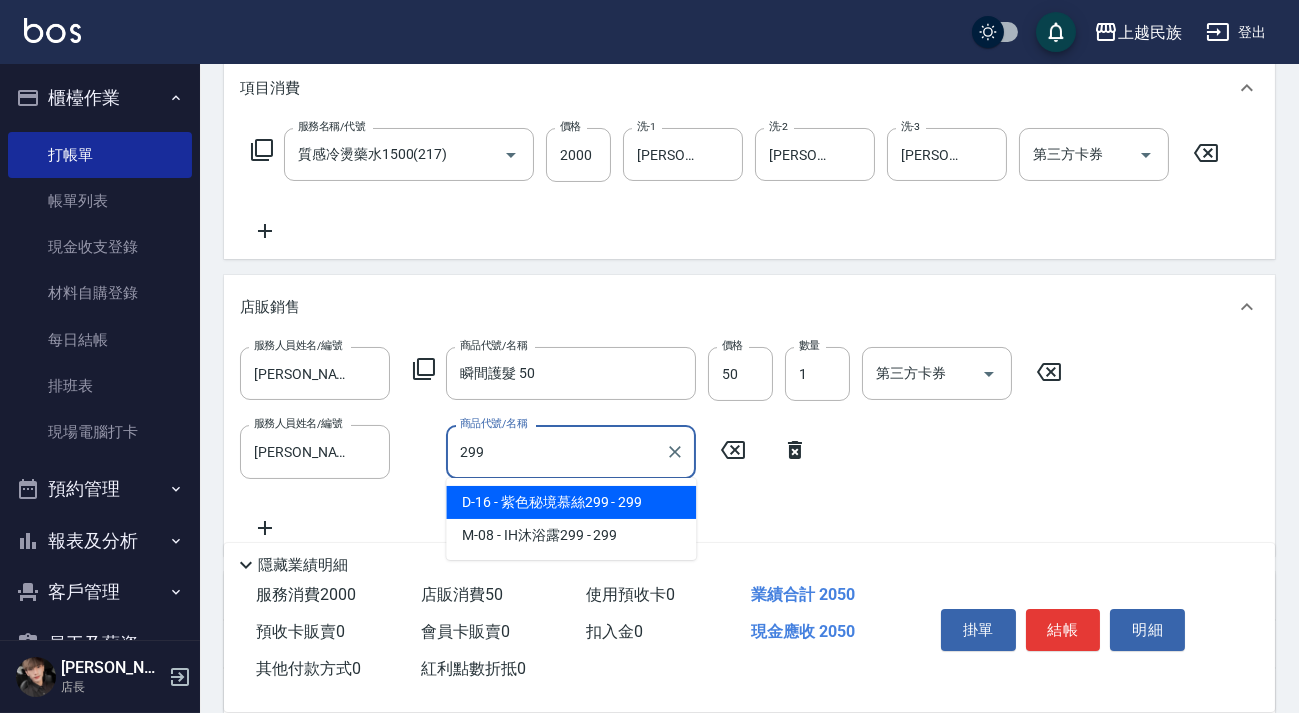 click on "D-16 - 紫色秘境慕絲299 - 299" at bounding box center (571, 502) 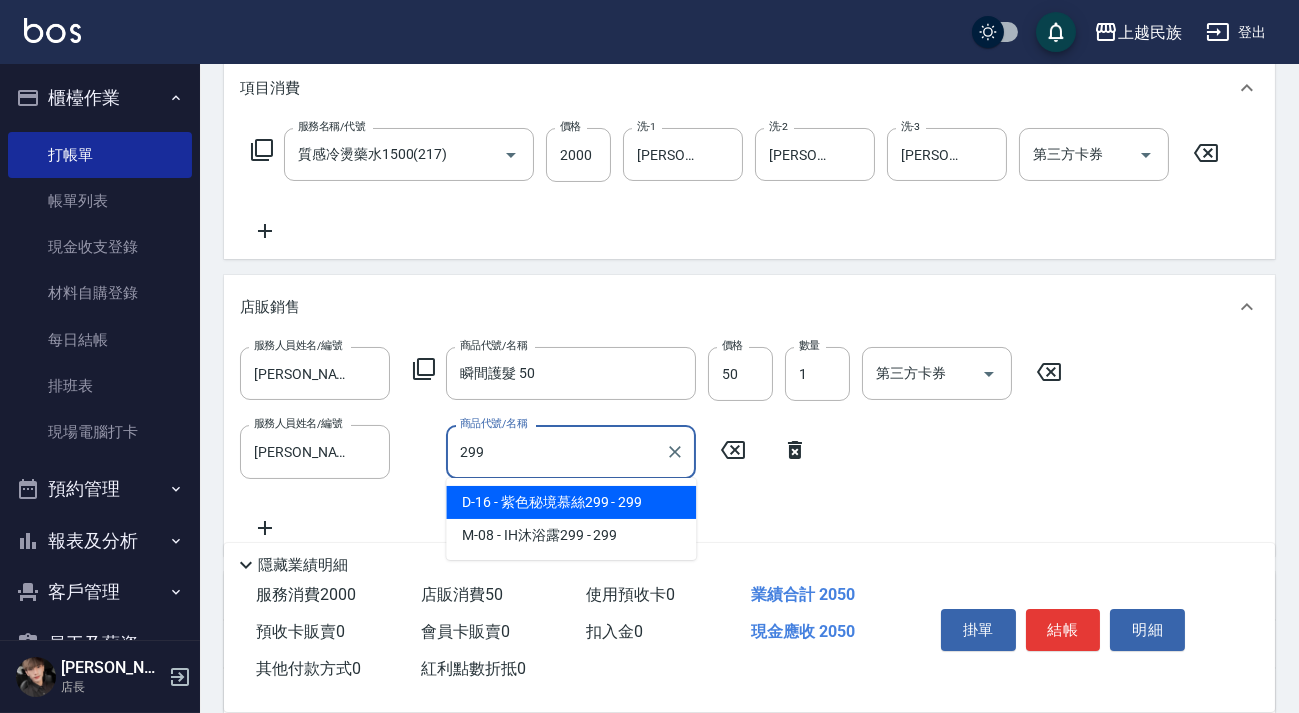 type on "紫色秘境慕絲299" 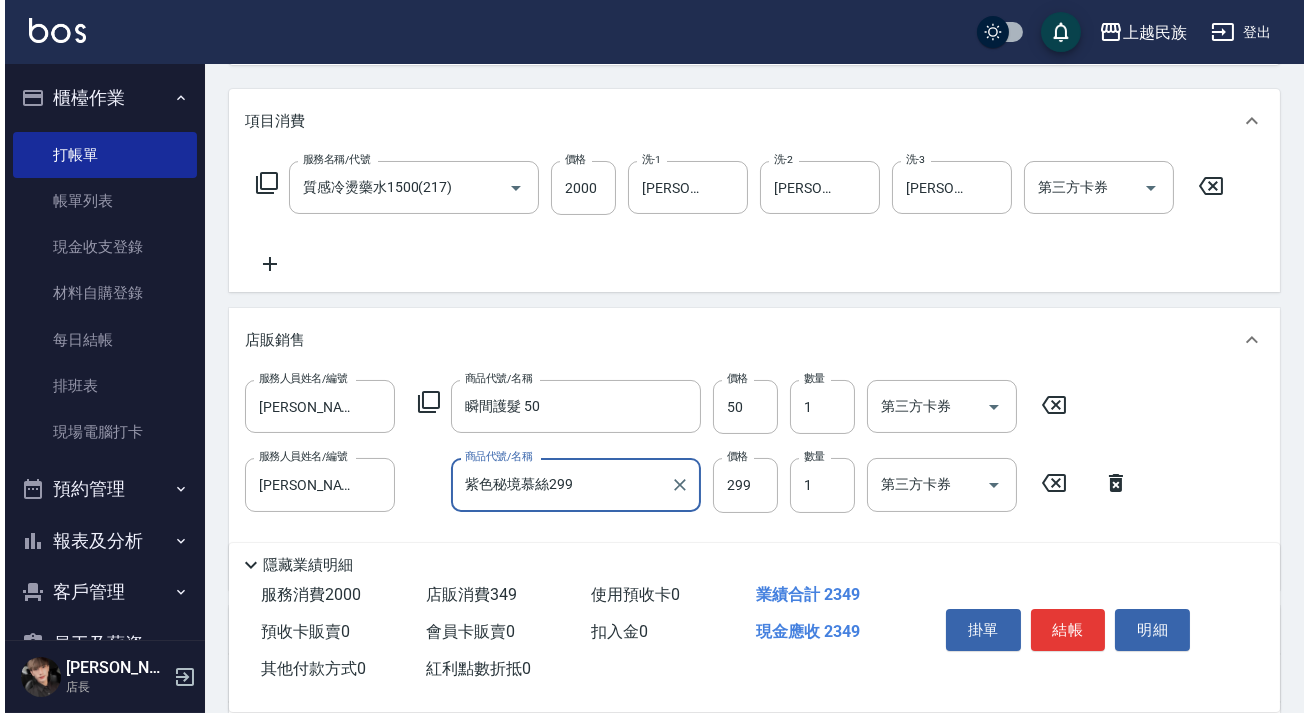 scroll, scrollTop: 0, scrollLeft: 0, axis: both 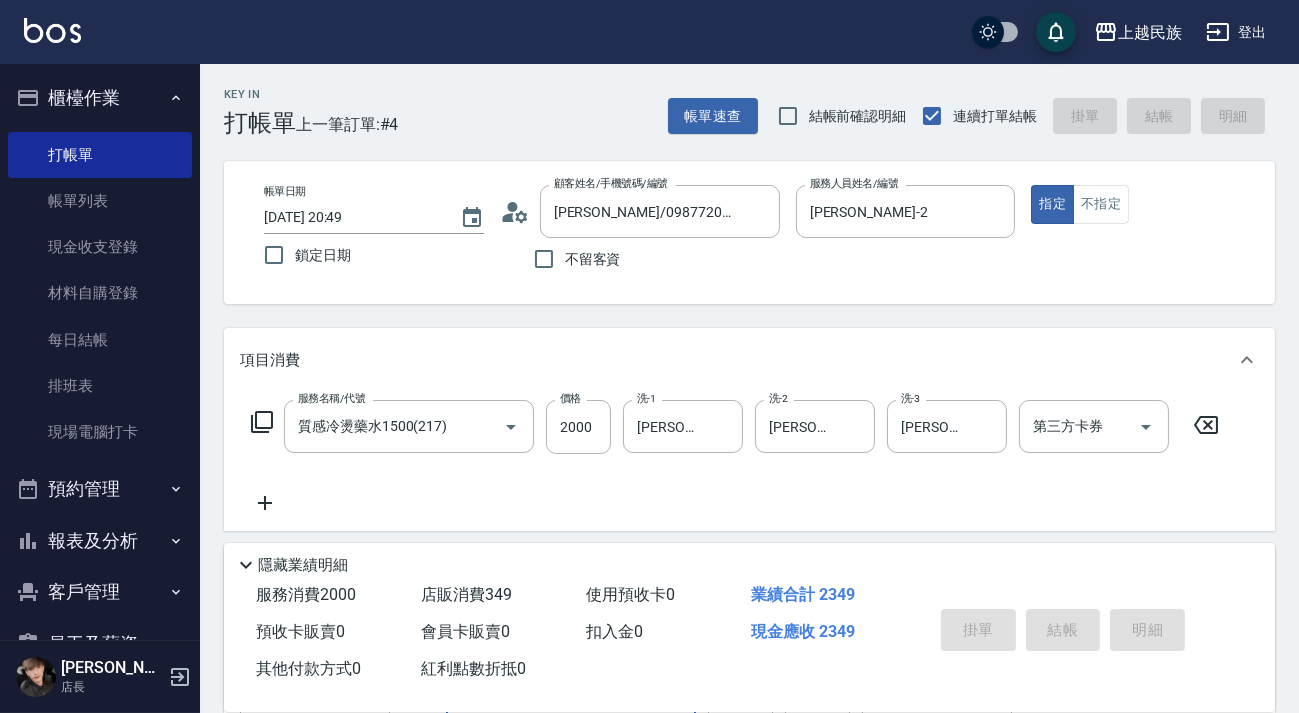 type on "2025/07/10 20:50" 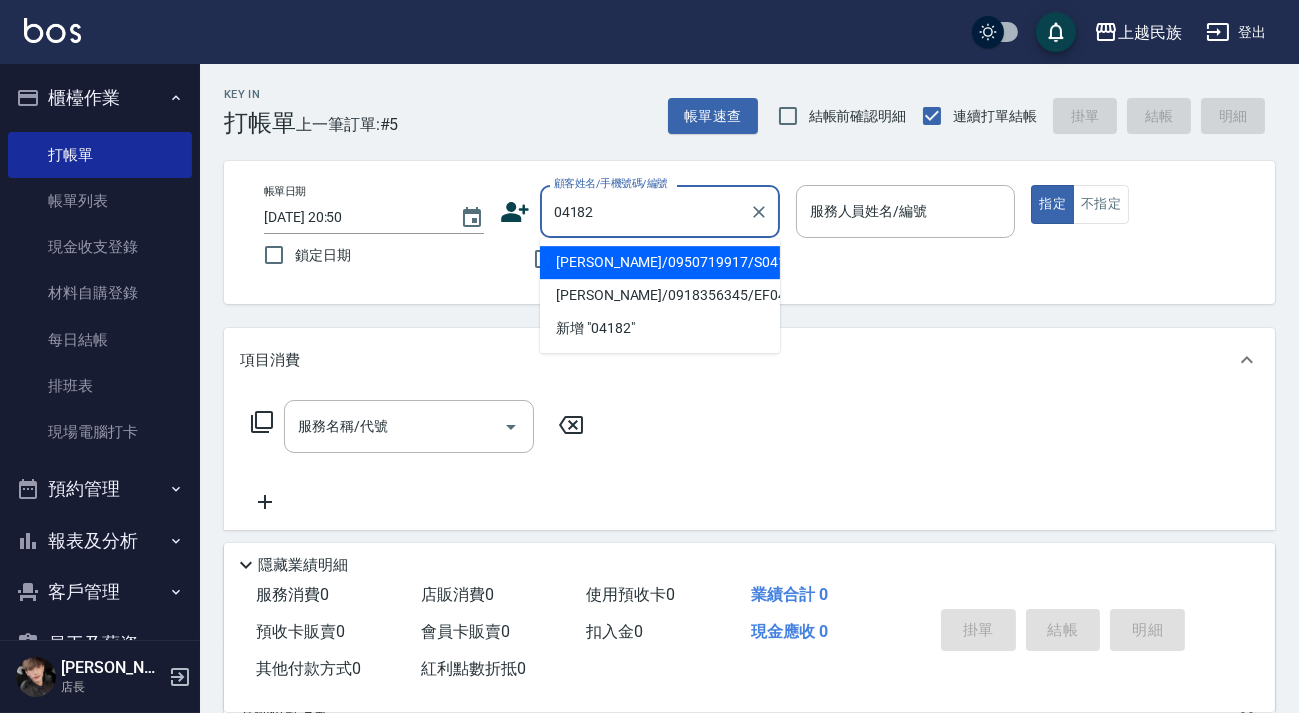 click on "張儀萱/0950719917/S041822" at bounding box center (660, 262) 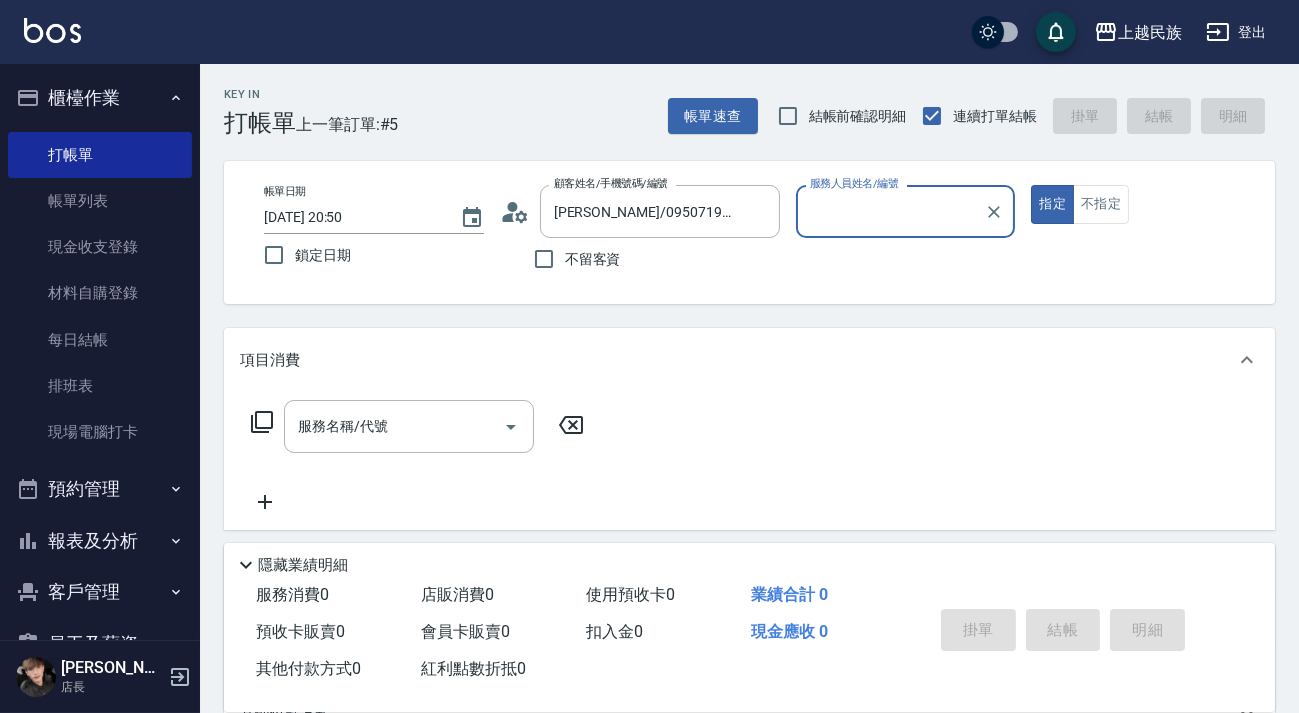type on "Stella-8" 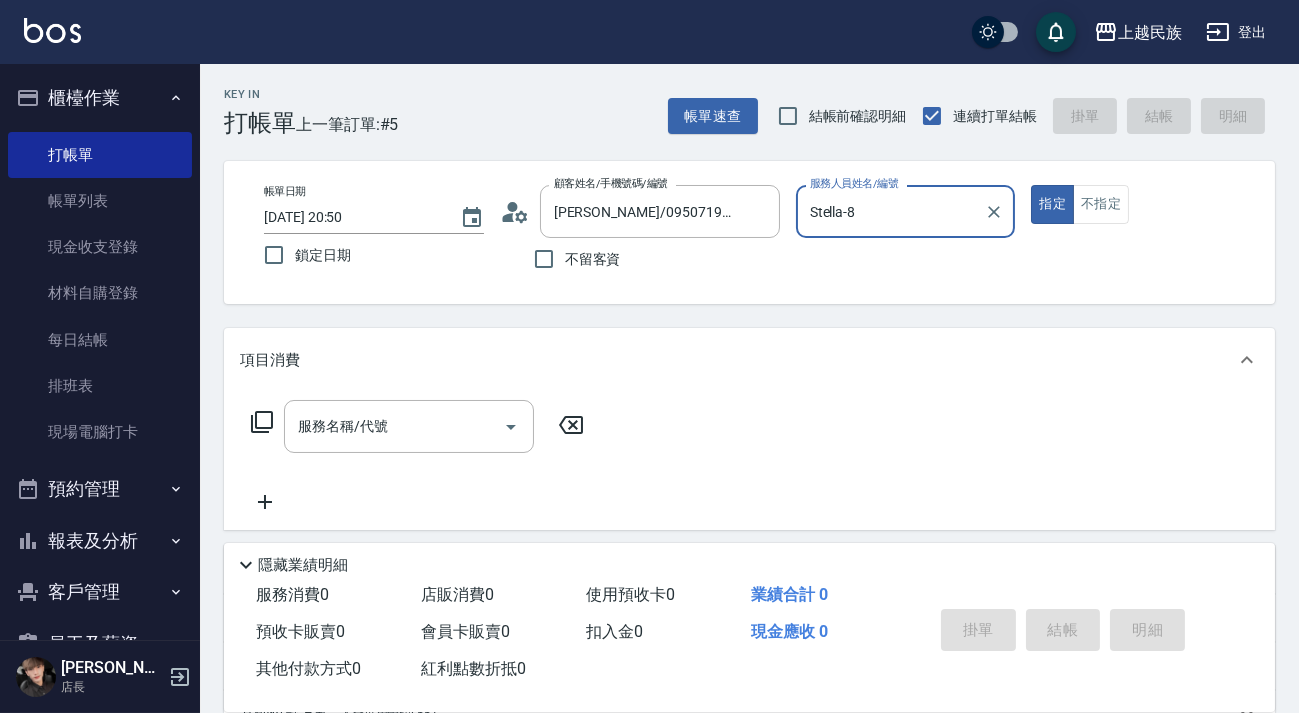 click on "指定" at bounding box center (1052, 204) 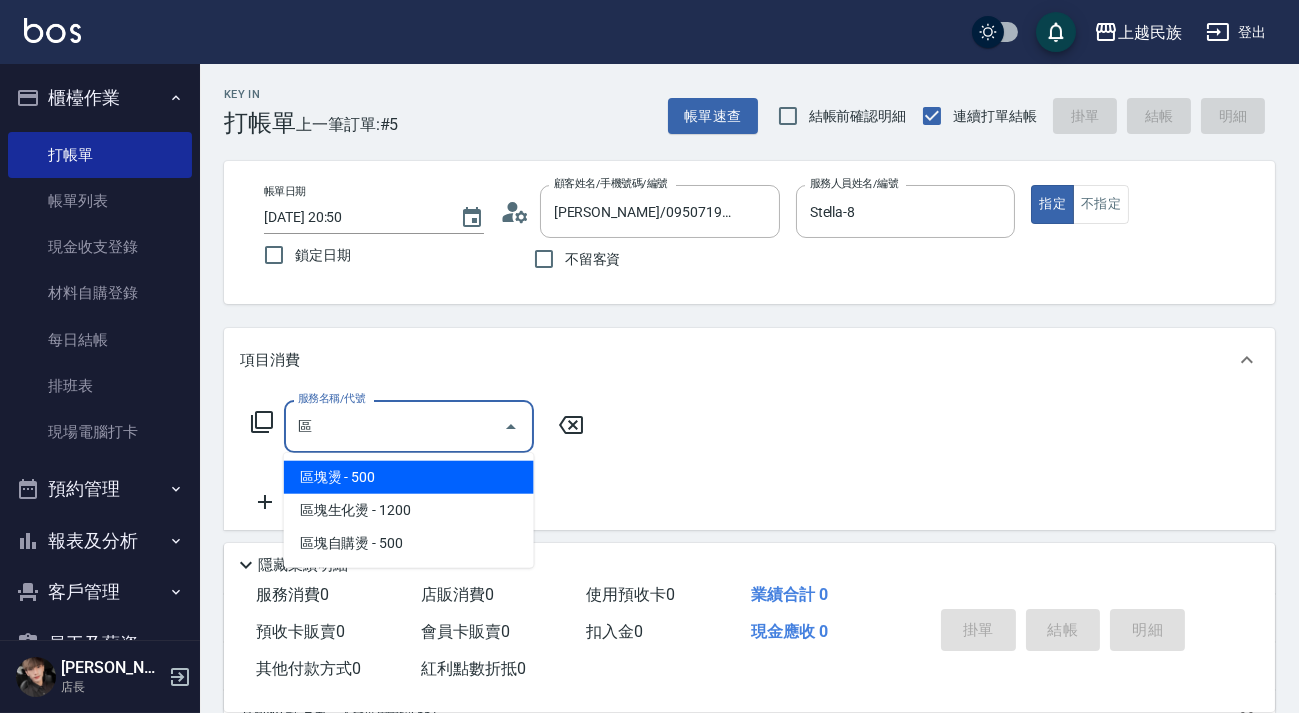 click on "區塊燙 - 500" at bounding box center (409, 477) 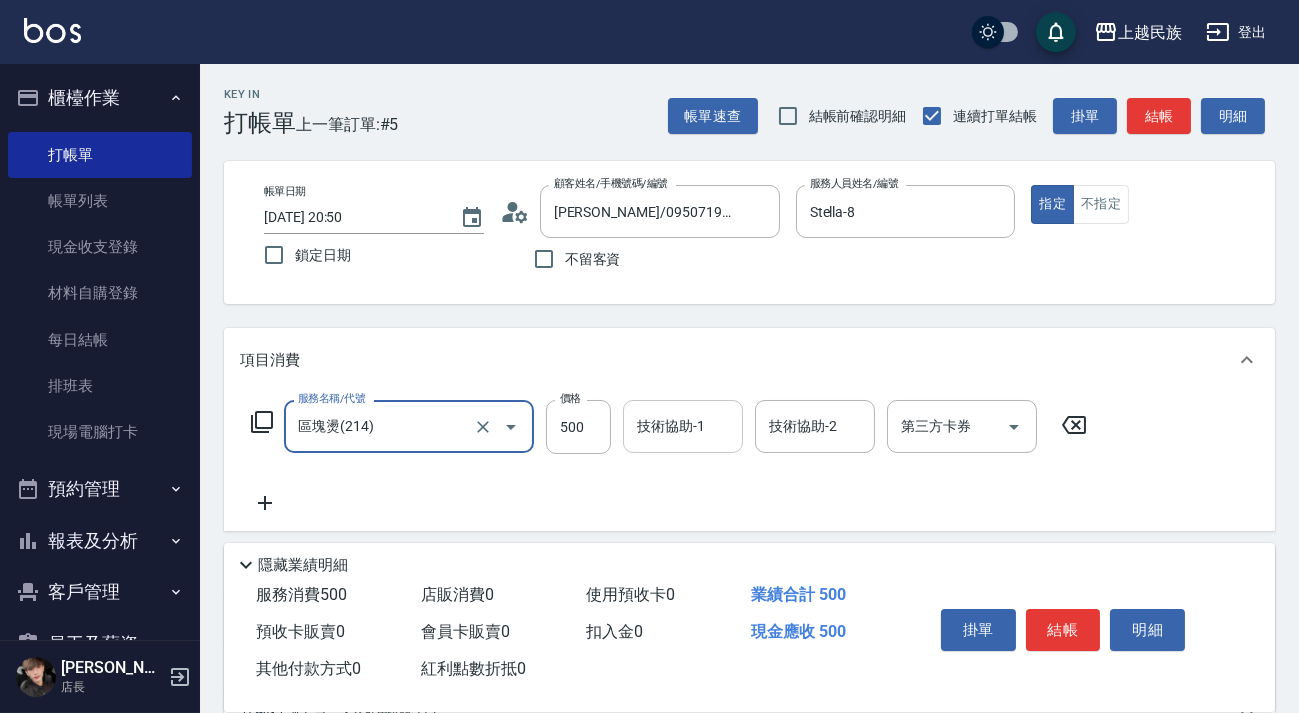 click on "技術協助-1" at bounding box center (683, 426) 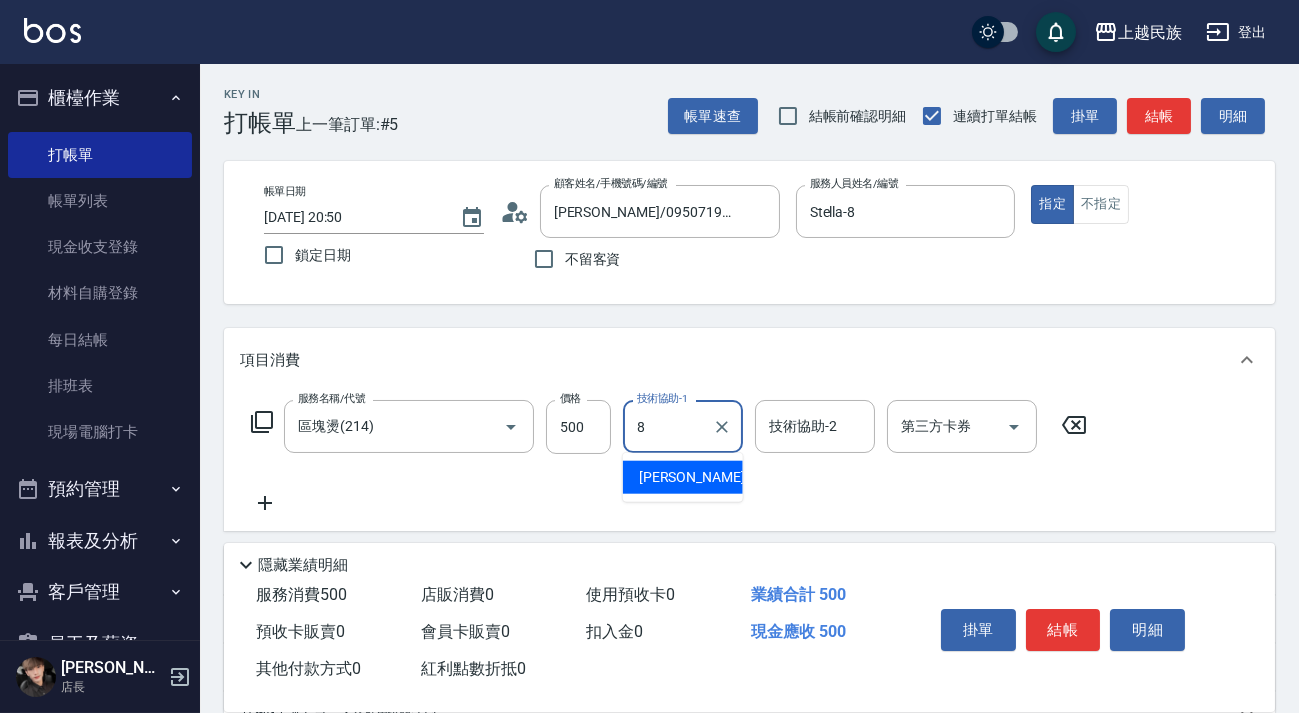 type on "Stella-8" 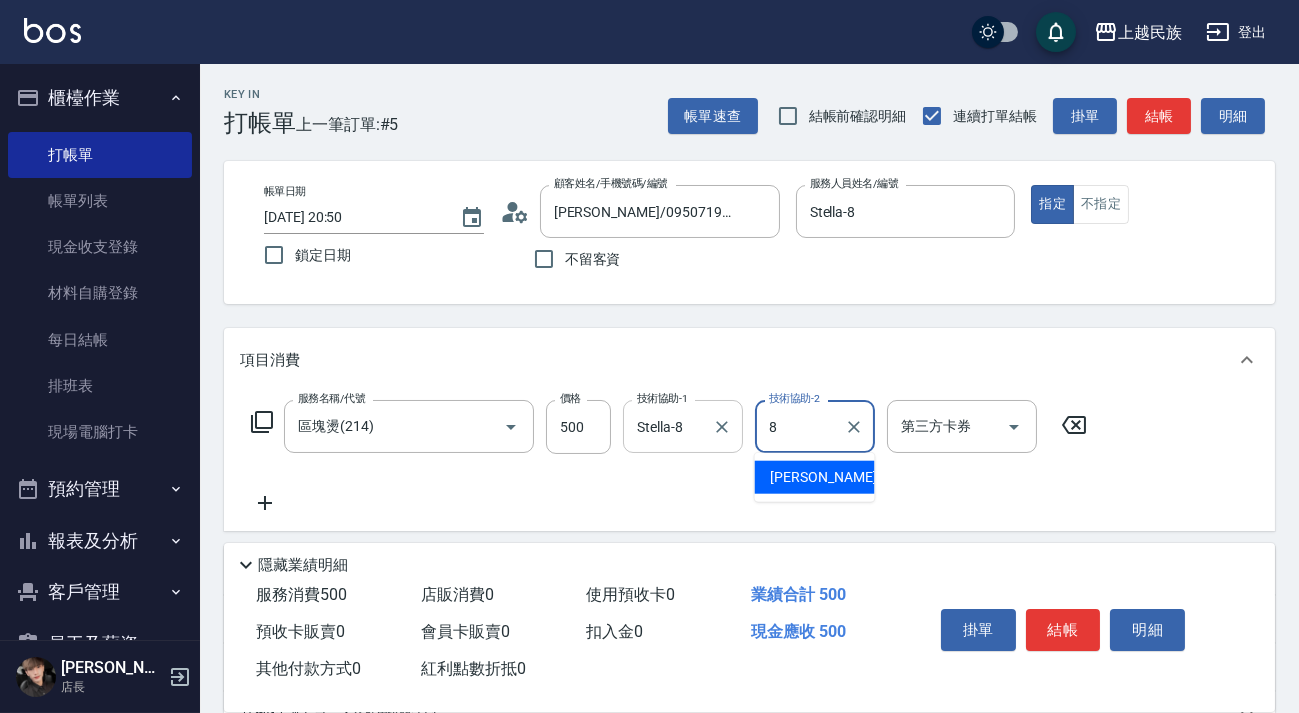 type on "Stella-8" 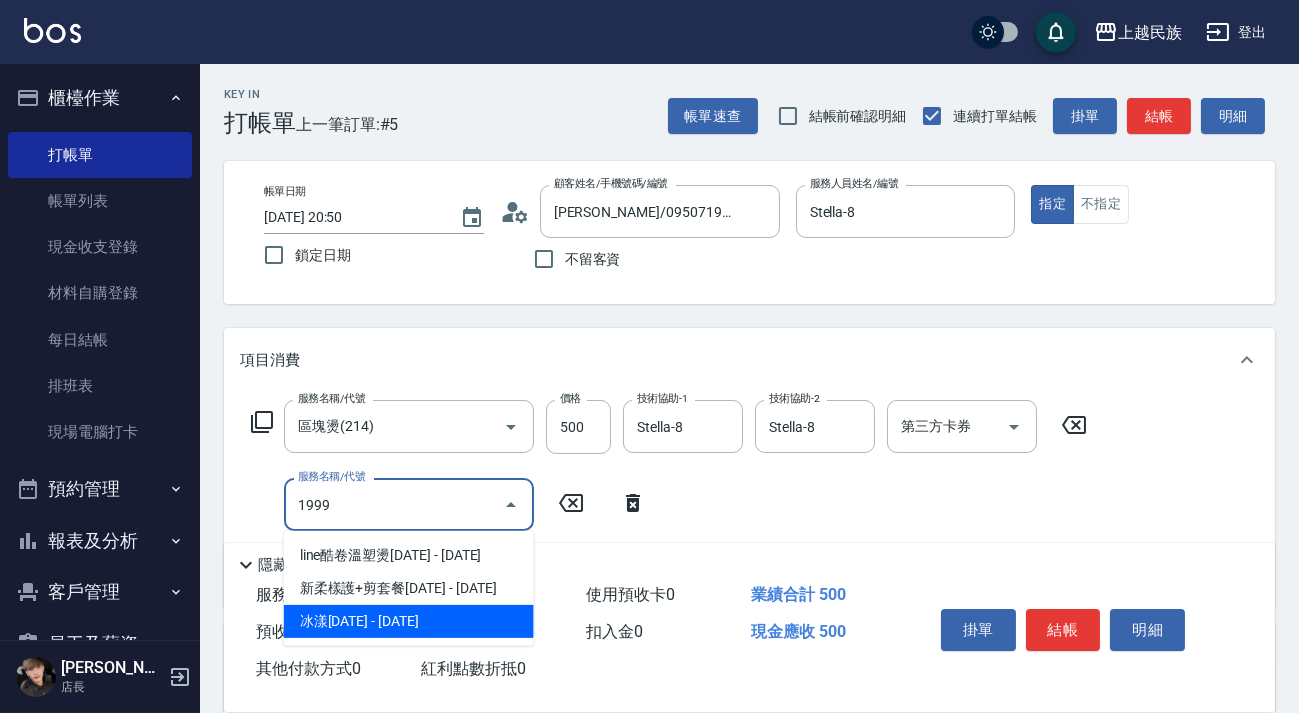 click on "冰漾1999 - 1999" at bounding box center (409, 621) 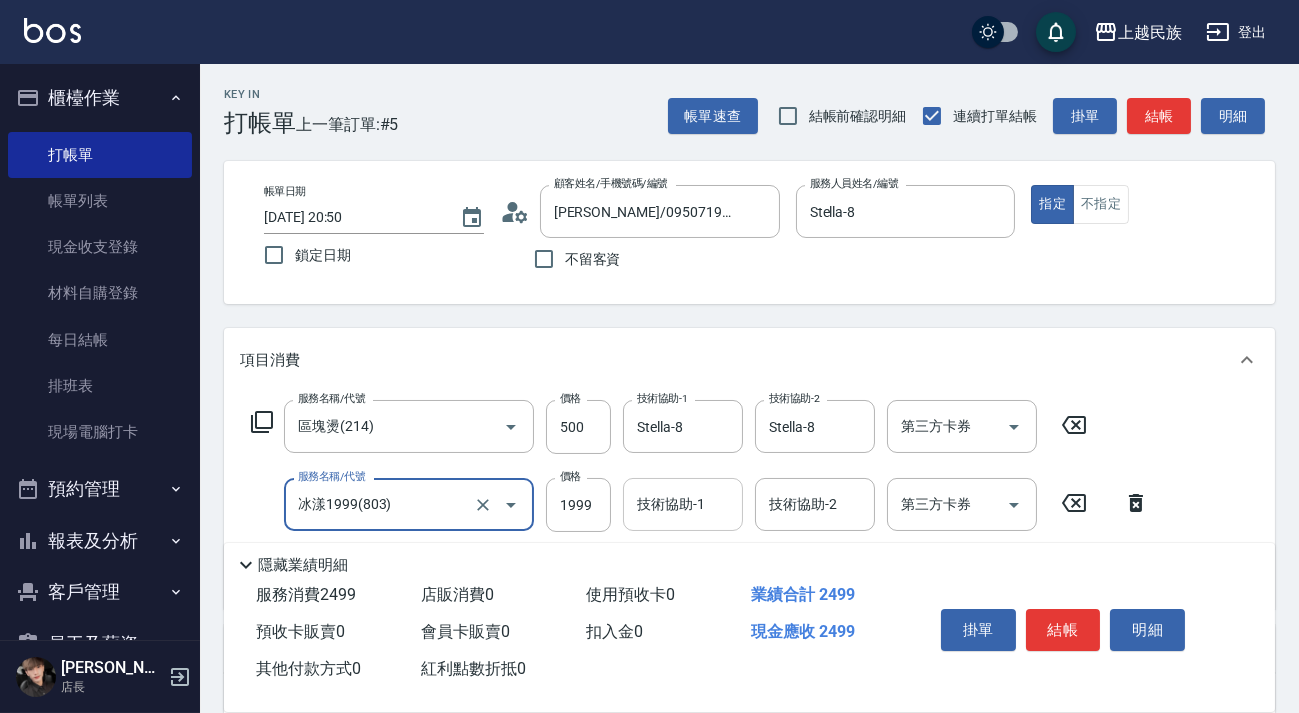 type on "冰漾1999(803)" 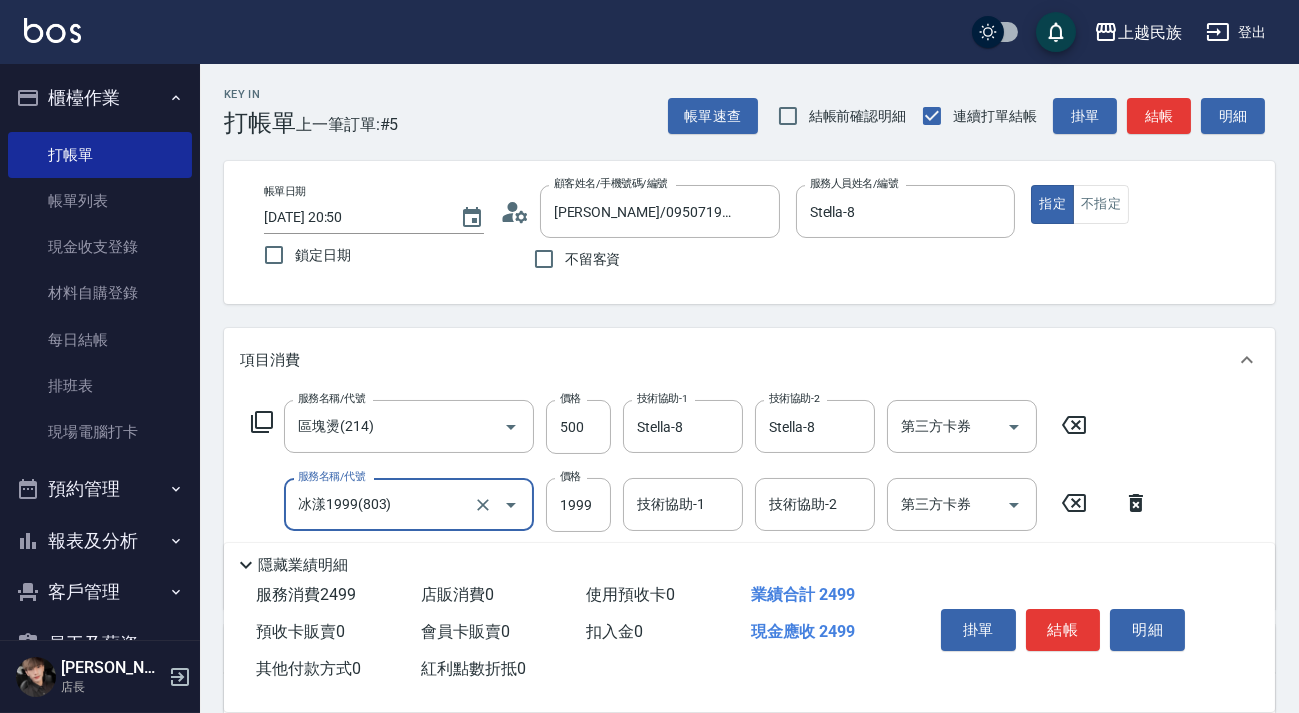 drag, startPoint x: 670, startPoint y: 508, endPoint x: 674, endPoint y: 496, distance: 12.649111 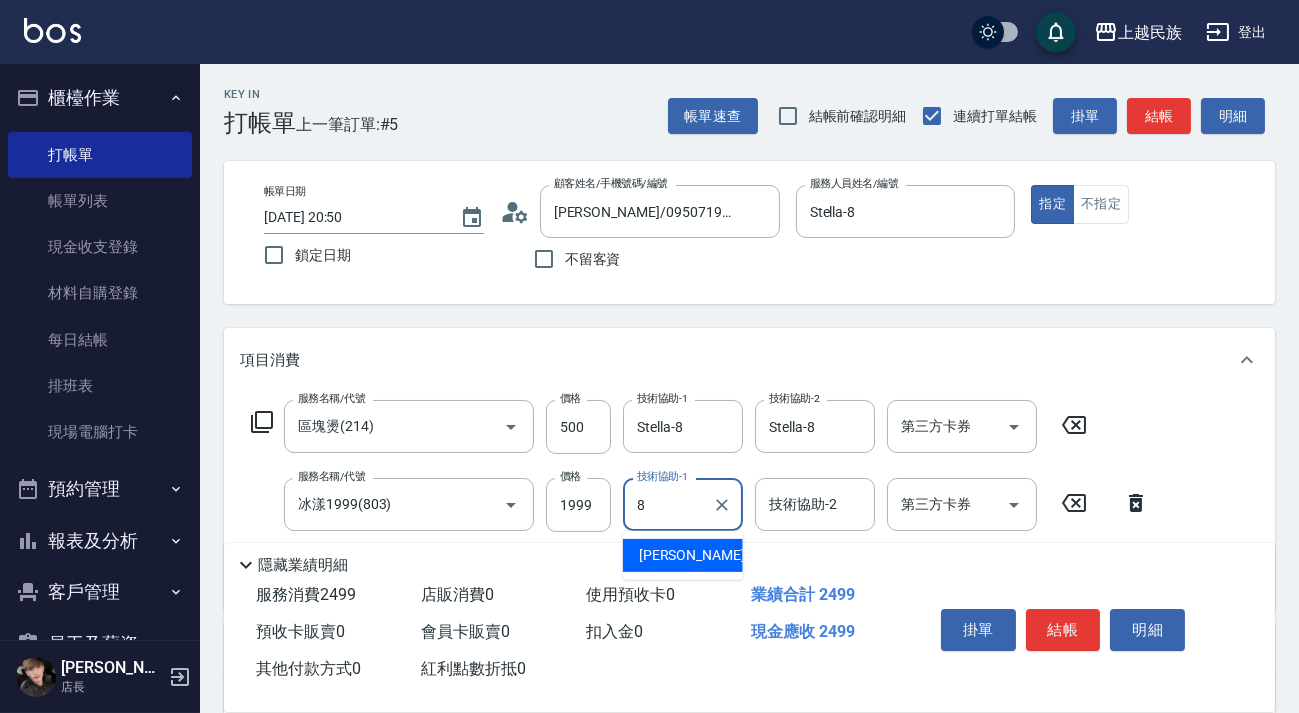 type on "Stella-8" 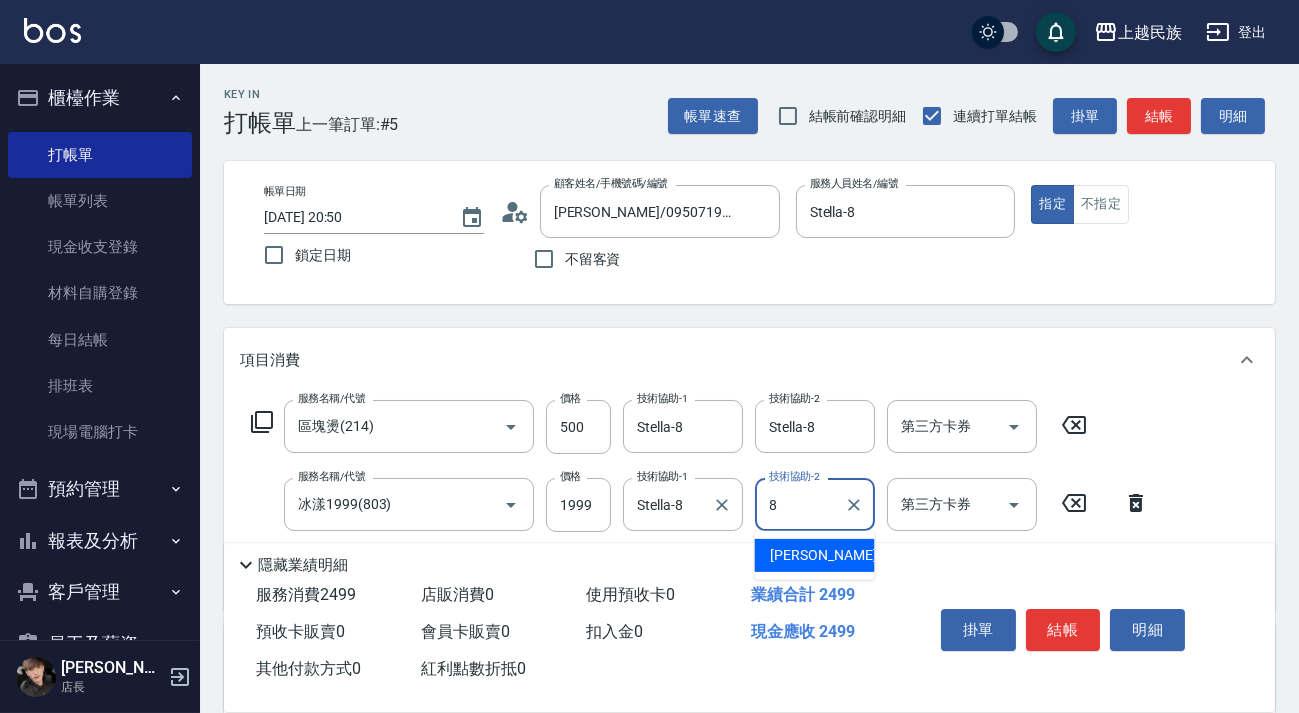 type on "Stella-8" 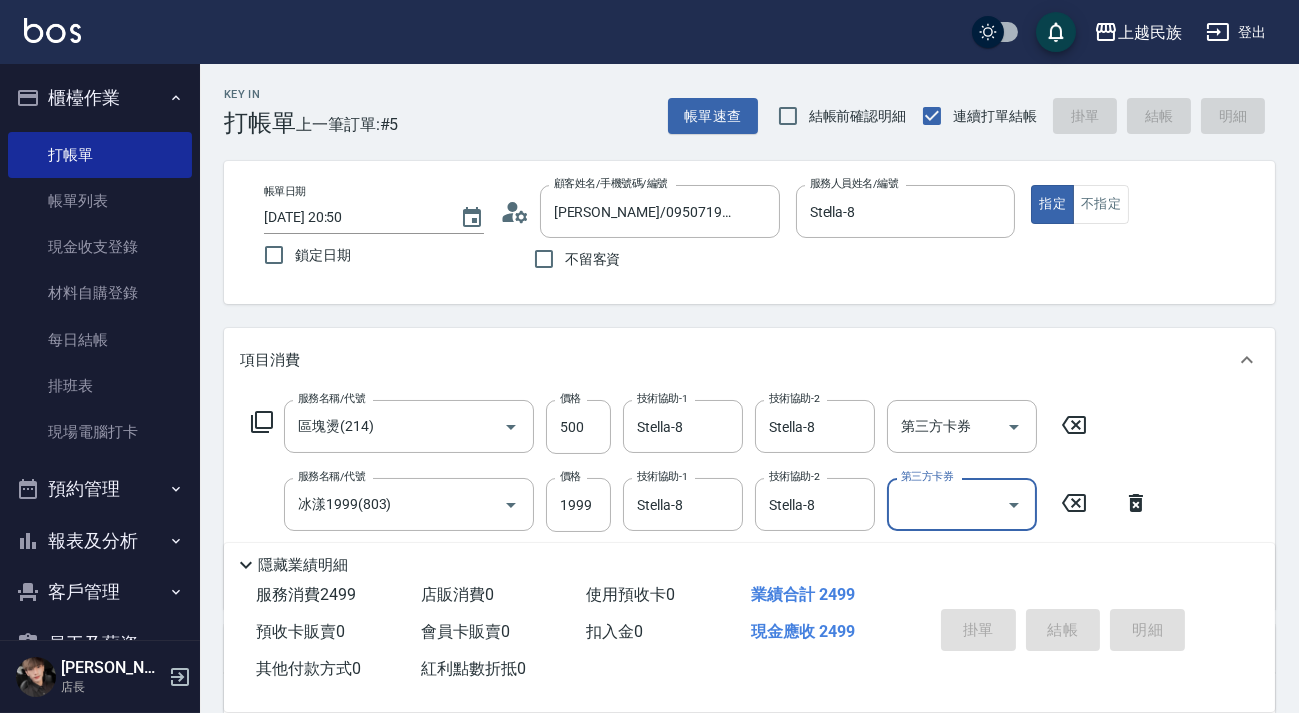 type 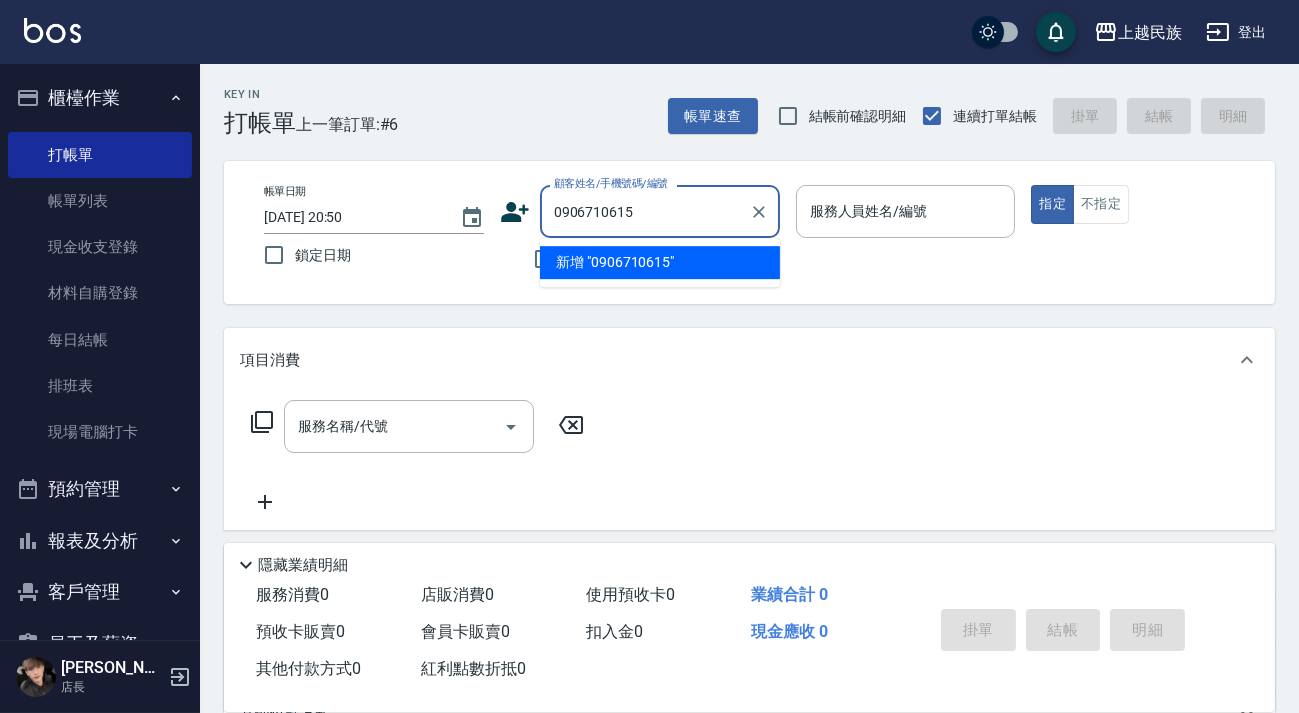 click on "新增 "0906710615"" at bounding box center (660, 262) 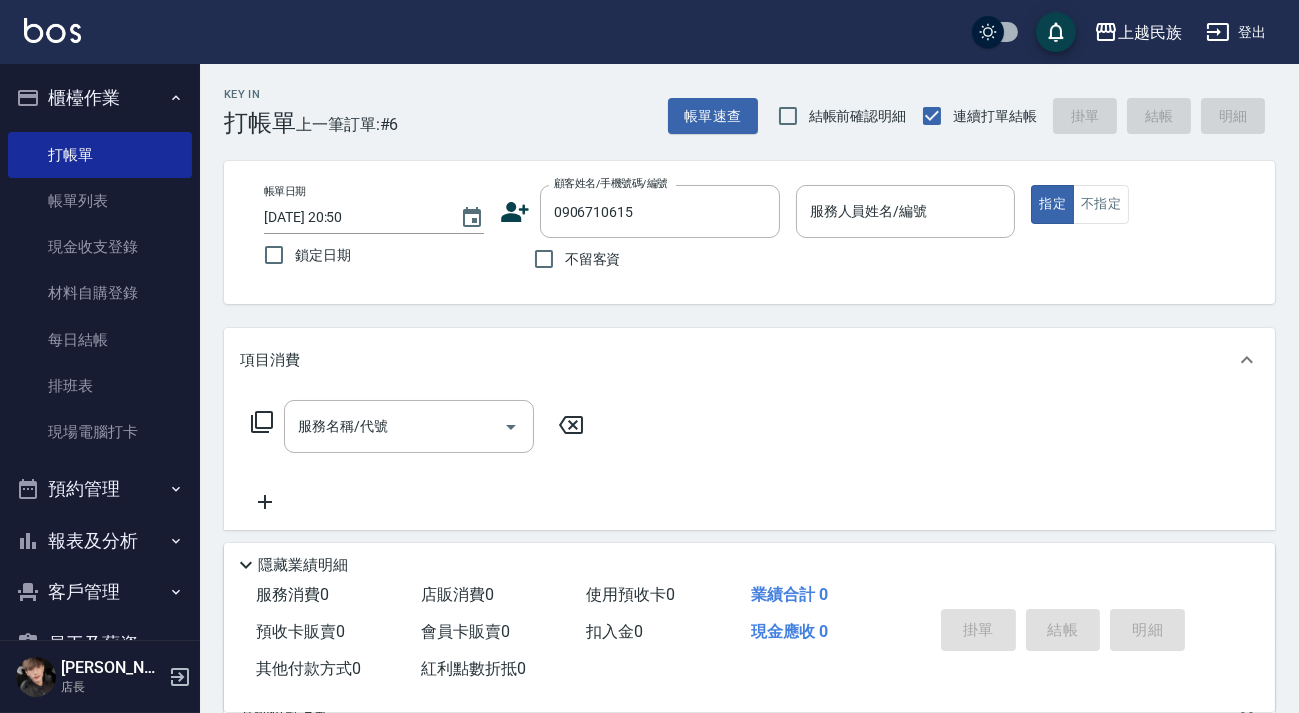 click 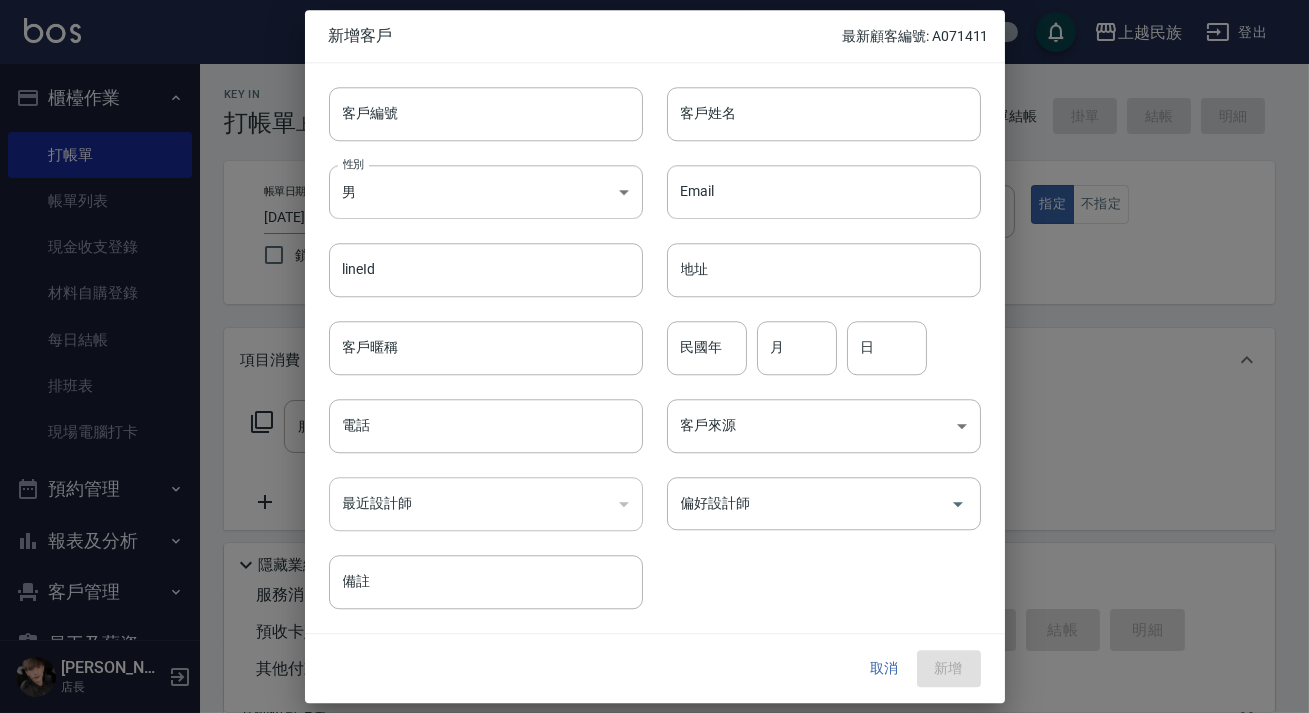 type on "0906710615" 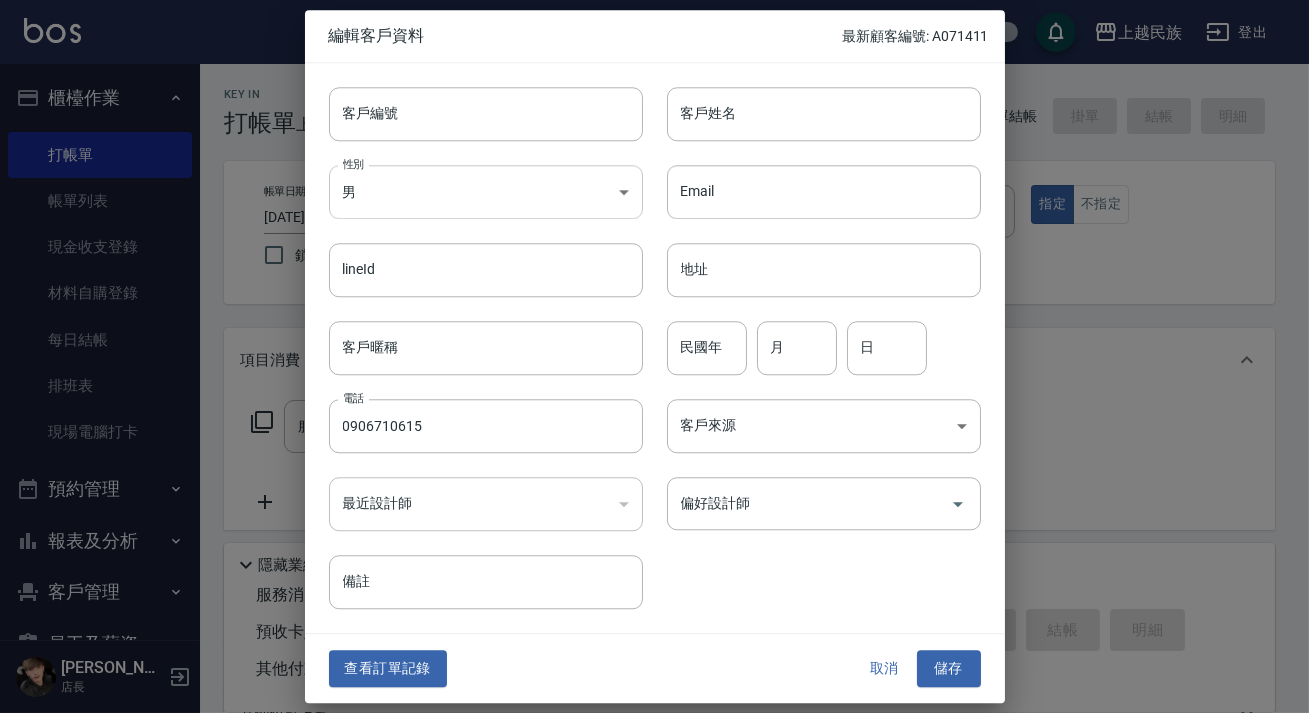 click on "上越民族 登出 櫃檯作業 打帳單 帳單列表 現金收支登錄 材料自購登錄 每日結帳 排班表 現場電腦打卡 預約管理 預約管理 單日預約紀錄 單週預約紀錄 報表及分析 報表目錄 消費分析儀表板 店家日報表 營業統計分析表 設計師業績表 設計師日報表 設計師排行榜 商品銷售排行榜 商品消耗明細 單一服務項目查詢 店販分類抽成明細 顧客入金餘額表 顧客卡券餘額表 收支分類明細表 非現金明細對帳單 客戶管理 客戶列表 卡券管理 入金管理 員工及薪資 員工列表 全店打卡記錄 考勤排班總表 商品管理 商品列表 Alan 店長 Key In 打帳單 上一筆訂單:#6 帳單速查 結帳前確認明細 連續打單結帳 掛單 結帳 明細 帳單日期 2025/07/10 20:50 鎖定日期 顧客姓名/手機號碼/編號 0906710615 顧客姓名/手機號碼/編號 不留客資 服務人員姓名/編號 服務人員姓名/編號 指定 不指定 項目消費 店販銷售" at bounding box center (654, 487) 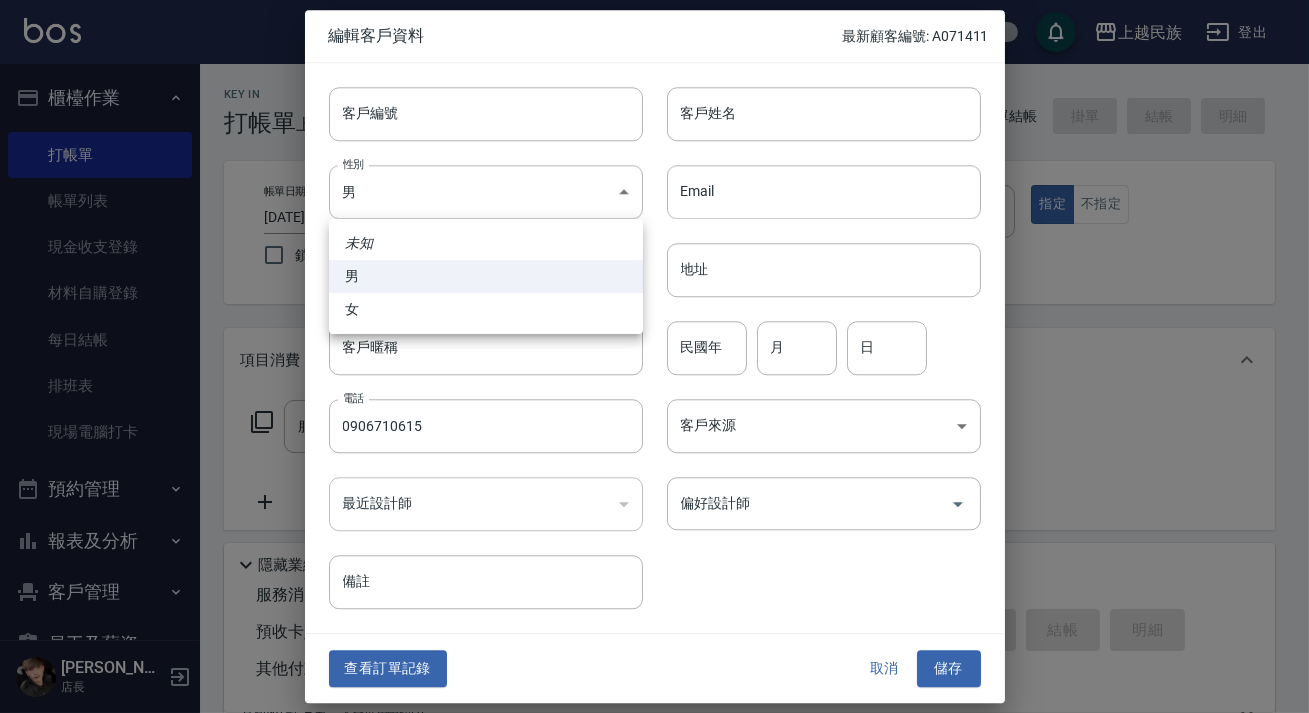 drag, startPoint x: 508, startPoint y: 294, endPoint x: 546, endPoint y: 280, distance: 40.496914 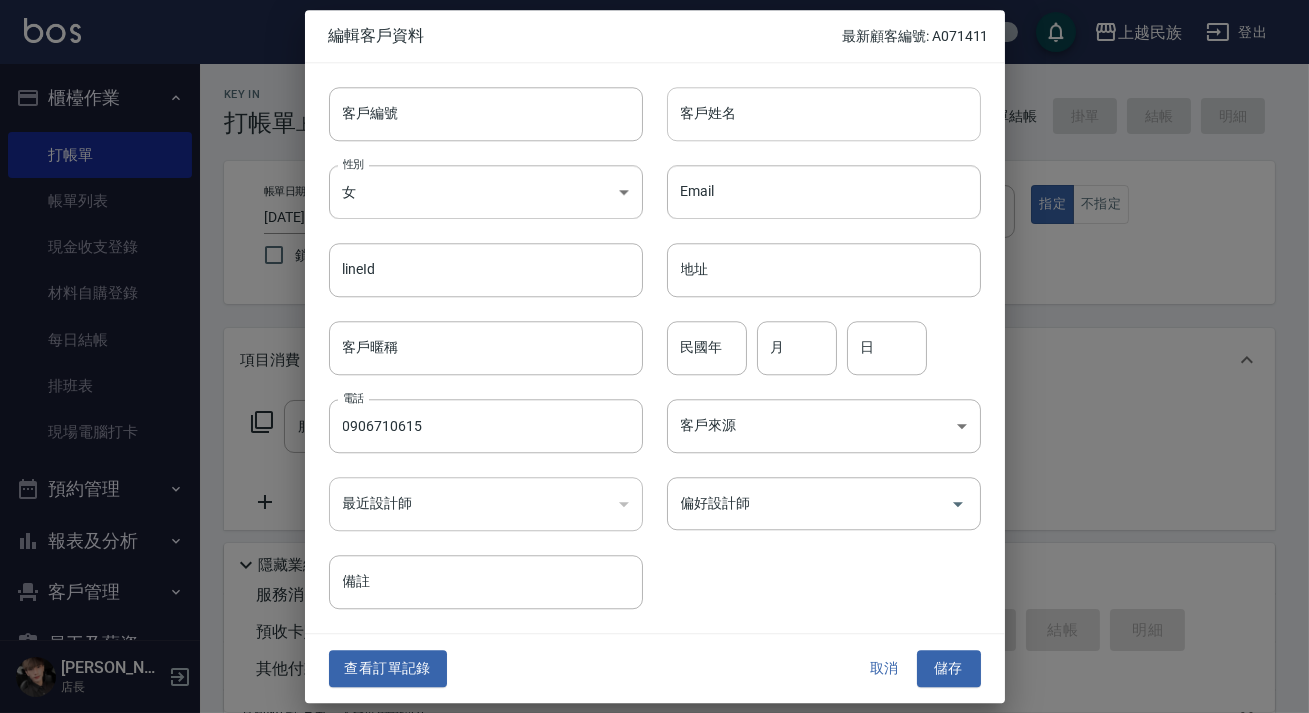 click on "客戶姓名" at bounding box center [824, 114] 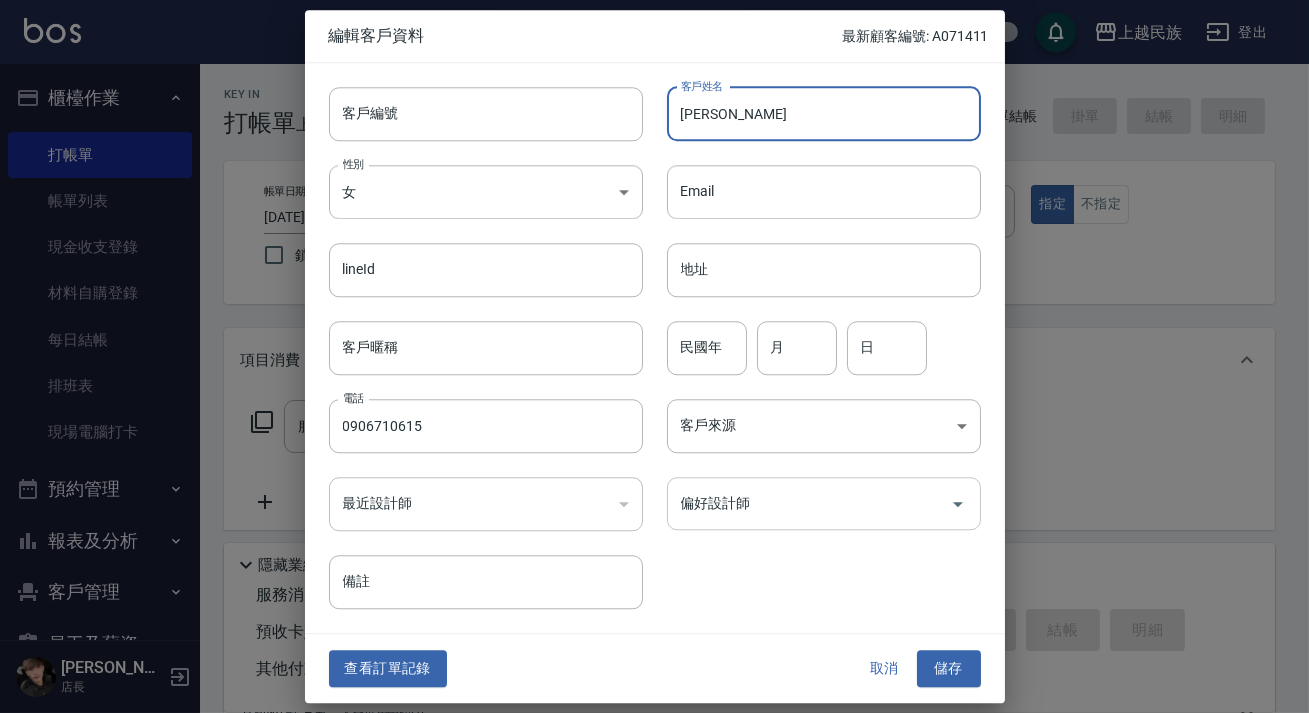 click on "偏好設計師" at bounding box center [824, 503] 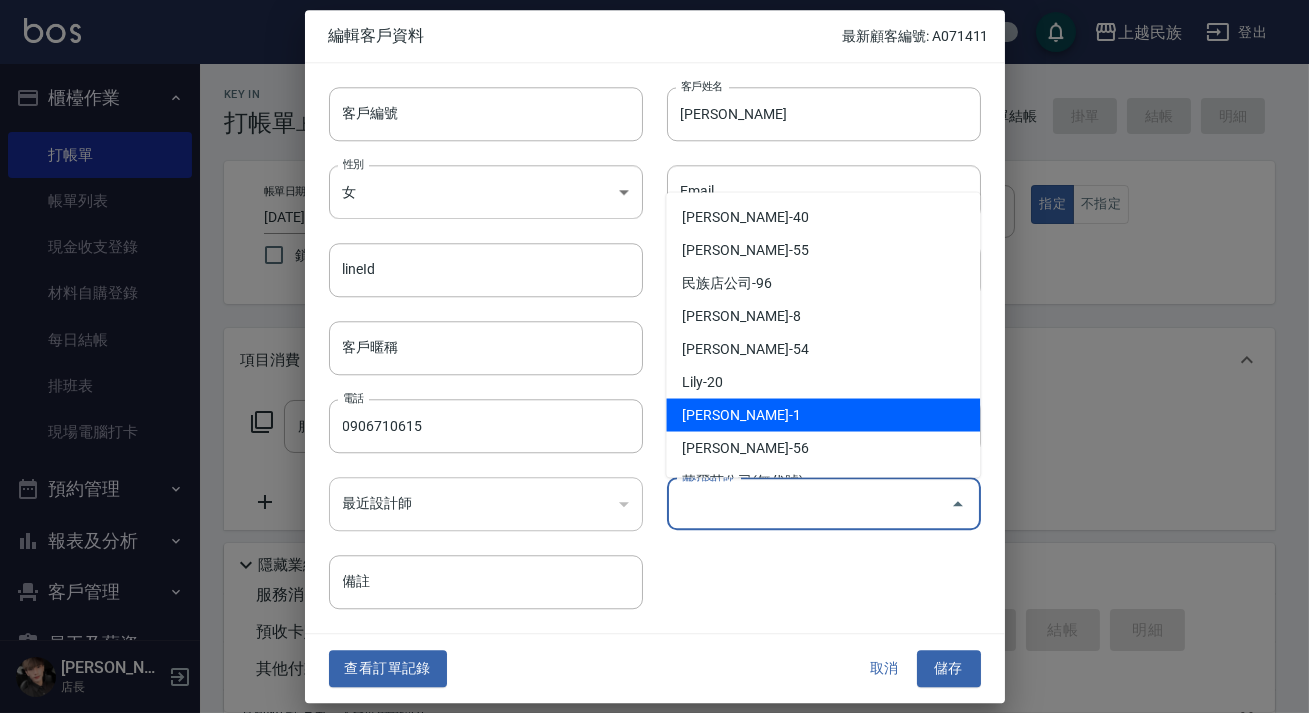 scroll, scrollTop: 159, scrollLeft: 0, axis: vertical 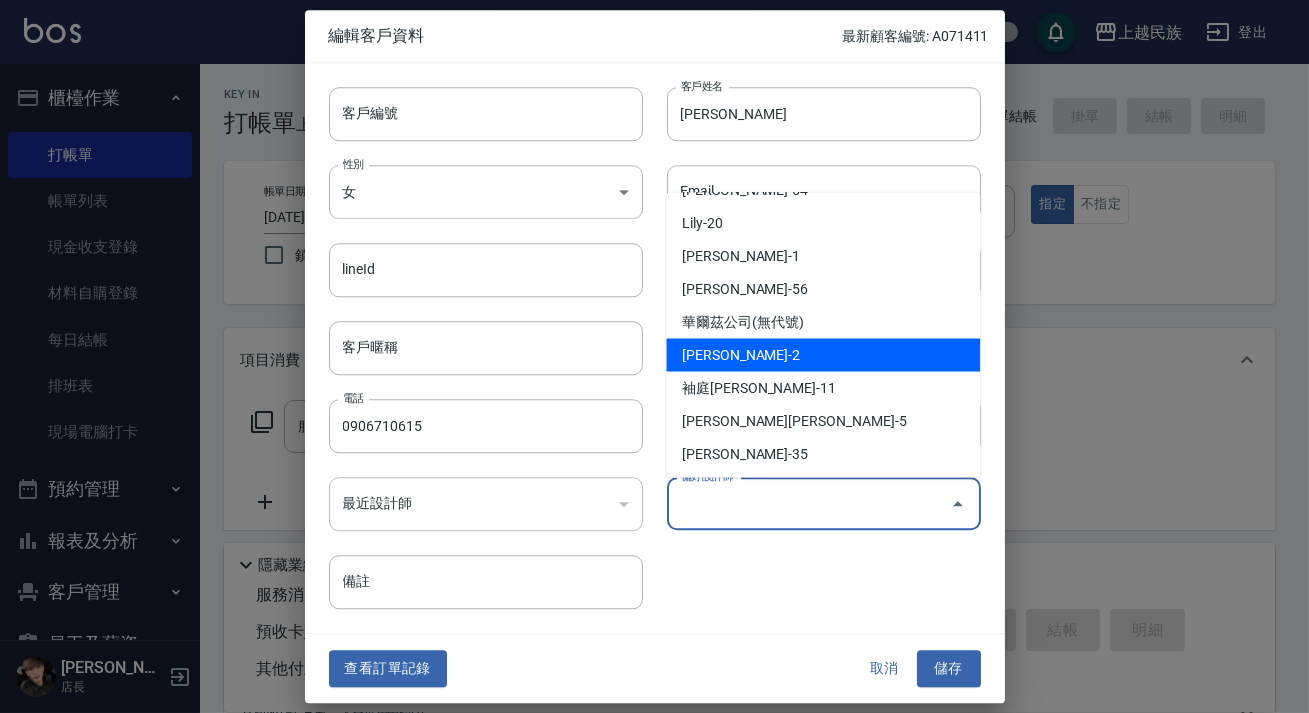 click on "Alan-2" at bounding box center [823, 354] 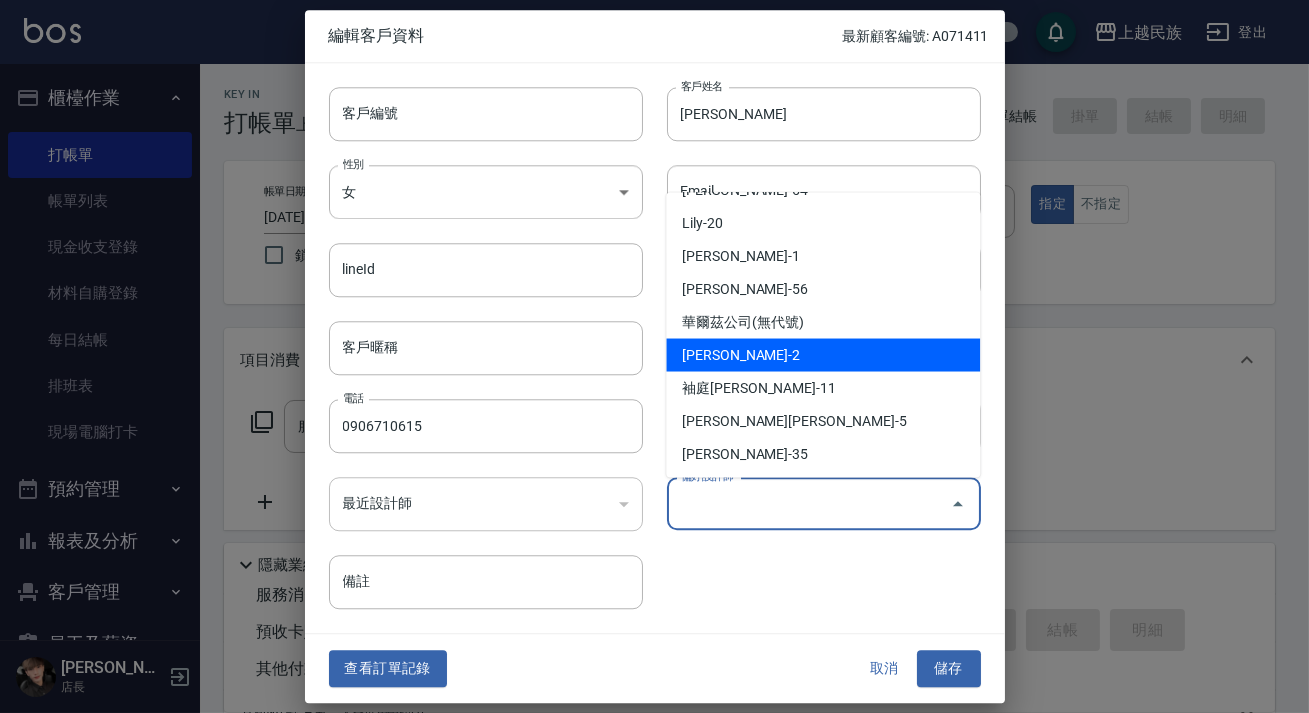 type on "[PERSON_NAME]" 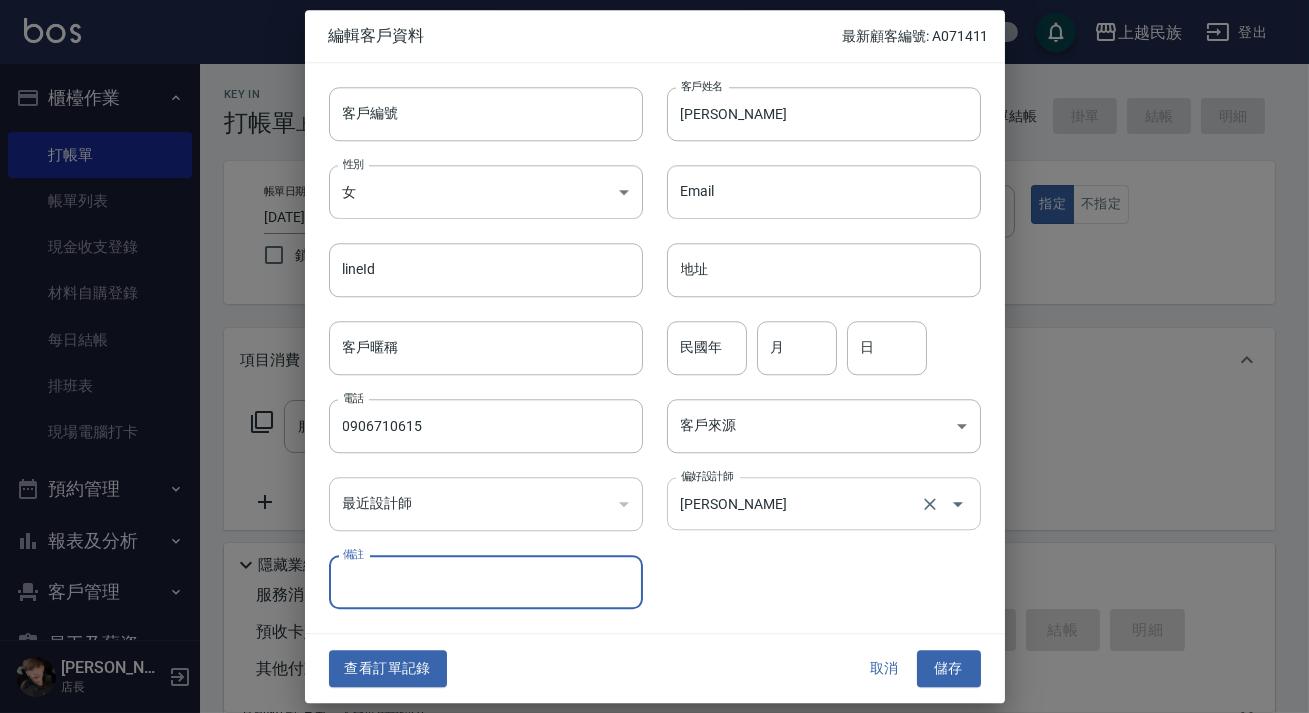 click on "[PERSON_NAME]" at bounding box center (796, 503) 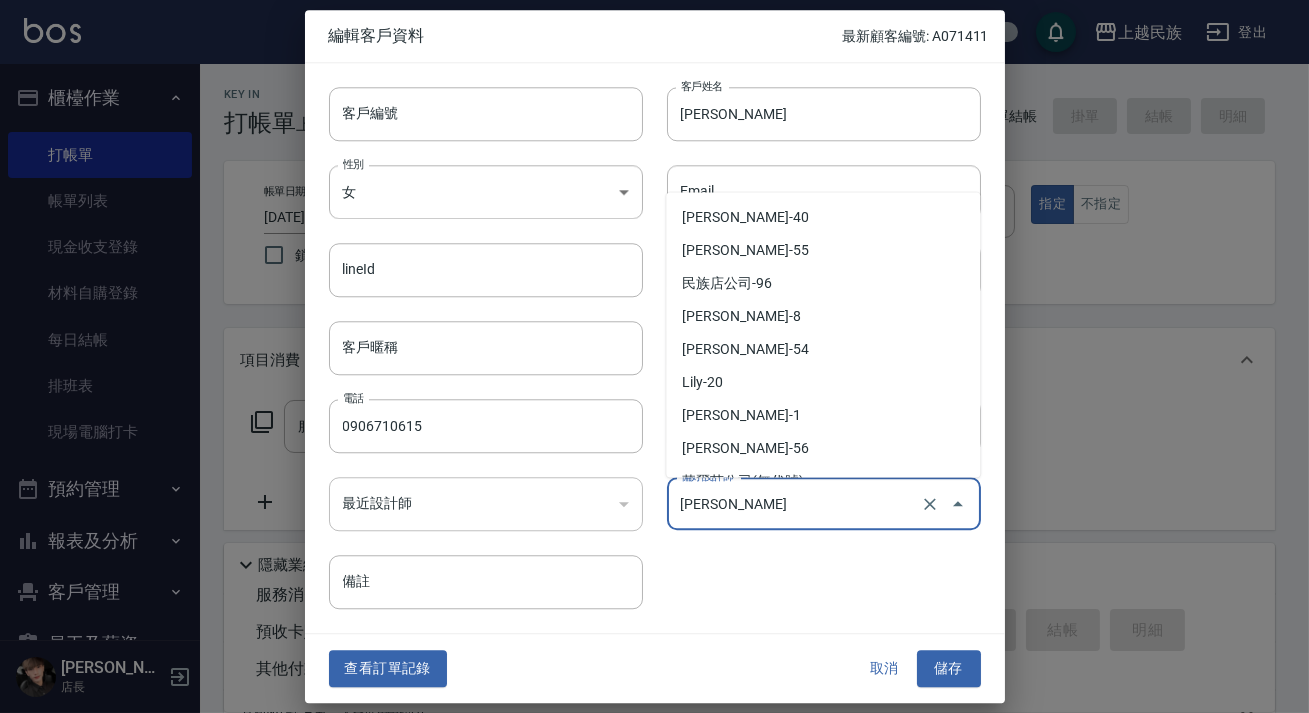 scroll, scrollTop: 52, scrollLeft: 0, axis: vertical 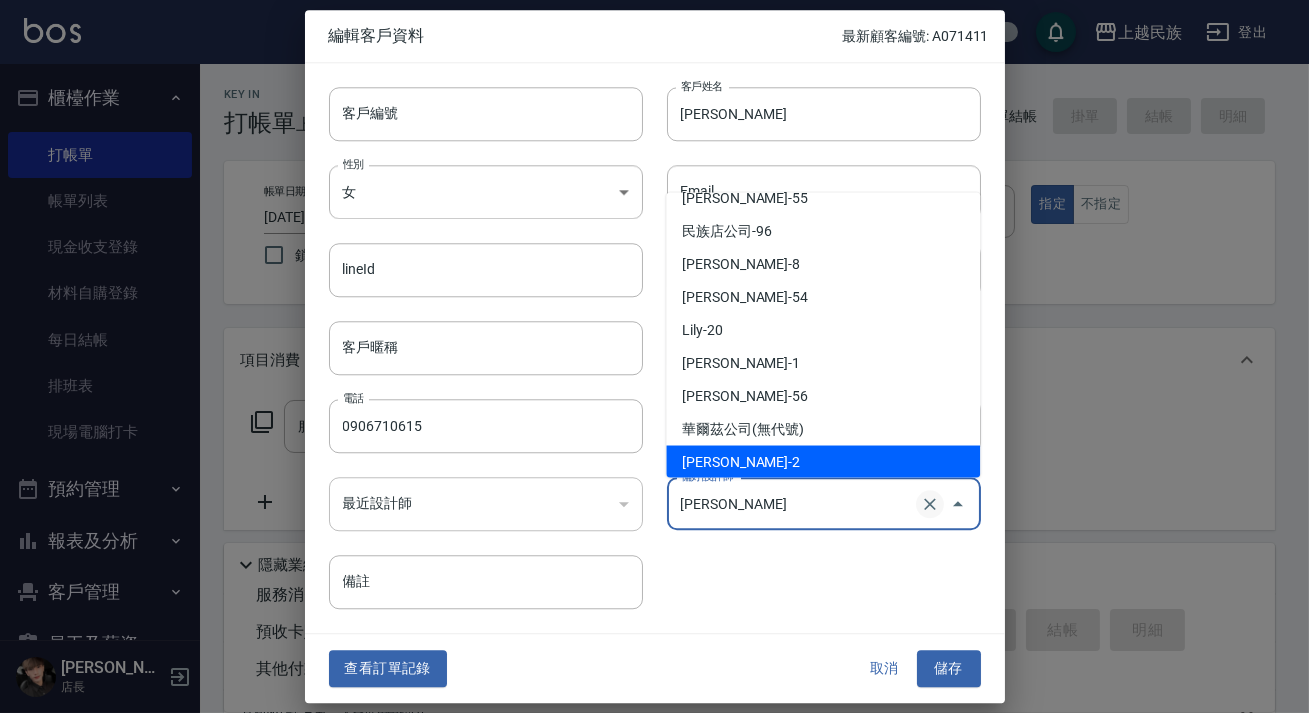 click 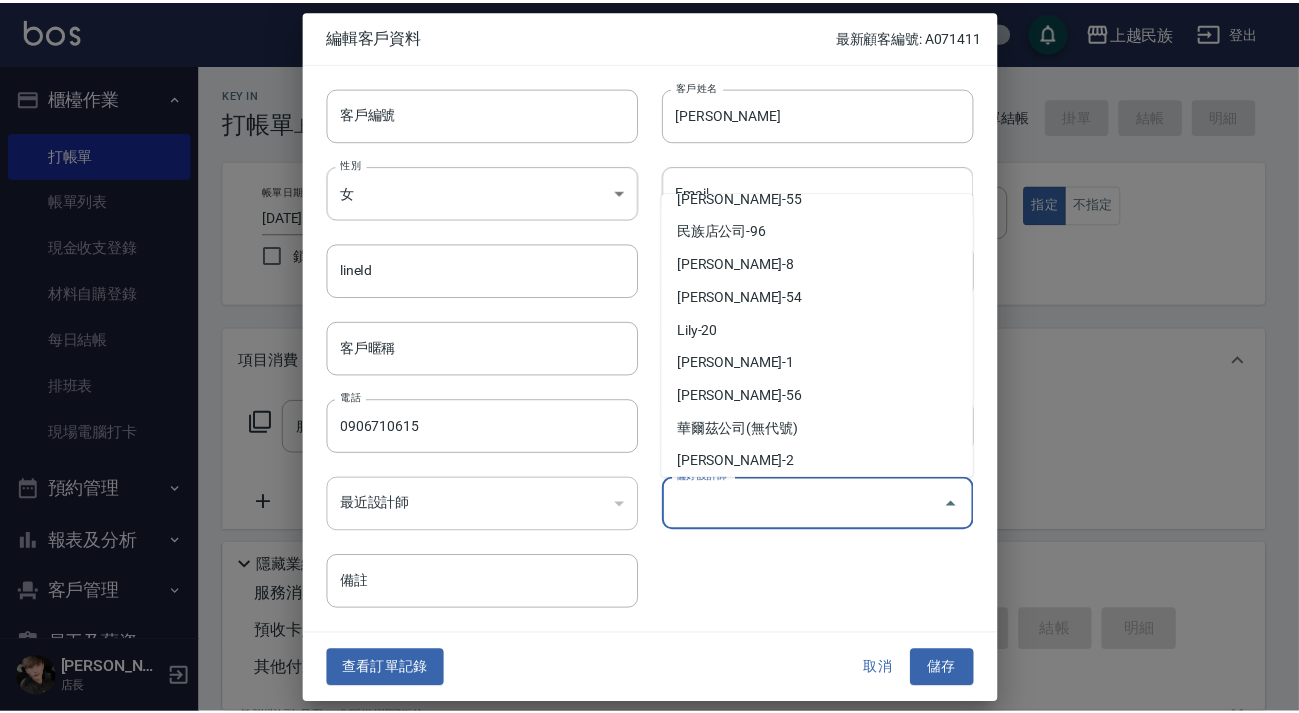 scroll, scrollTop: 7, scrollLeft: 0, axis: vertical 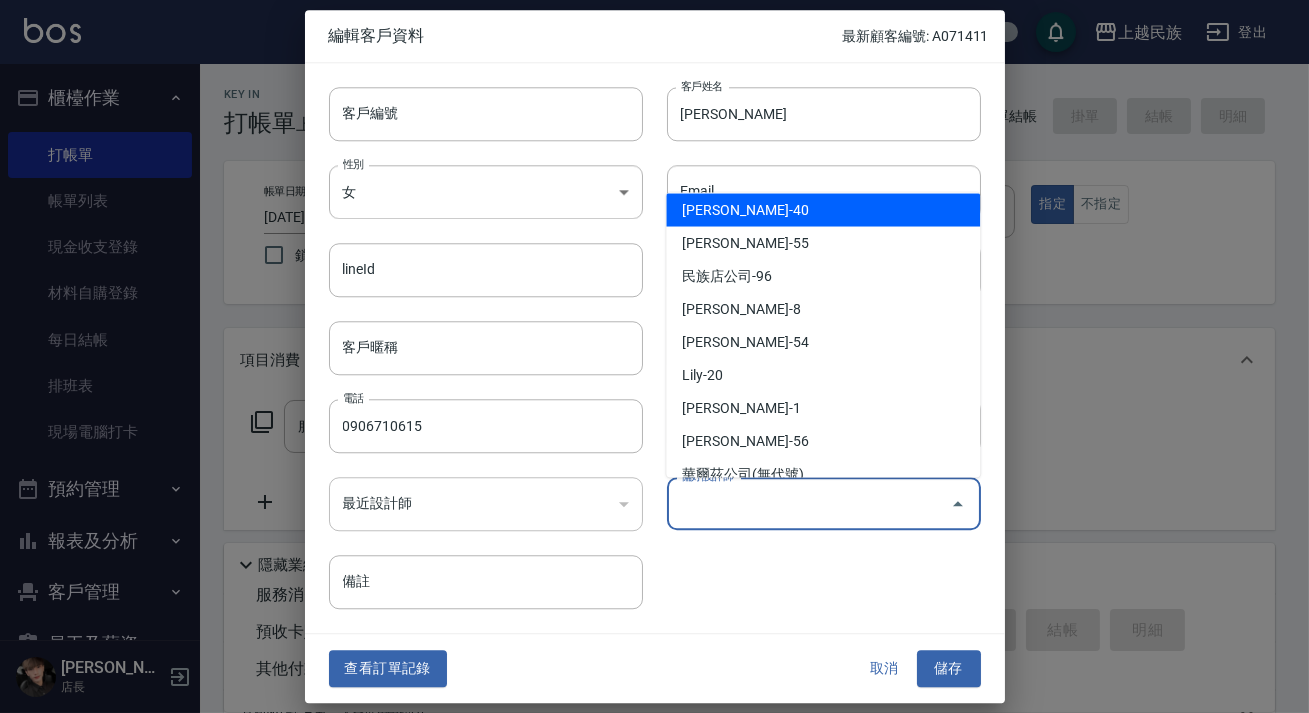 type on "葉jenny" 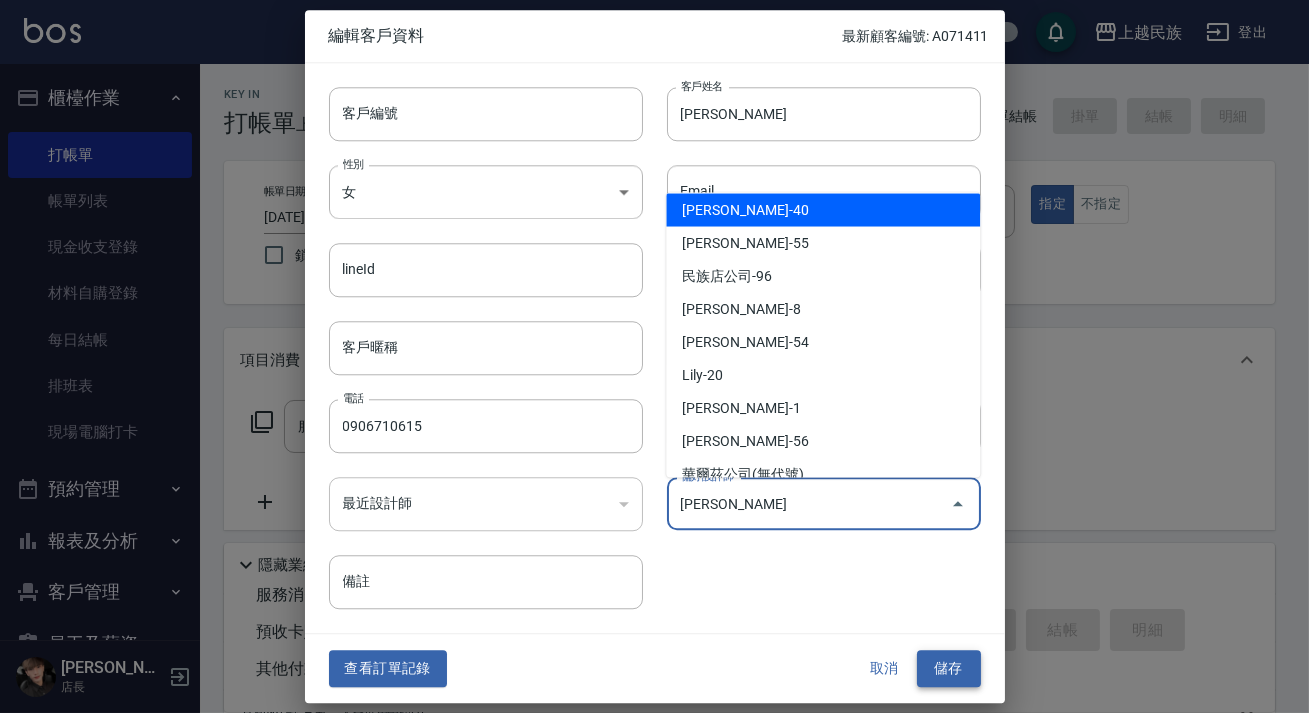 drag, startPoint x: 952, startPoint y: 646, endPoint x: 954, endPoint y: 660, distance: 14.142136 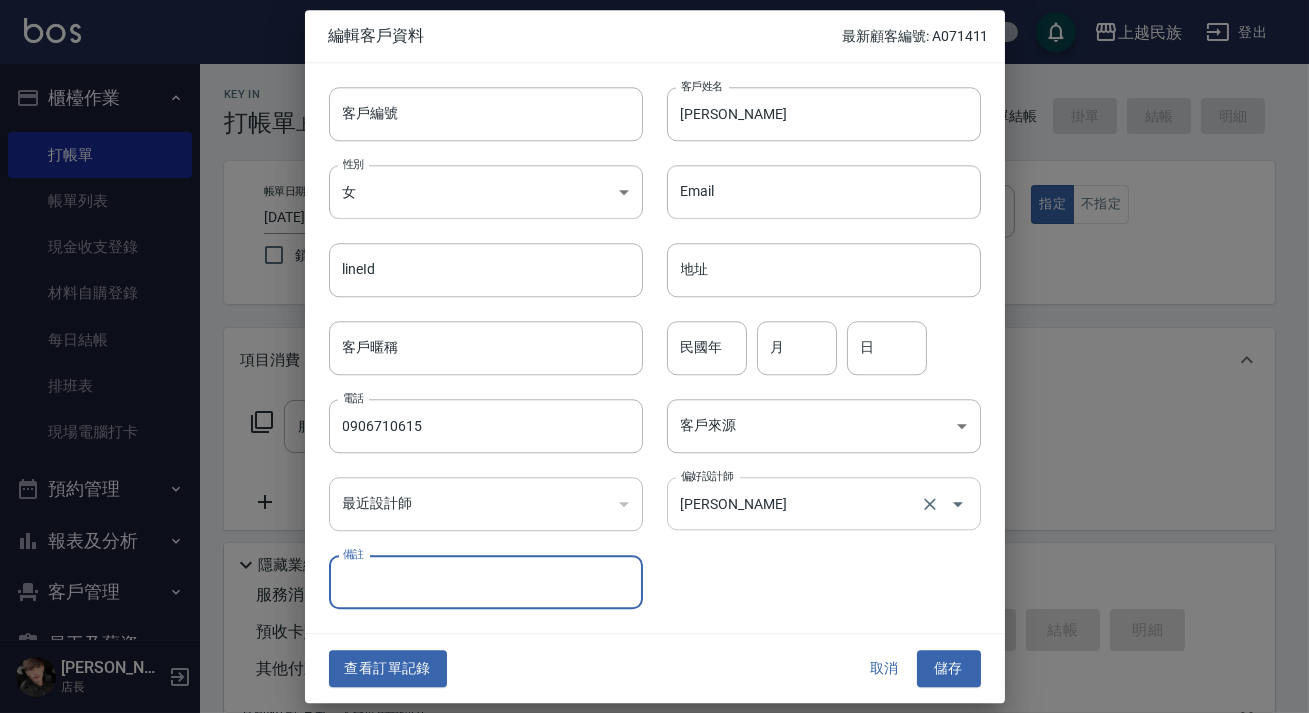 click on "儲存" at bounding box center [949, 669] 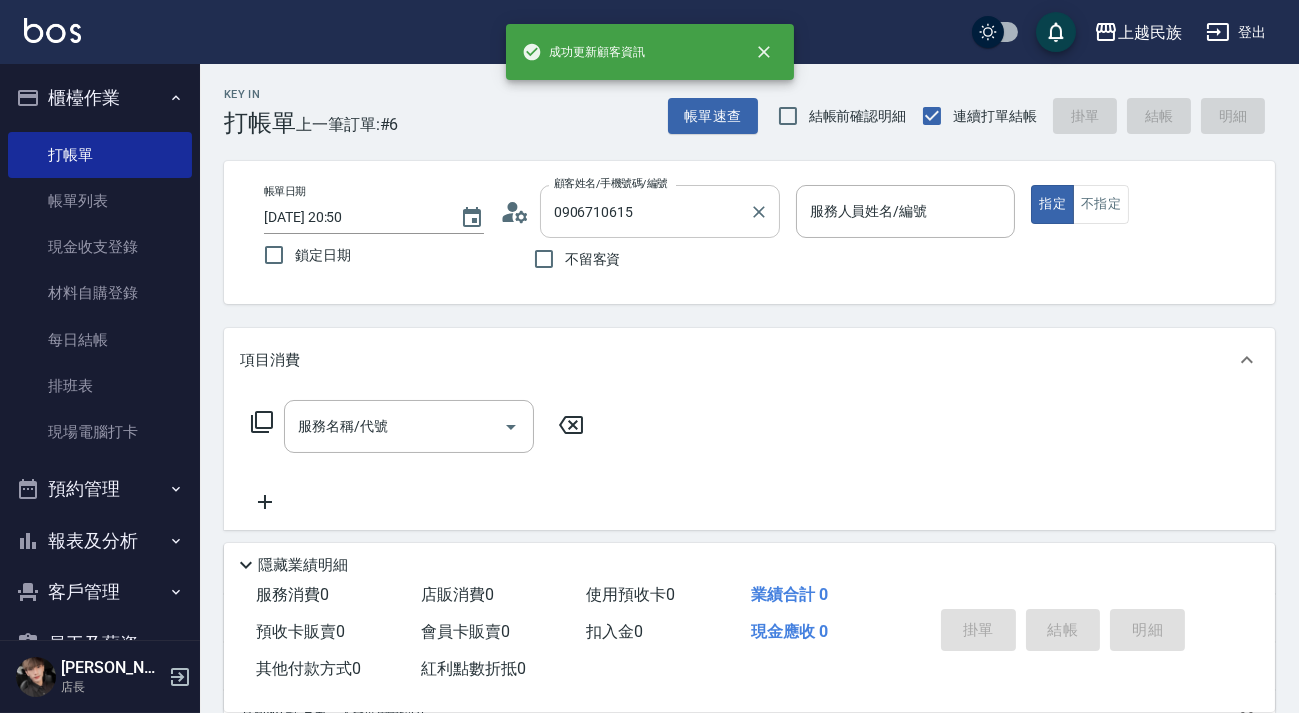 click on "0906710615" at bounding box center (645, 211) 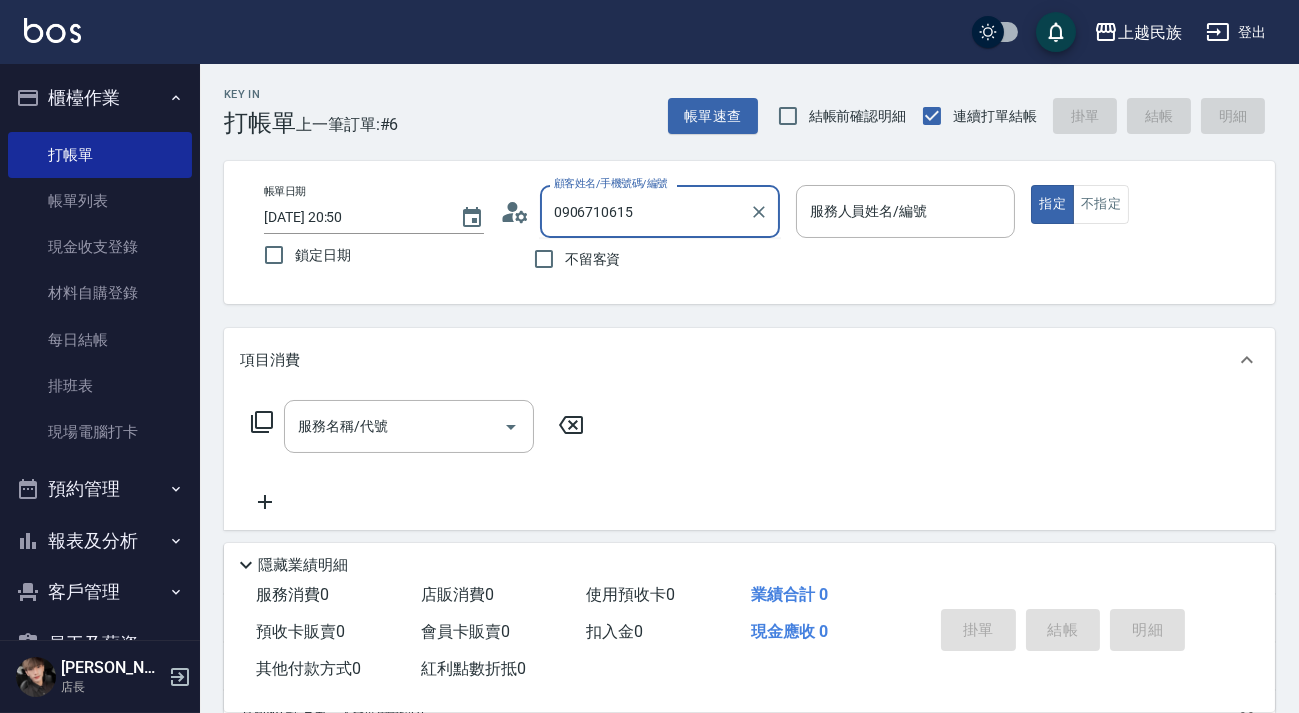 drag, startPoint x: 658, startPoint y: 205, endPoint x: 553, endPoint y: 211, distance: 105.17129 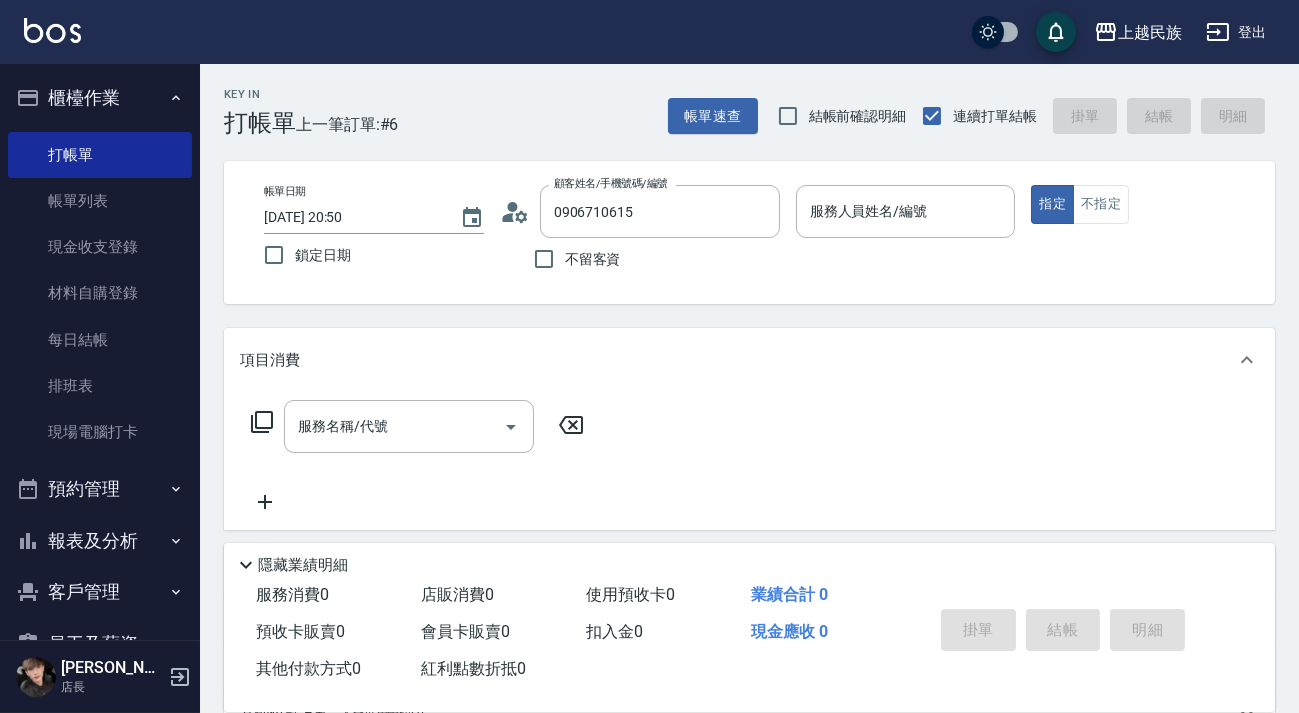 click 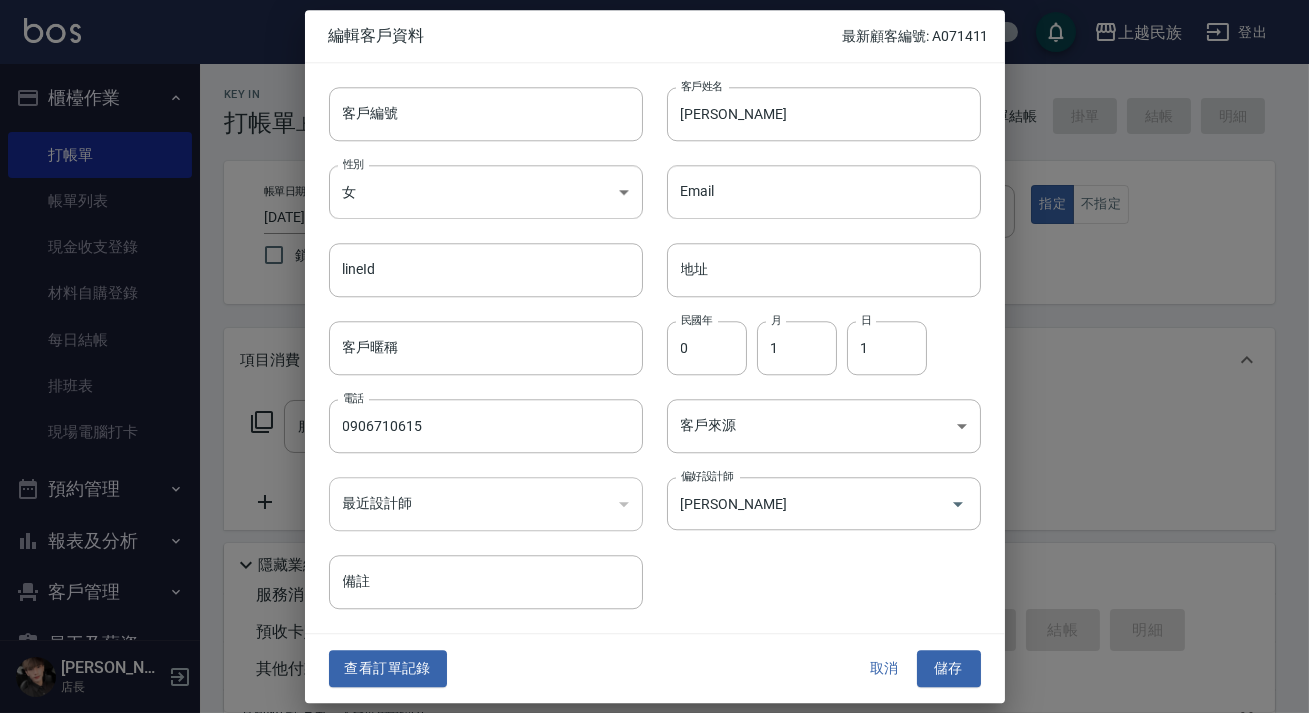 click on "上越民族 登出 櫃檯作業 打帳單 帳單列表 現金收支登錄 材料自購登錄 每日結帳 排班表 現場電腦打卡 預約管理 預約管理 單日預約紀錄 單週預約紀錄 報表及分析 報表目錄 消費分析儀表板 店家日報表 營業統計分析表 設計師業績表 設計師日報表 設計師排行榜 商品銷售排行榜 商品消耗明細 單一服務項目查詢 店販分類抽成明細 顧客入金餘額表 顧客卡券餘額表 收支分類明細表 非現金明細對帳單 客戶管理 客戶列表 卡券管理 入金管理 員工及薪資 員工列表 全店打卡記錄 考勤排班總表 商品管理 商品列表 Alan 店長 Key In 打帳單 上一筆訂單:#6 帳單速查 結帳前確認明細 連續打單結帳 掛單 結帳 明細 帳單日期 2025/07/10 20:50 鎖定日期 顧客姓名/手機號碼/編號 0906710615 顧客姓名/手機號碼/編號 不留客資 服務人員姓名/編號 服務人員姓名/編號 指定 不指定 項目消費 店販銷售" at bounding box center [654, 487] 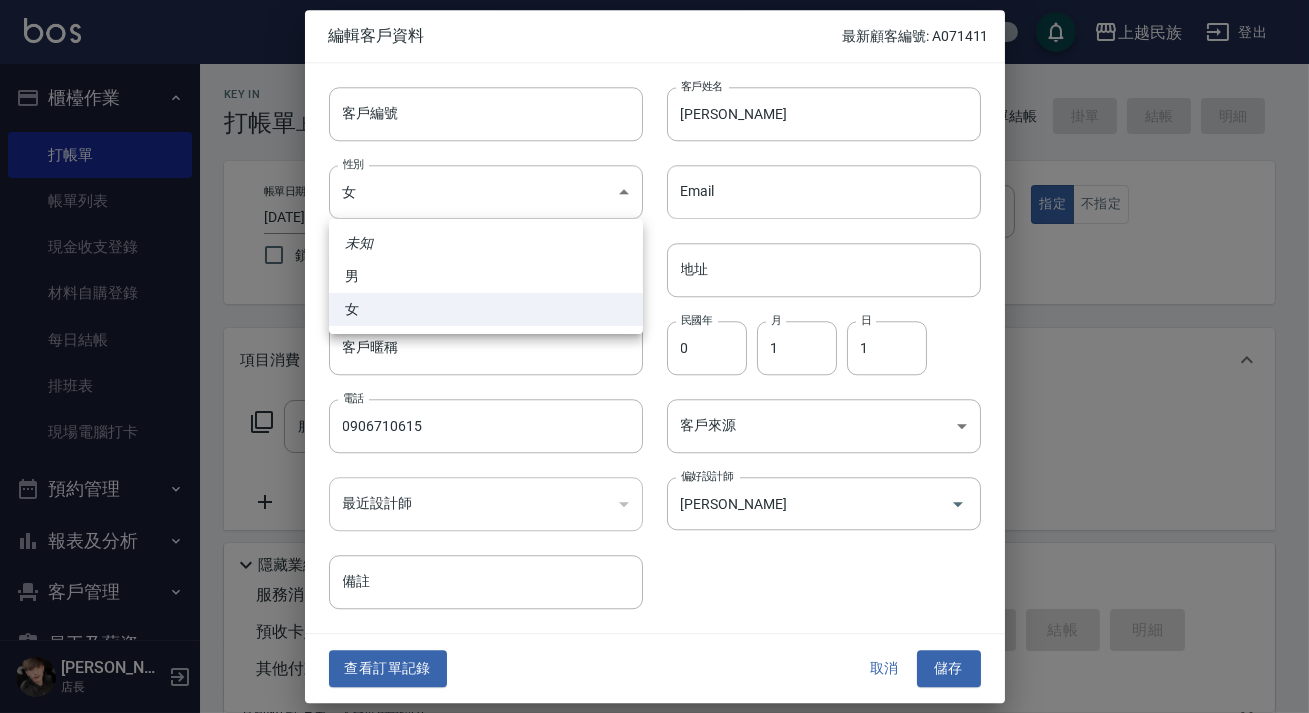 click at bounding box center (654, 356) 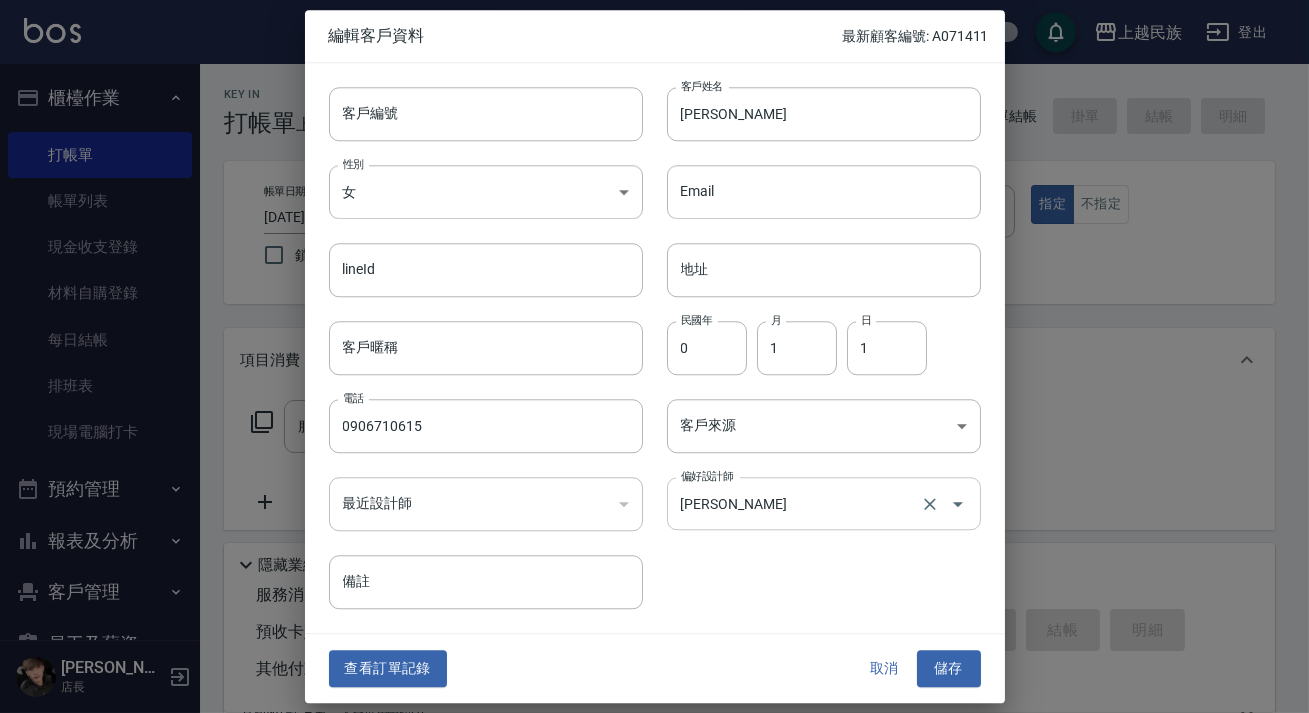 click on "葉jenny" at bounding box center [796, 503] 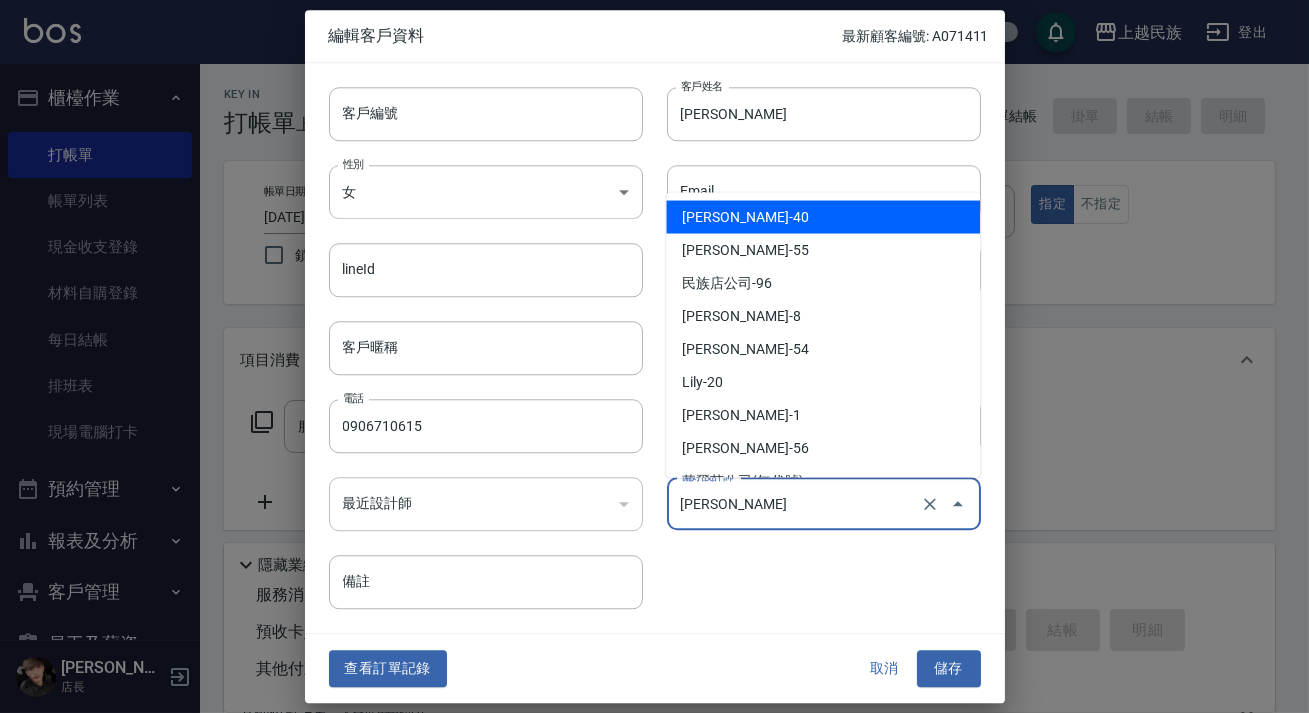 click 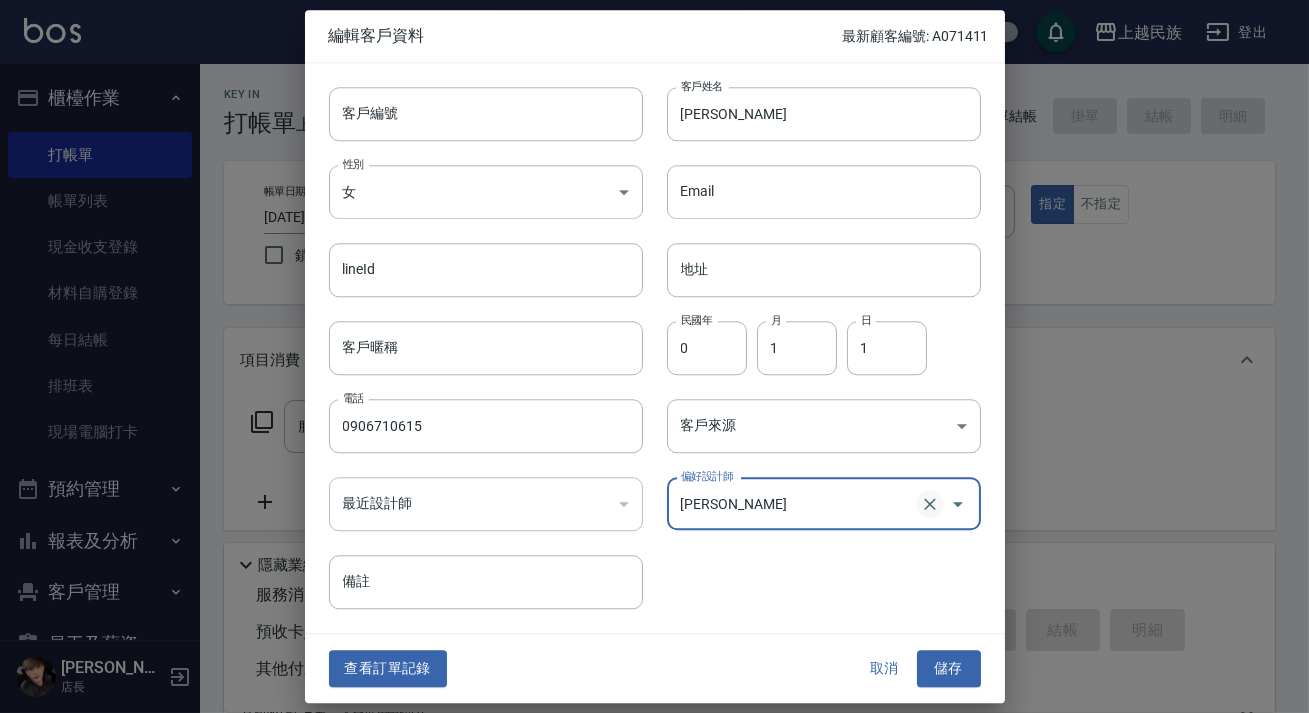 click 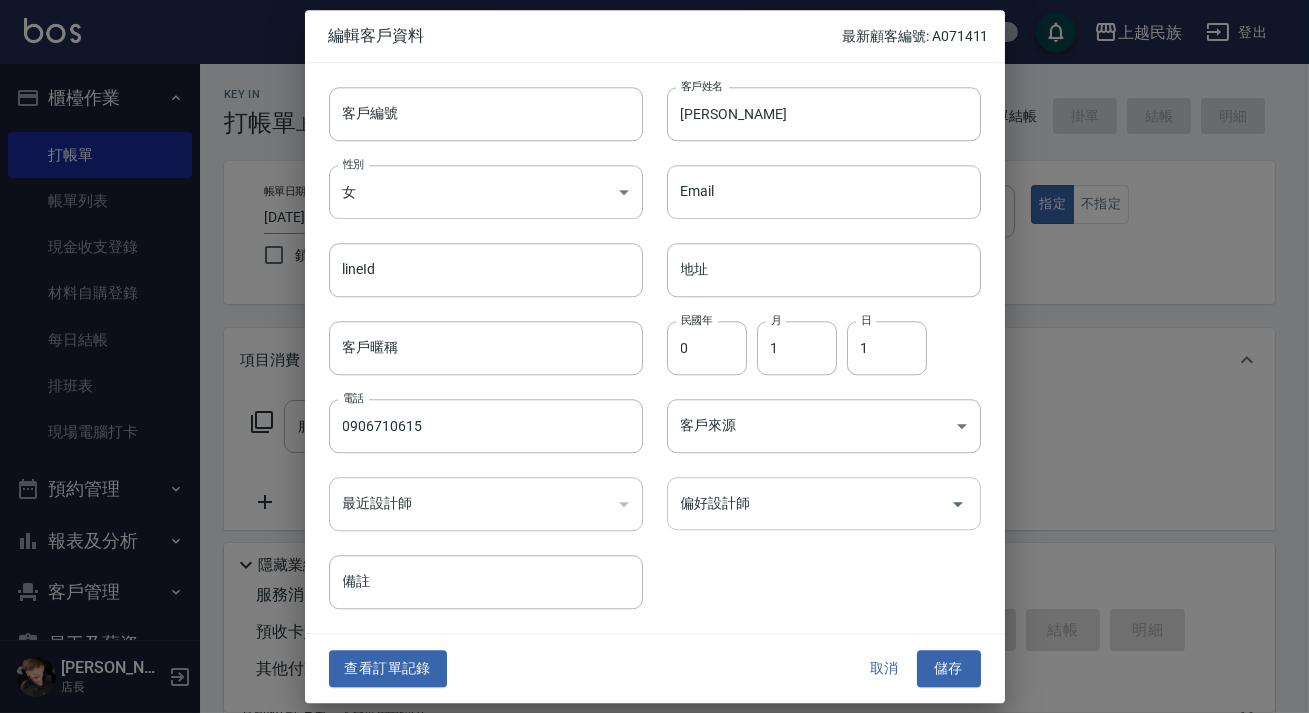 click on "客戶編號 客戶編號 客戶姓名 劉名庭 客戶姓名 性別 女 FEMALE 性別 Email Email lineId lineId 地址 地址 客戶暱稱 客戶暱稱 民國年 0 民國年 月 1 月 日 1 日 電話 0906710615 電話 客戶來源 ​ 客戶來源 最近設計師 ​ 最近設計師 偏好設計師 偏好設計師 備註 備註" at bounding box center [643, 336] 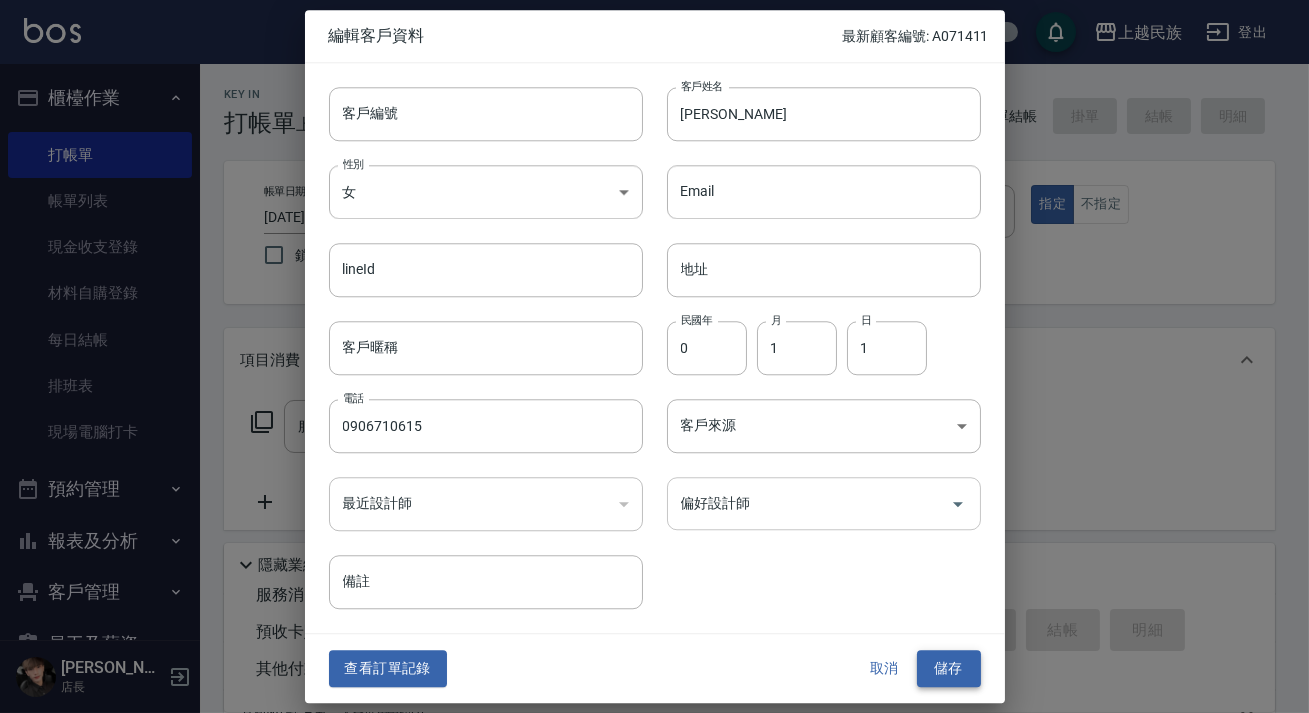 click on "儲存" at bounding box center [949, 669] 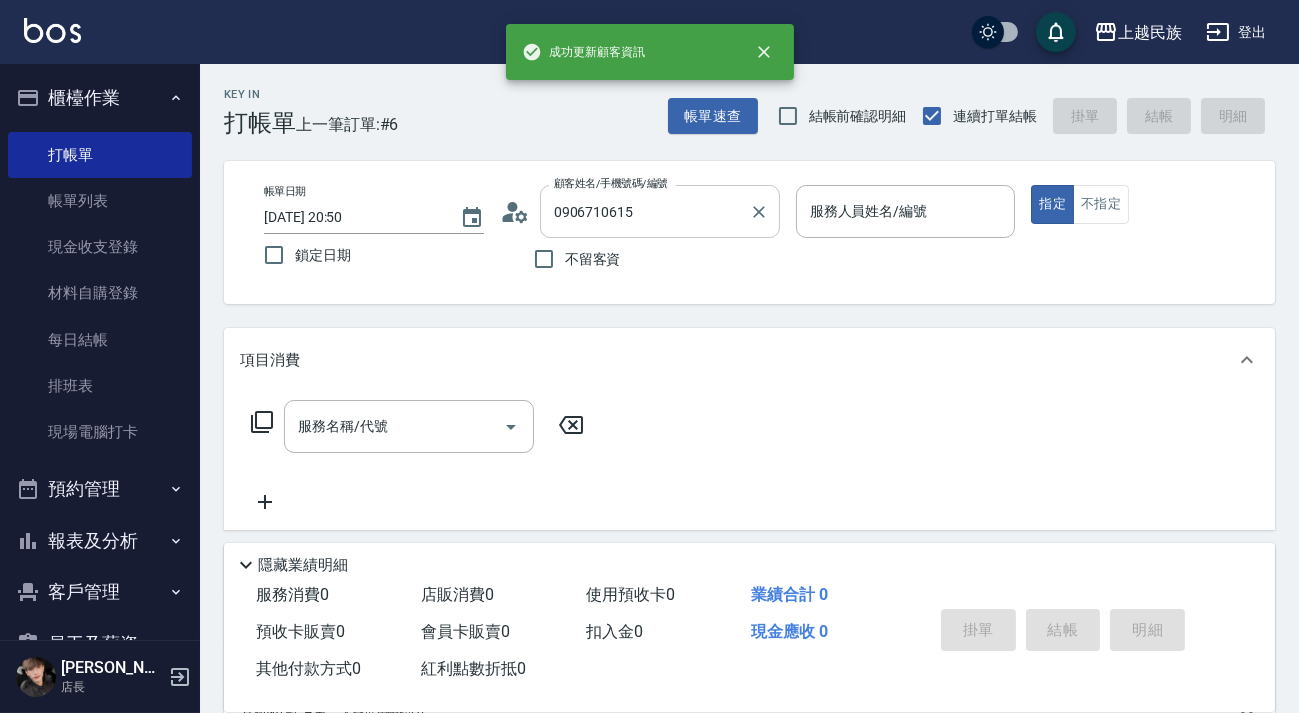 click on "0906710615 顧客姓名/手機號碼/編號" at bounding box center (660, 211) 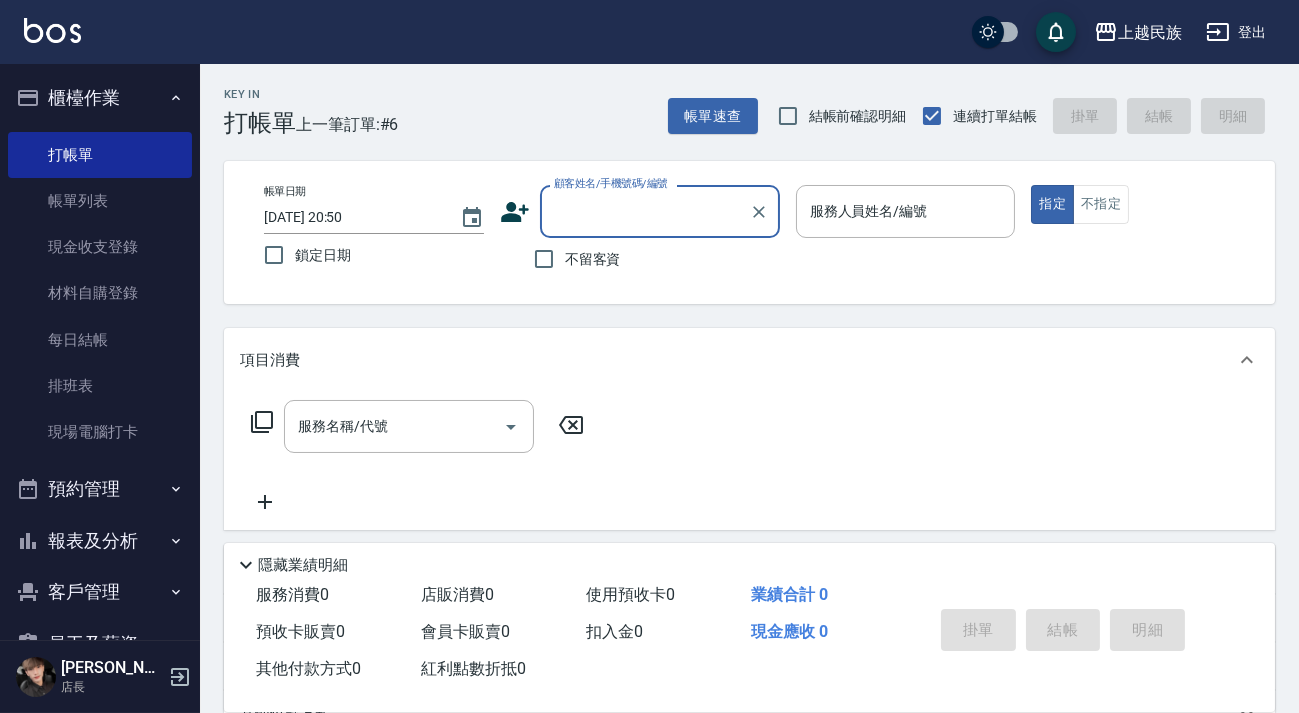 click on "顧客姓名/手機號碼/編號" at bounding box center [645, 211] 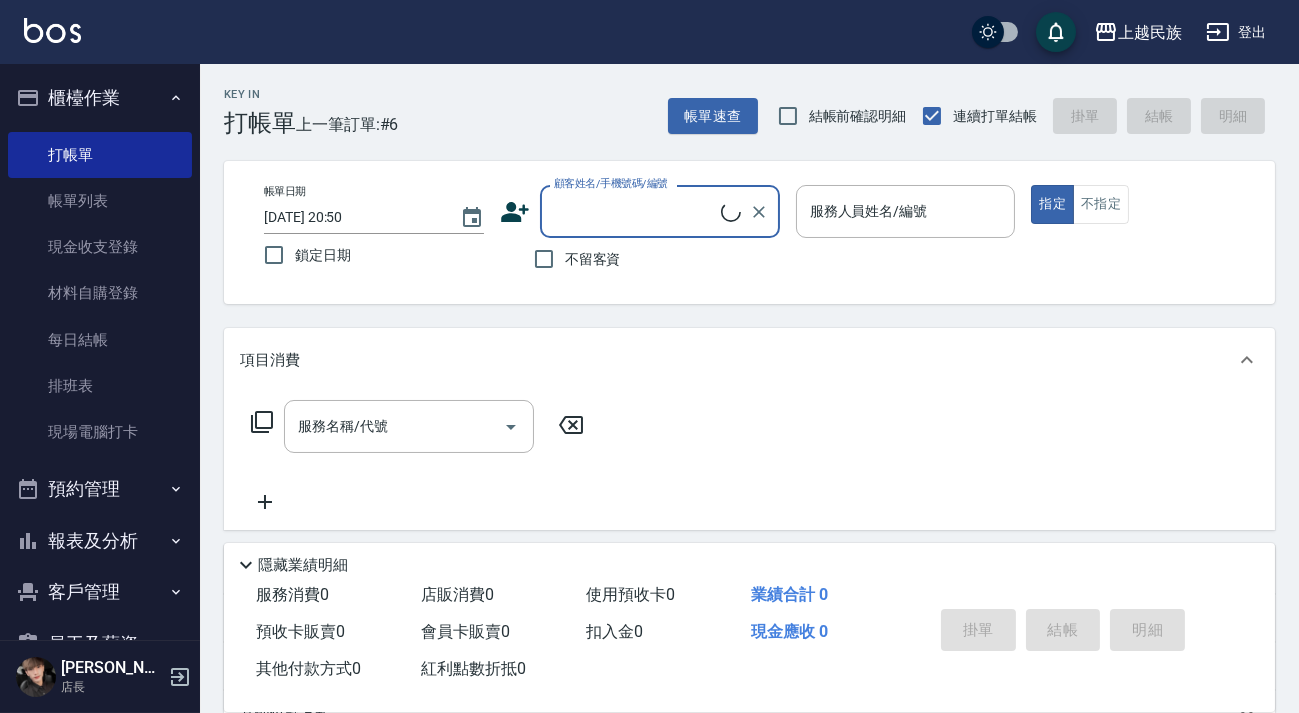 click on "顧客姓名/手機號碼/編號" at bounding box center [635, 211] 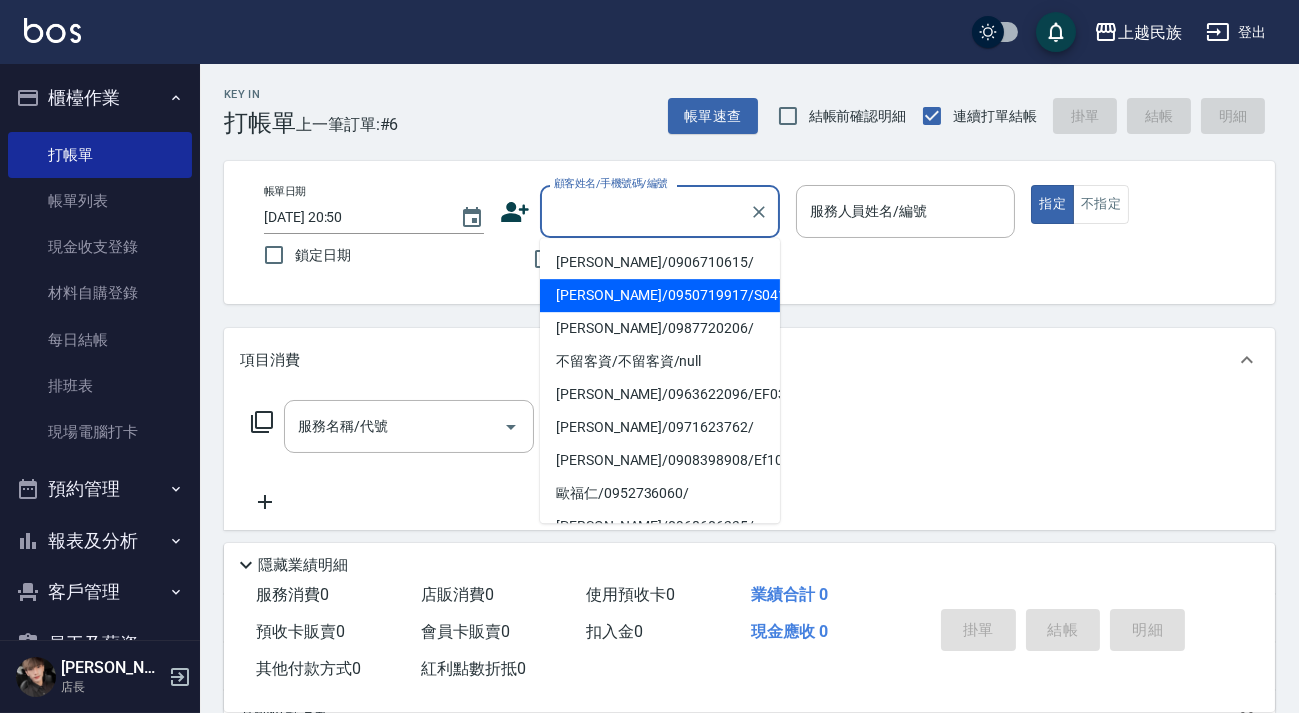 click on "張儀萱/0950719917/S041822" at bounding box center (660, 295) 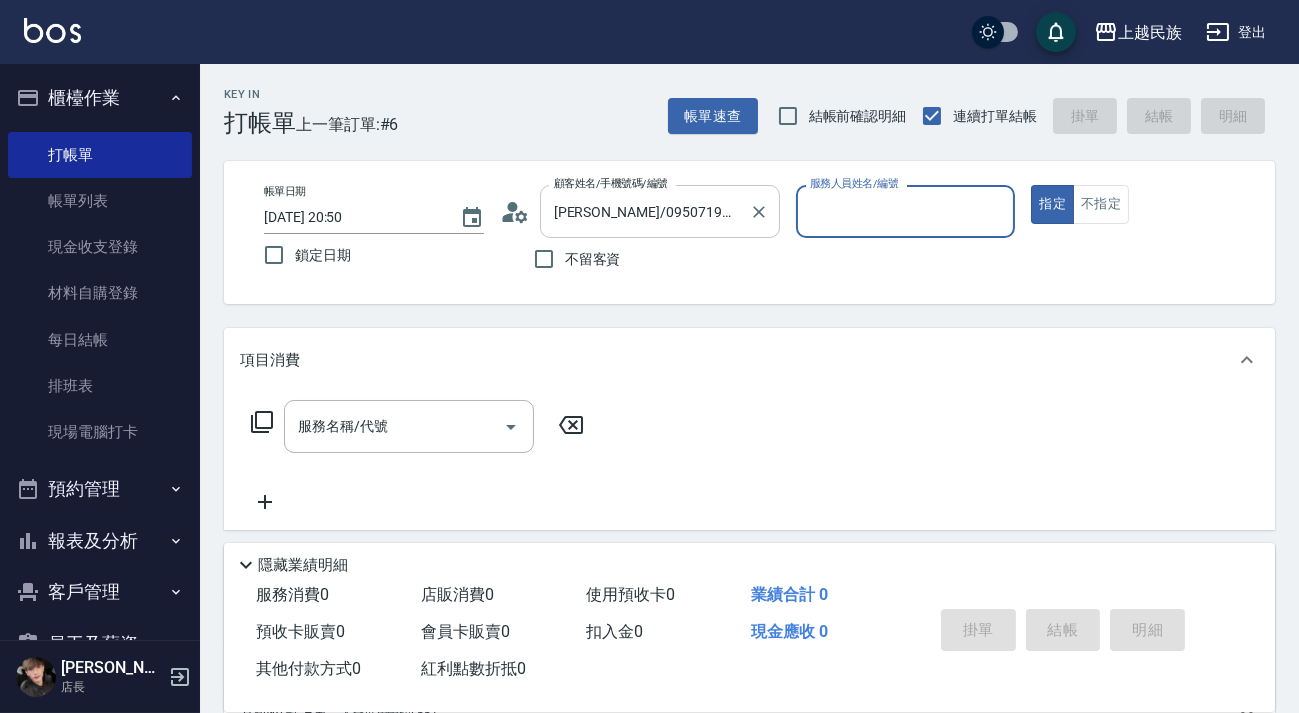 type on "Stella-8" 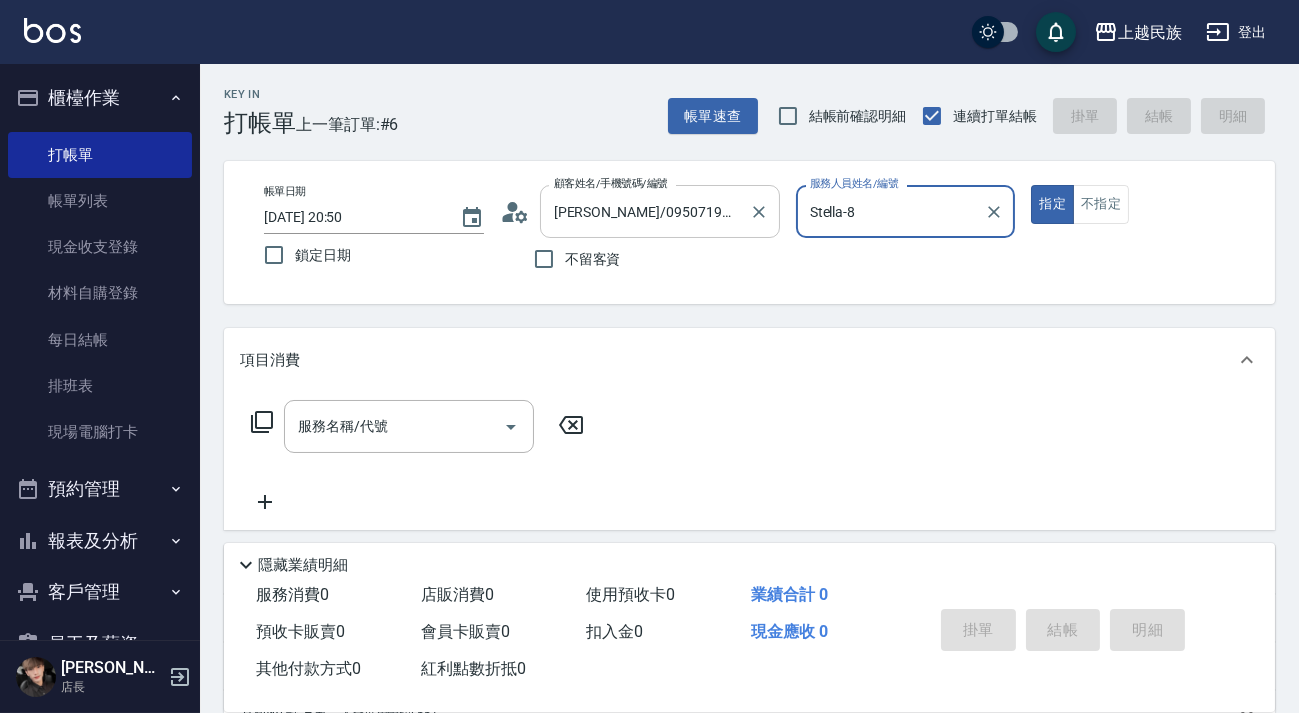 click on "張儀萱/0950719917/S041822" at bounding box center [645, 211] 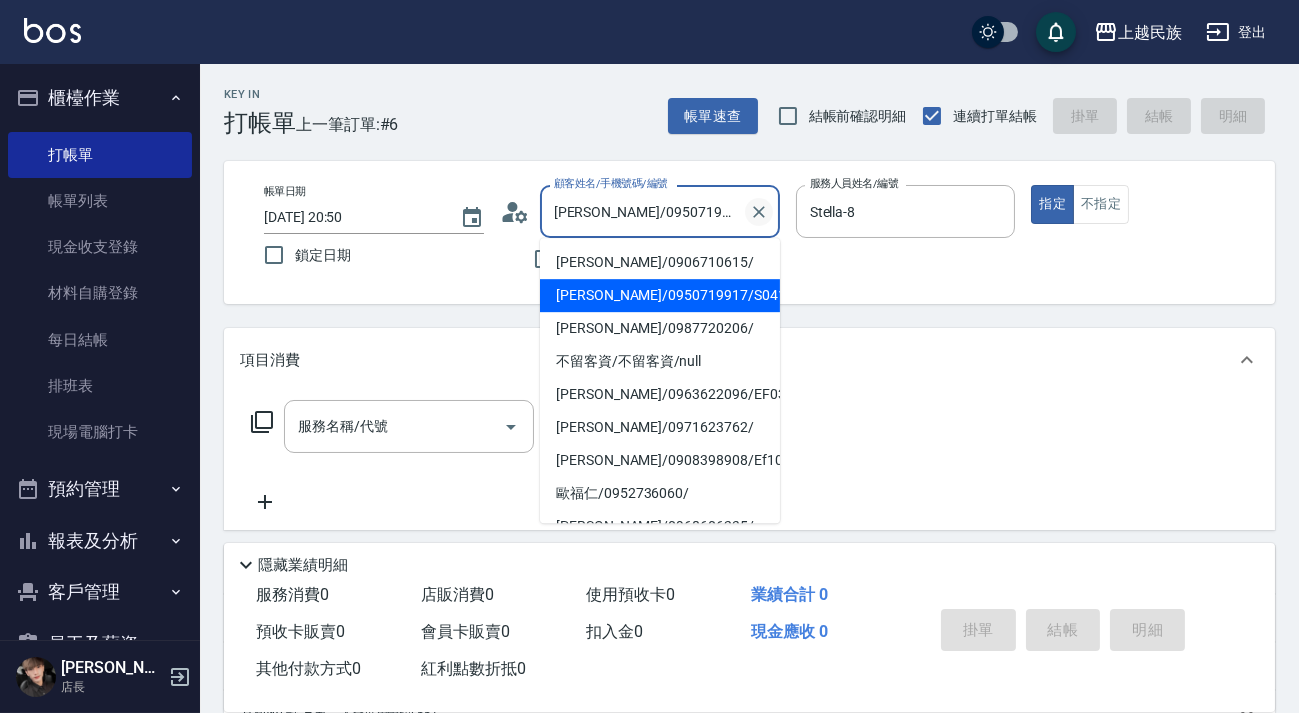 click 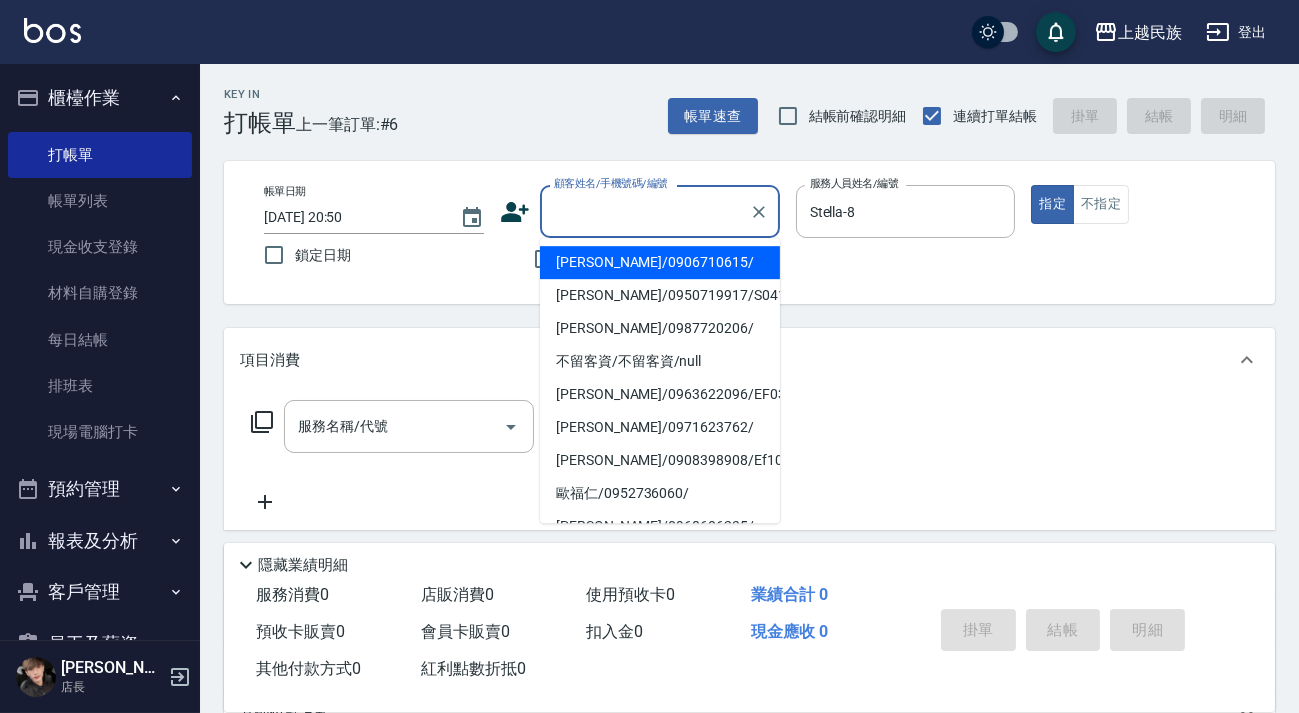 click on "顧客姓名/手機號碼/編號" at bounding box center [645, 211] 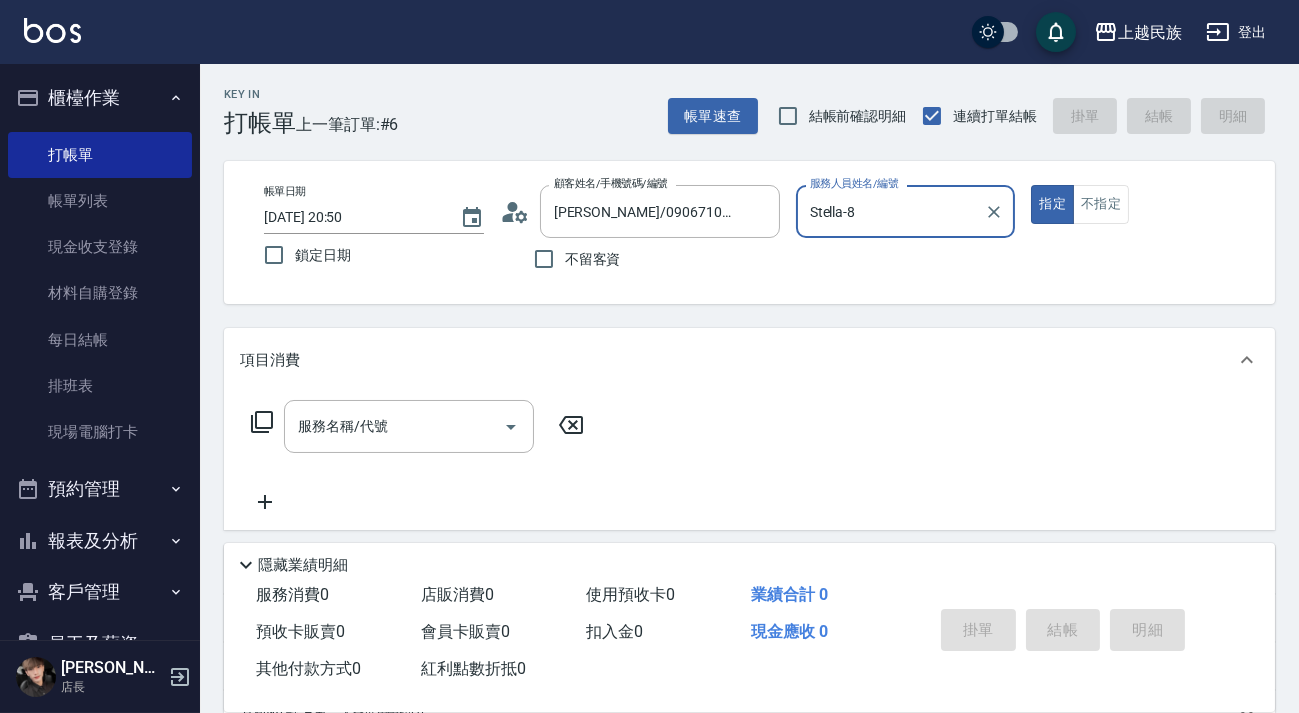 click on "Stella-8 服務人員姓名/編號" at bounding box center [906, 211] 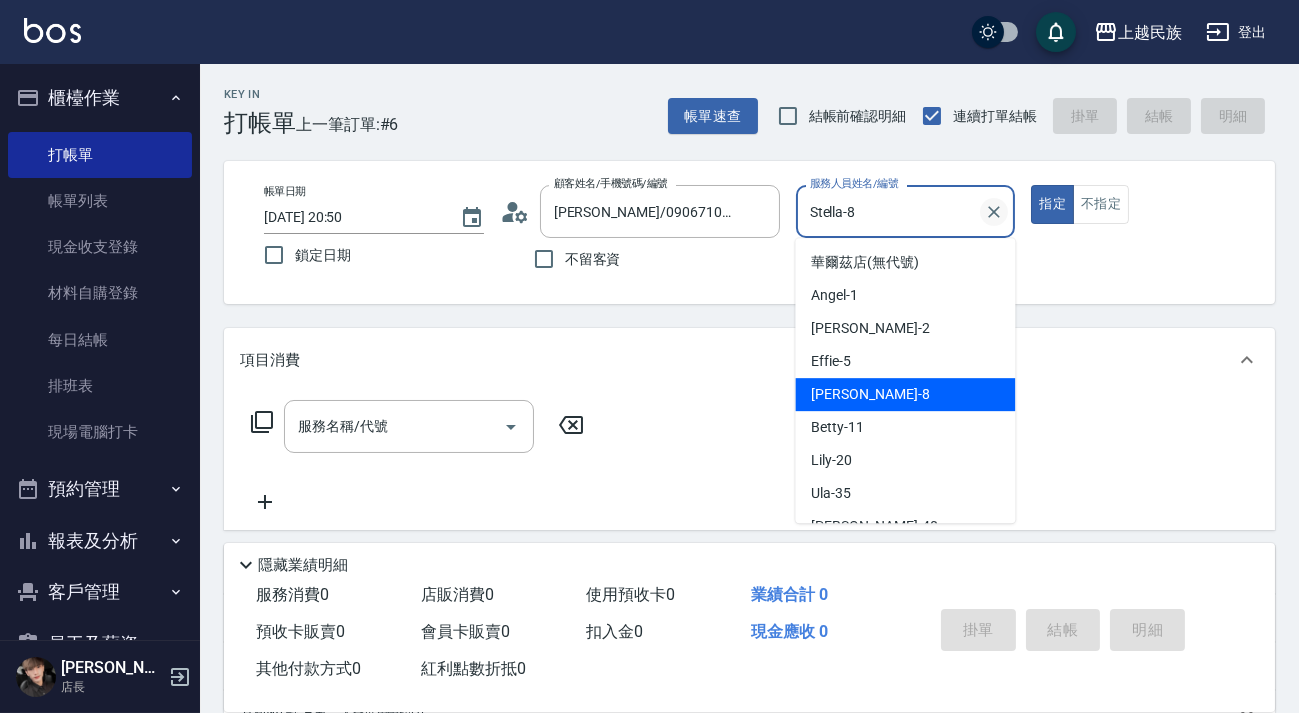 click at bounding box center (994, 212) 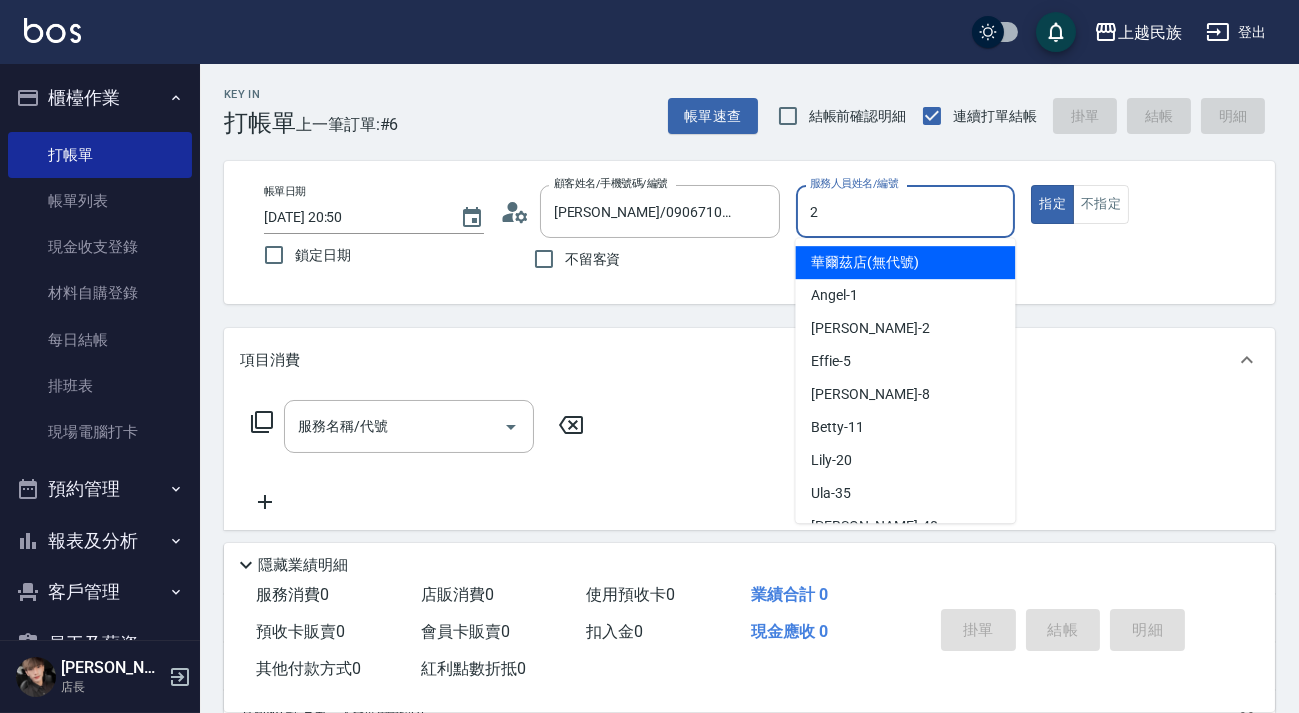 type on "Alan-2" 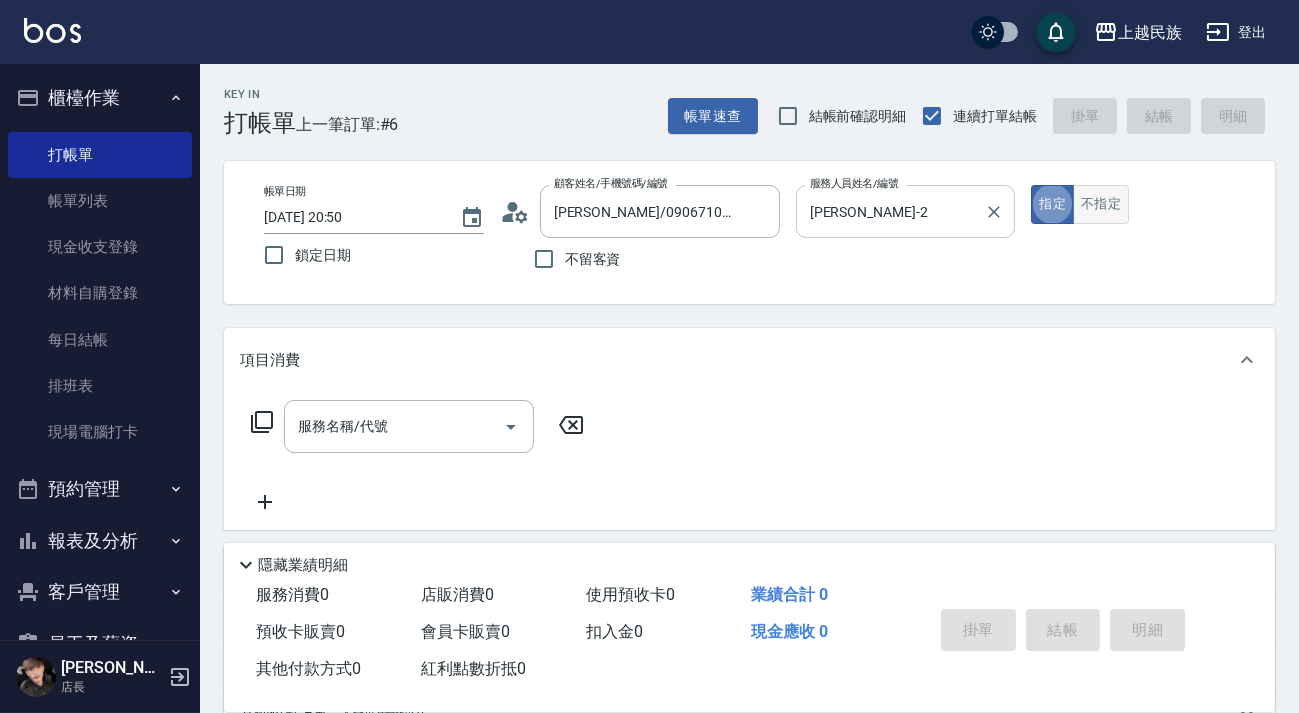 drag, startPoint x: 1118, startPoint y: 219, endPoint x: 1095, endPoint y: 220, distance: 23.021729 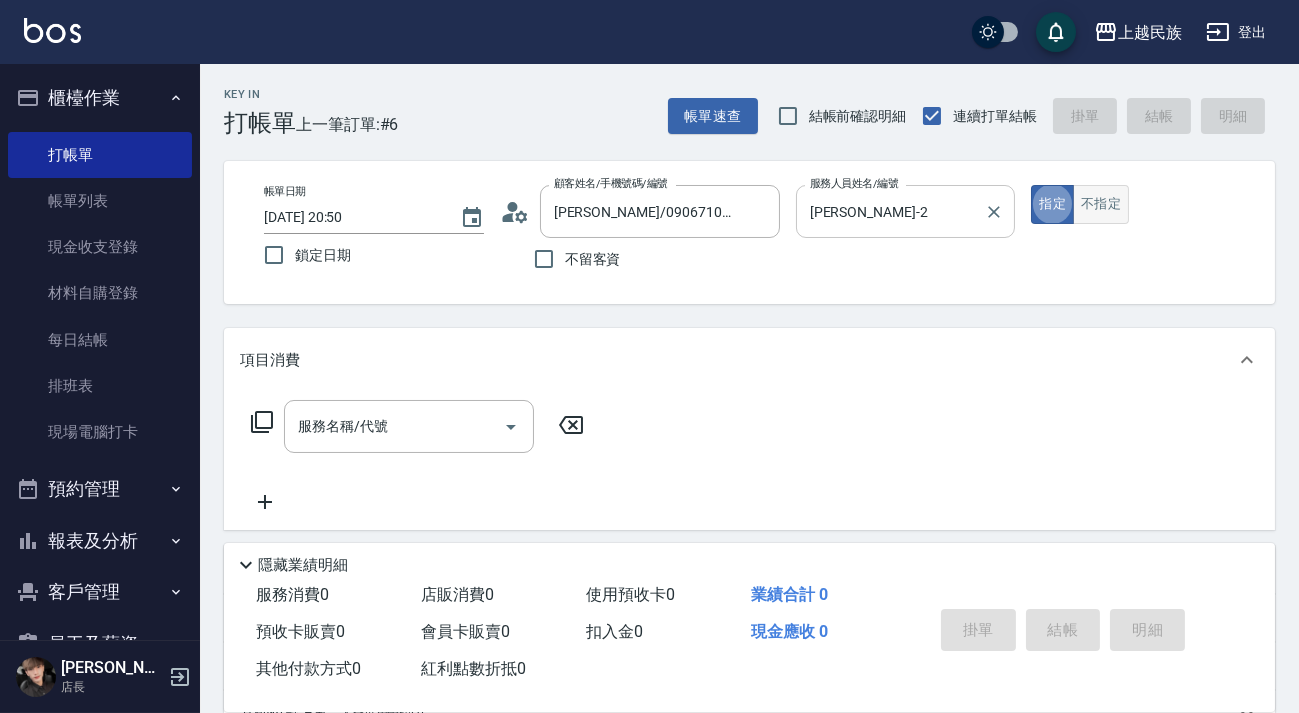 click on "不指定" at bounding box center (1101, 204) 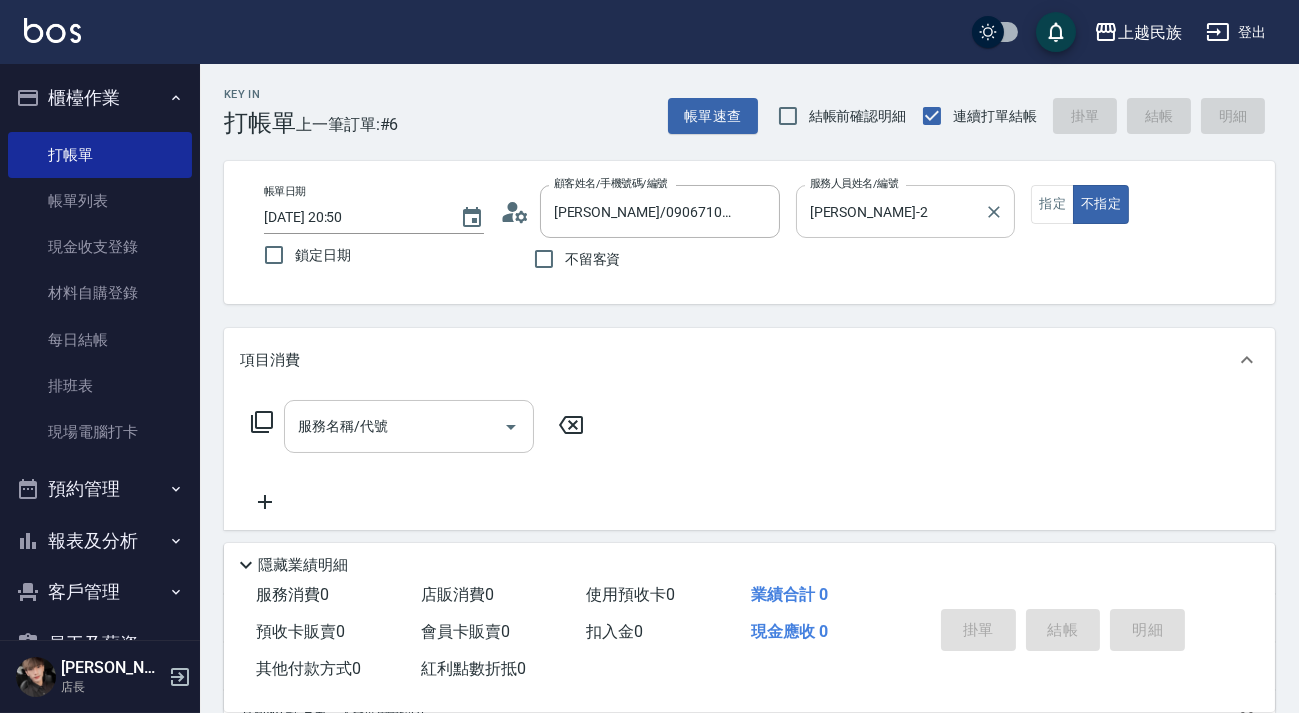 click on "服務名稱/代號" at bounding box center (394, 426) 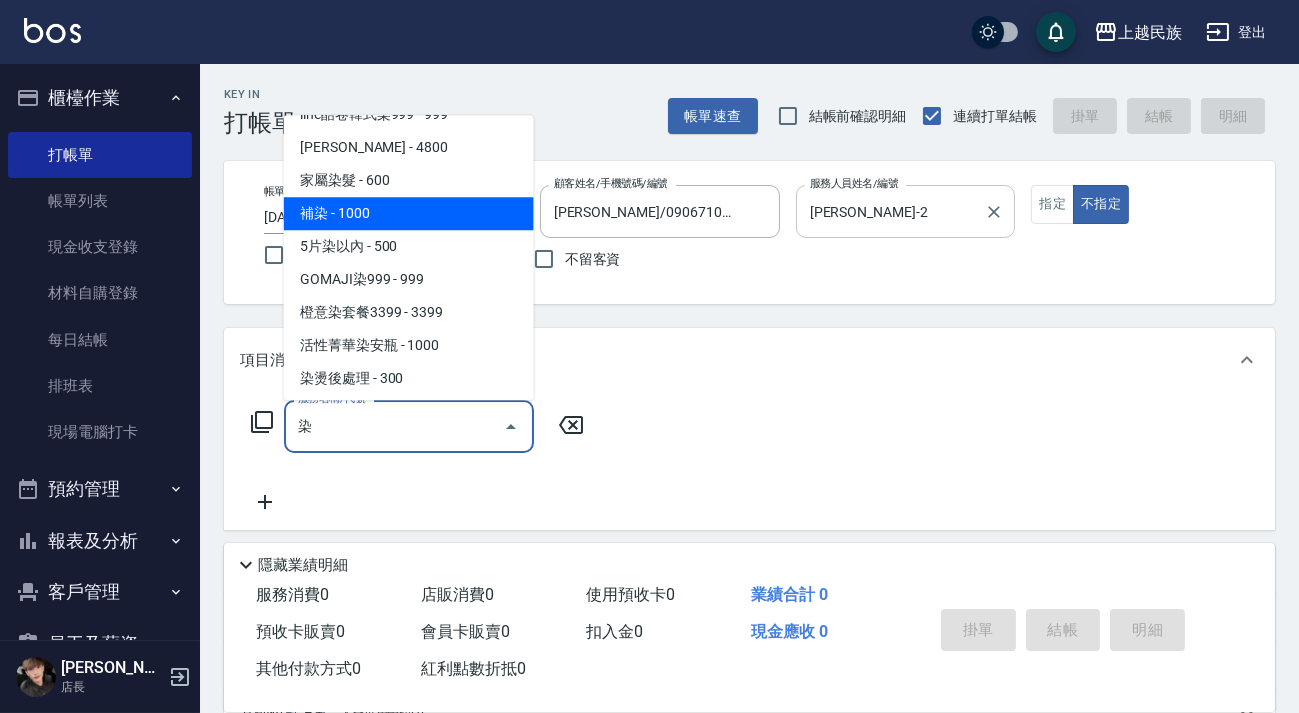 scroll, scrollTop: 363, scrollLeft: 0, axis: vertical 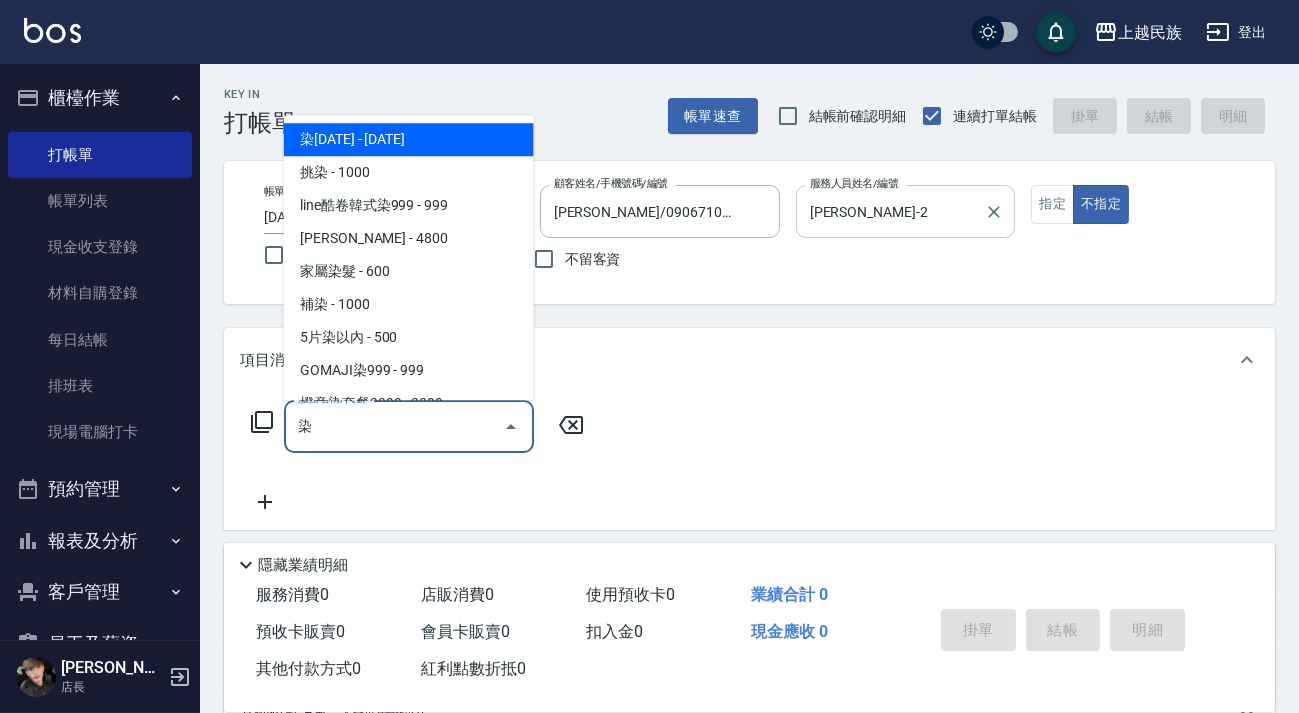 click on "染1500 - 1500" at bounding box center [409, 139] 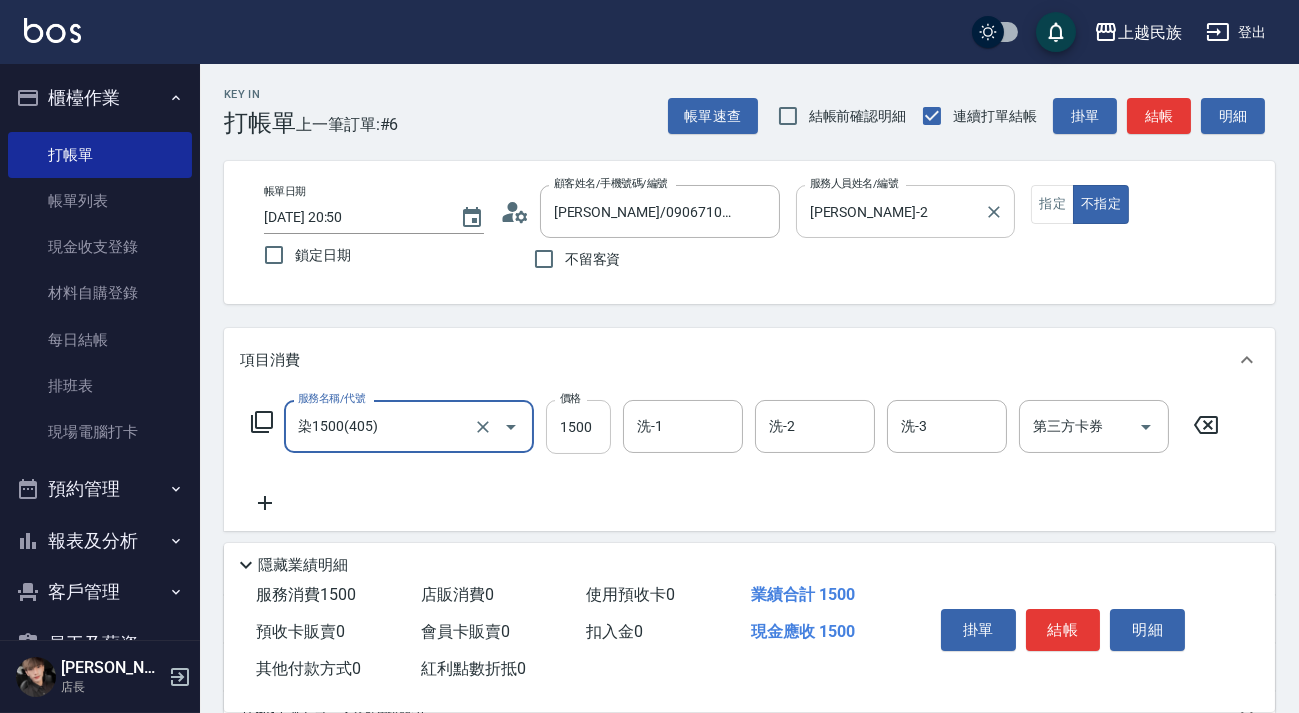 type on "染1500(405)" 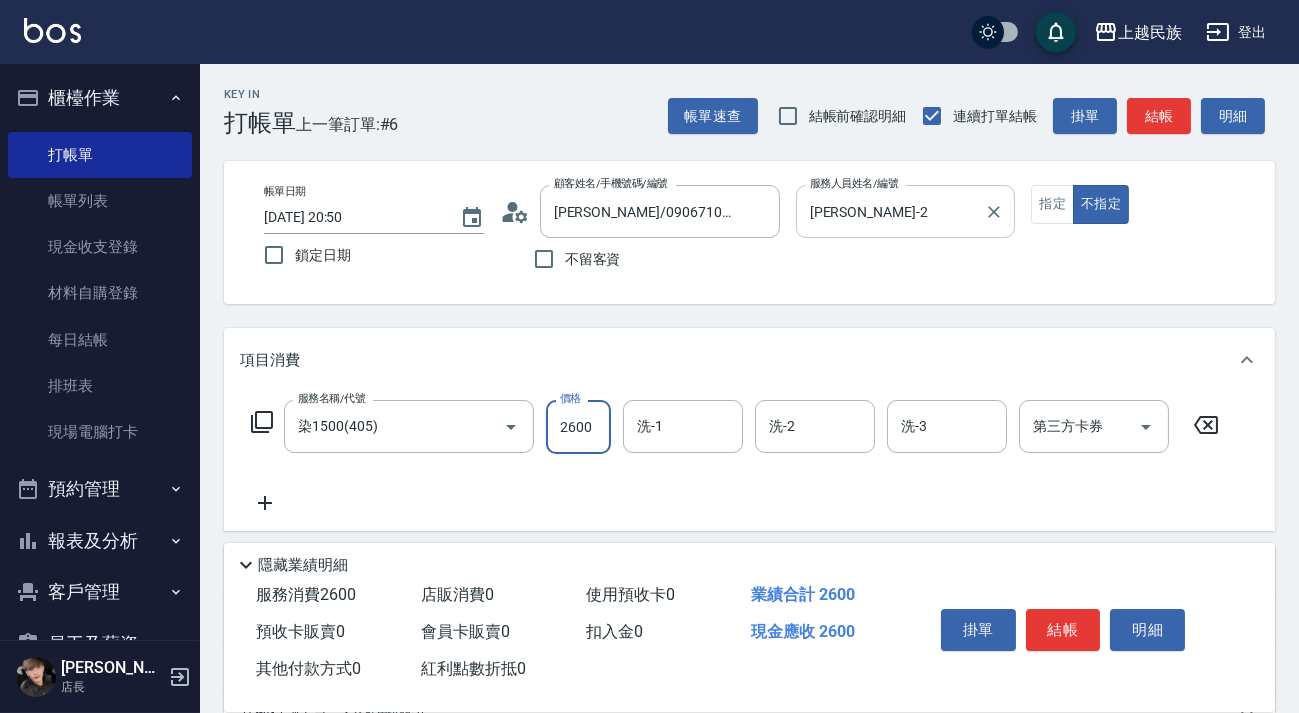 type on "2600" 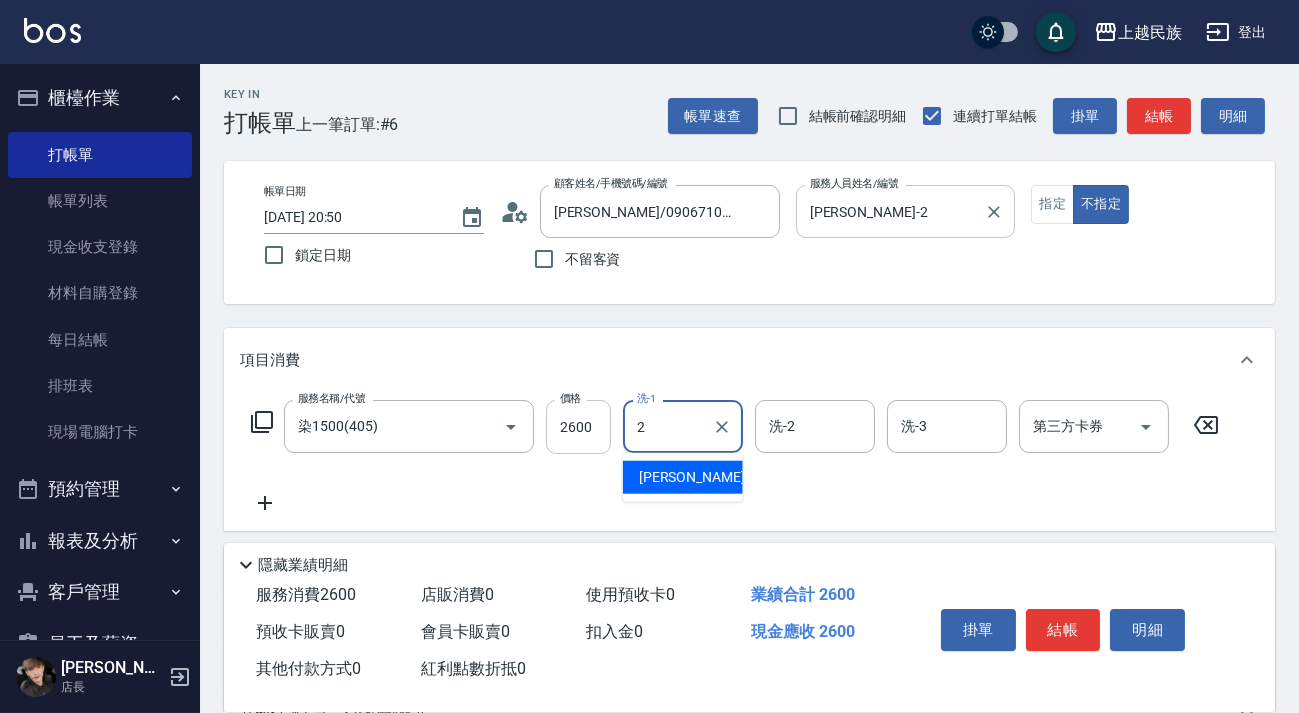 type on "Alan-2" 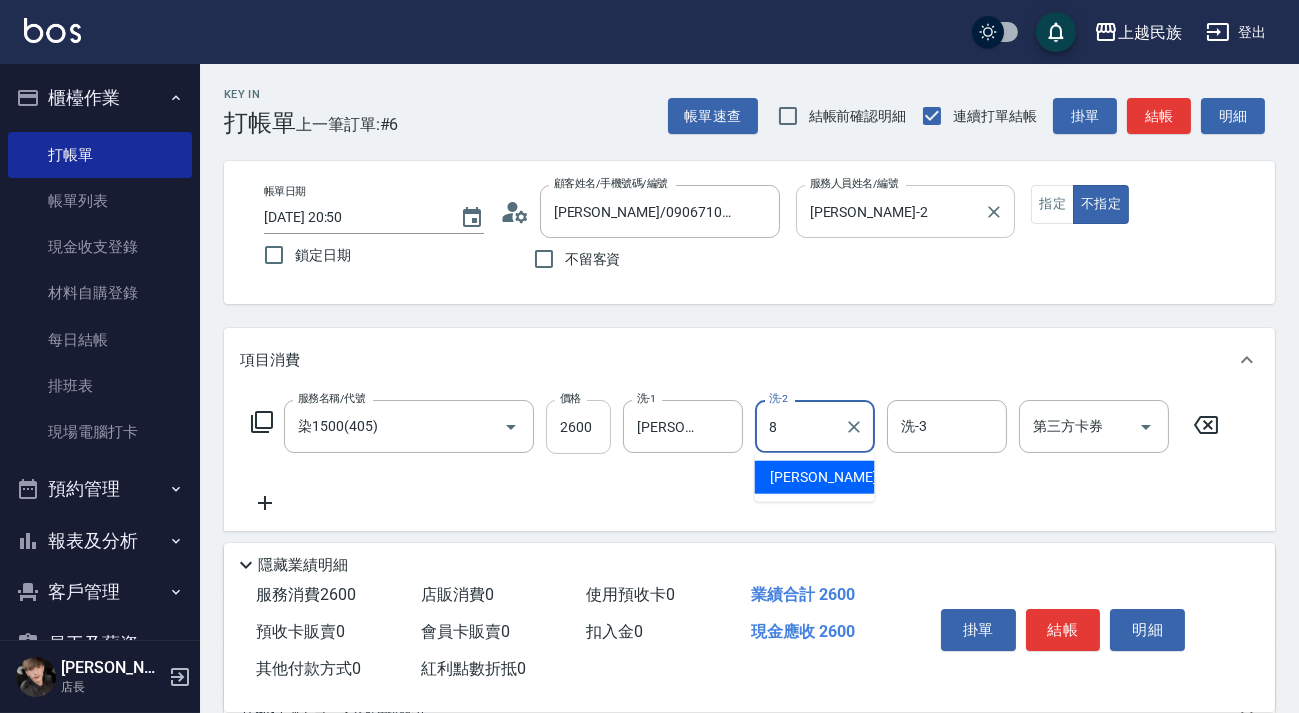 type on "Stella-8" 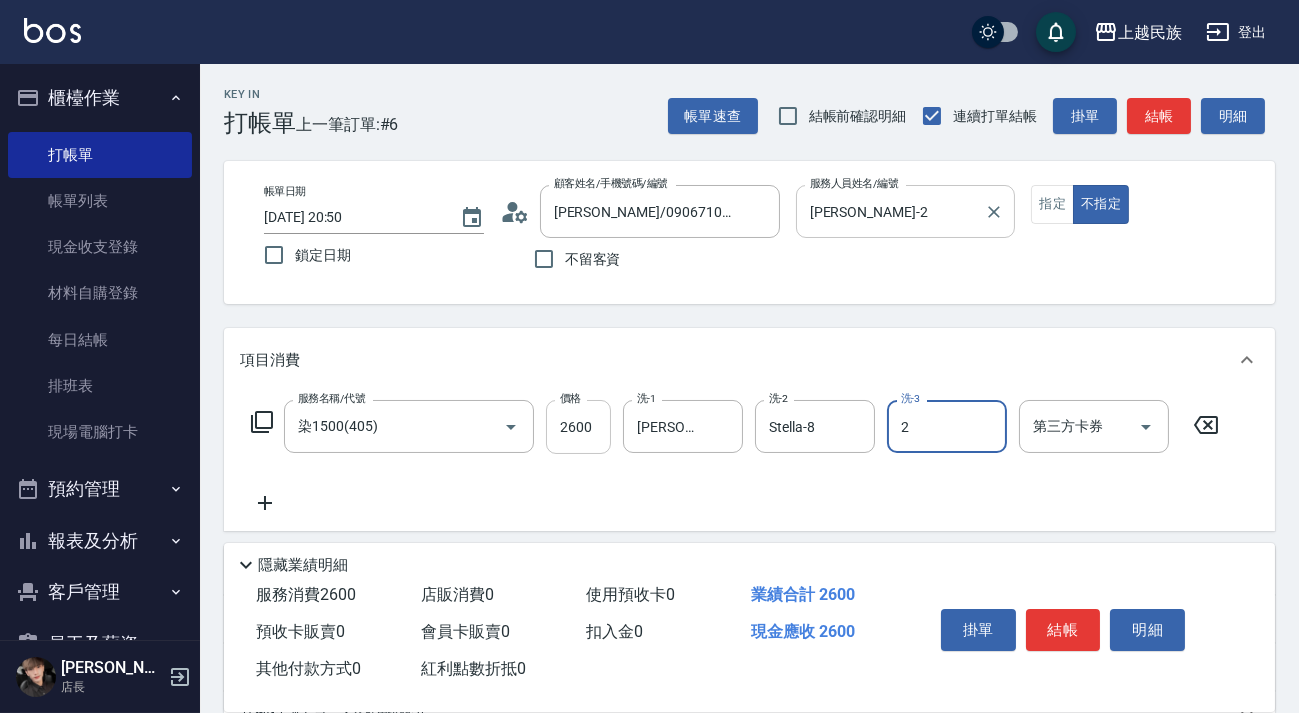 type on "Alan-2" 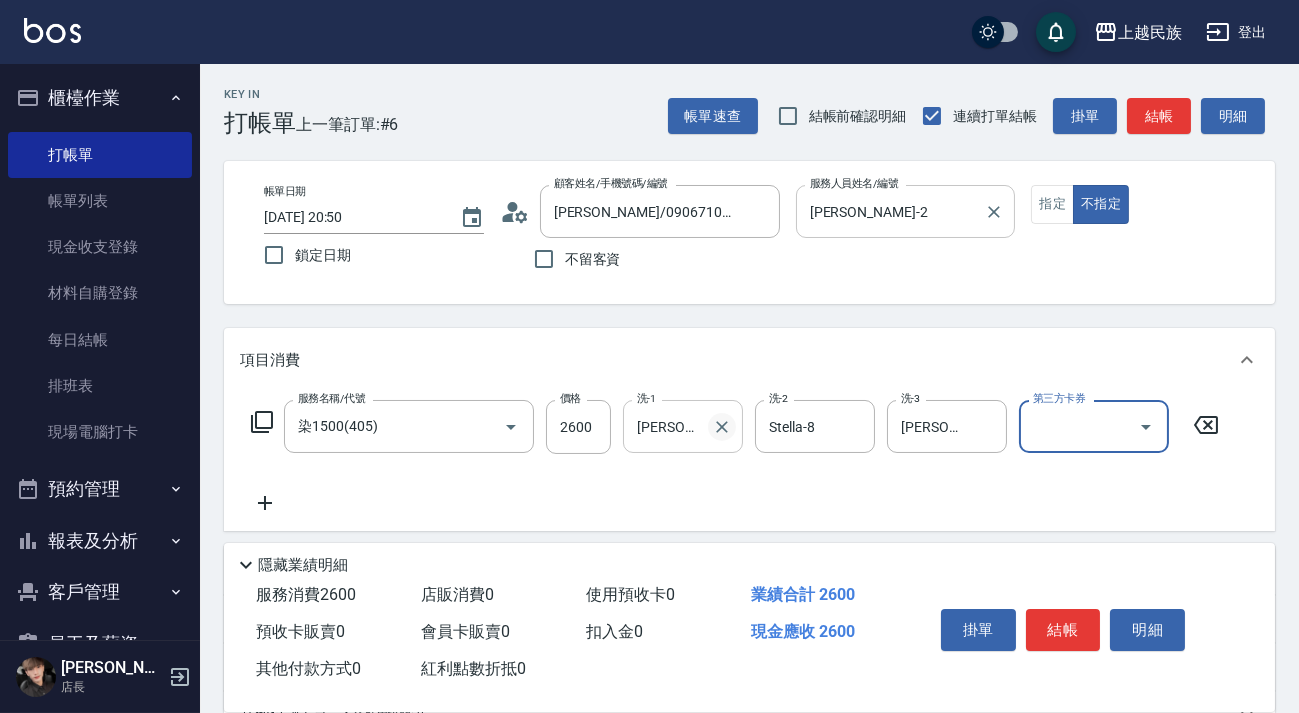 click 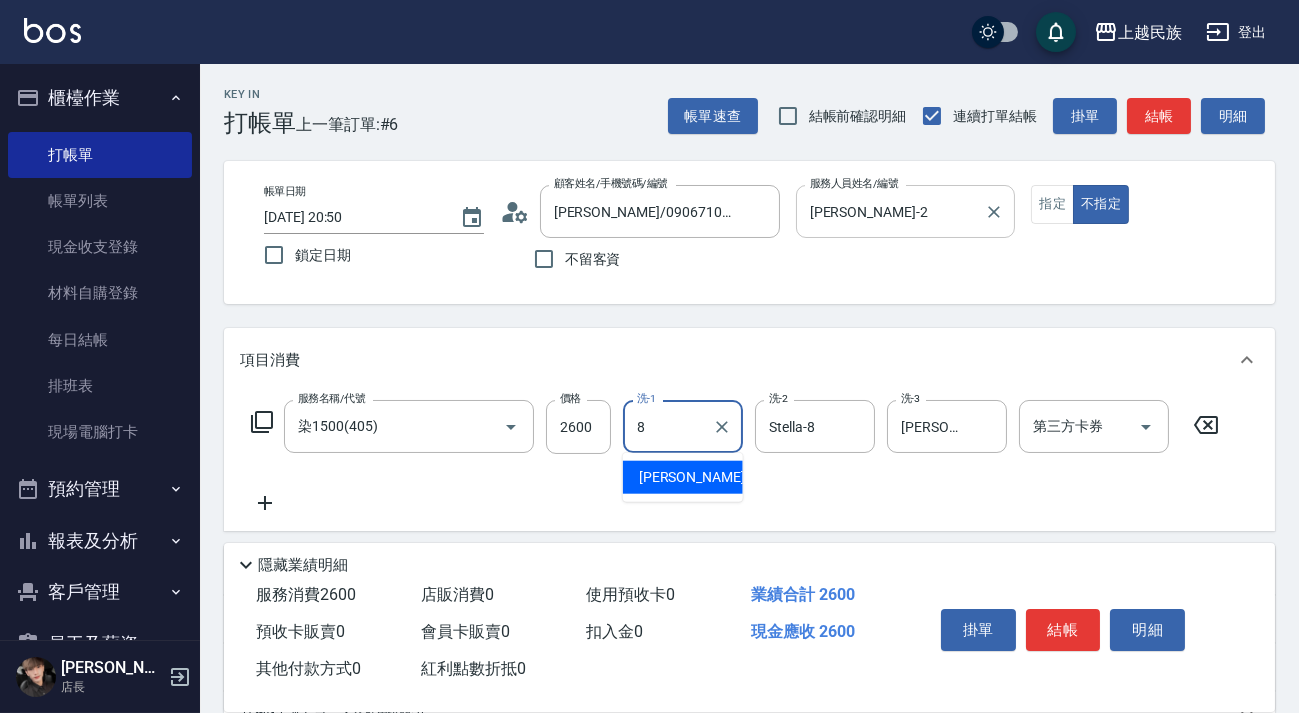 type on "Stella-8" 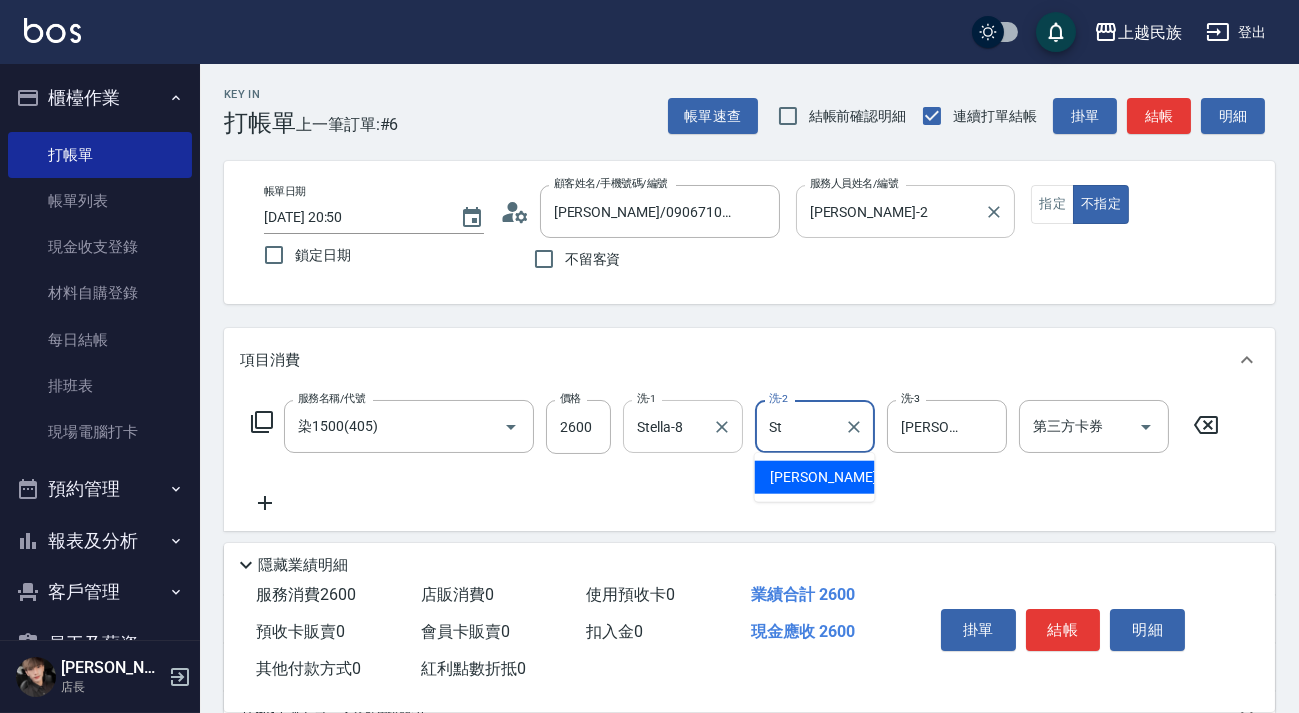 type on "S" 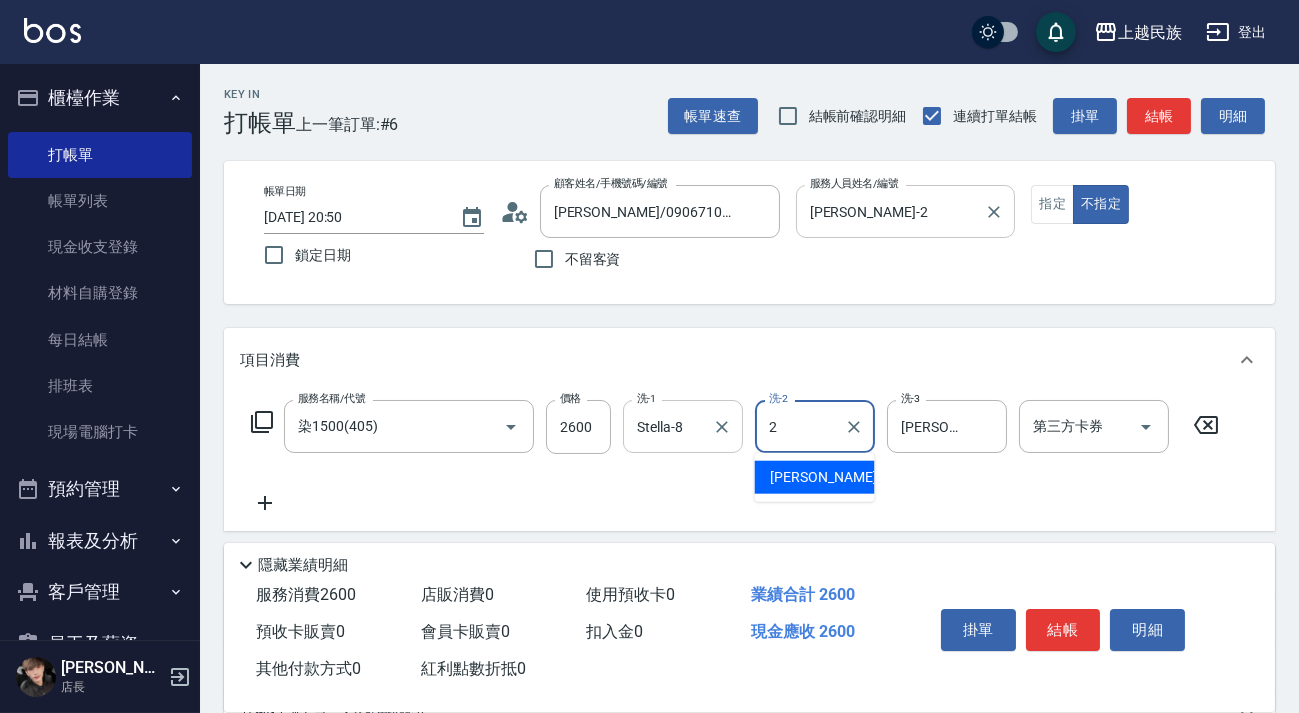 type on "Alan-2" 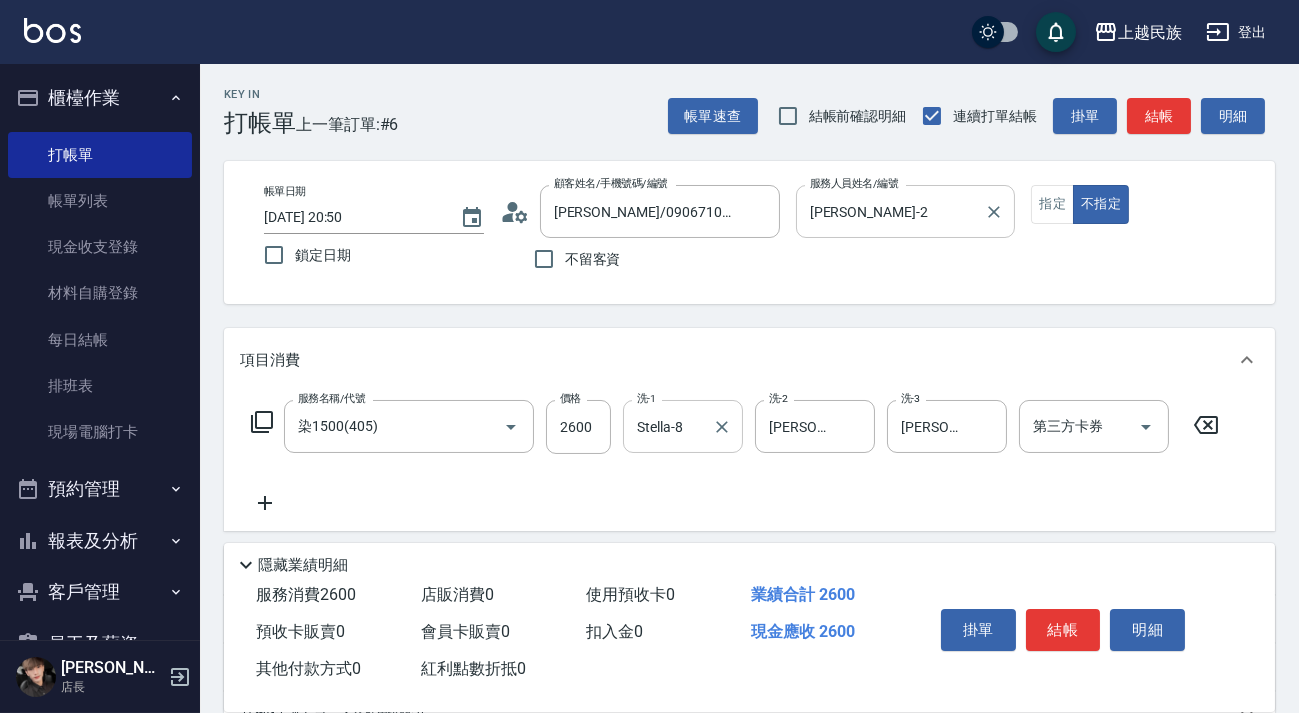 drag, startPoint x: 667, startPoint y: 466, endPoint x: 482, endPoint y: 477, distance: 185.32674 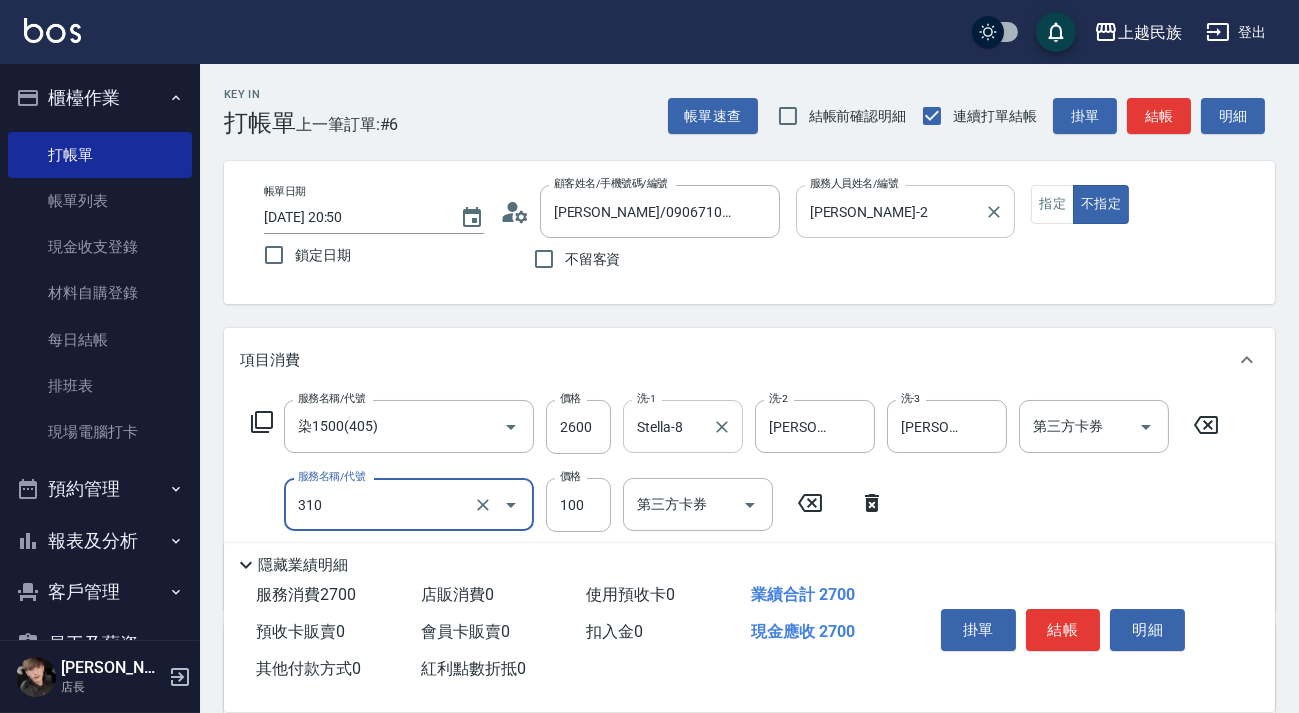 type on "瀏海100(310)" 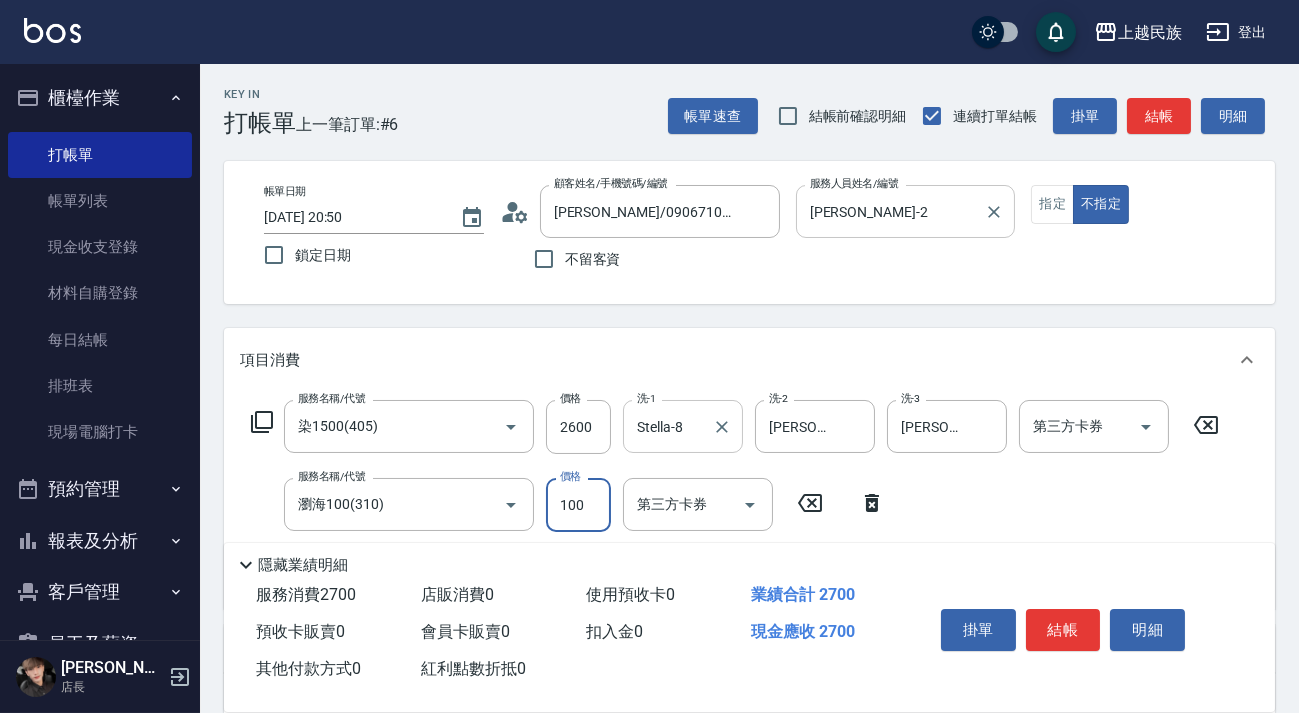 click on "服務名稱/代號 染1500(405) 服務名稱/代號 價格 2600 價格 洗-1 Stella-8 洗-1 洗-2 Alan-2 洗-2 洗-3 Alan-2 洗-3 第三方卡券 第三方卡券 服務名稱/代號 瀏海100(310) 服務名稱/代號 價格 100 價格 第三方卡券 第三方卡券" at bounding box center (735, 496) 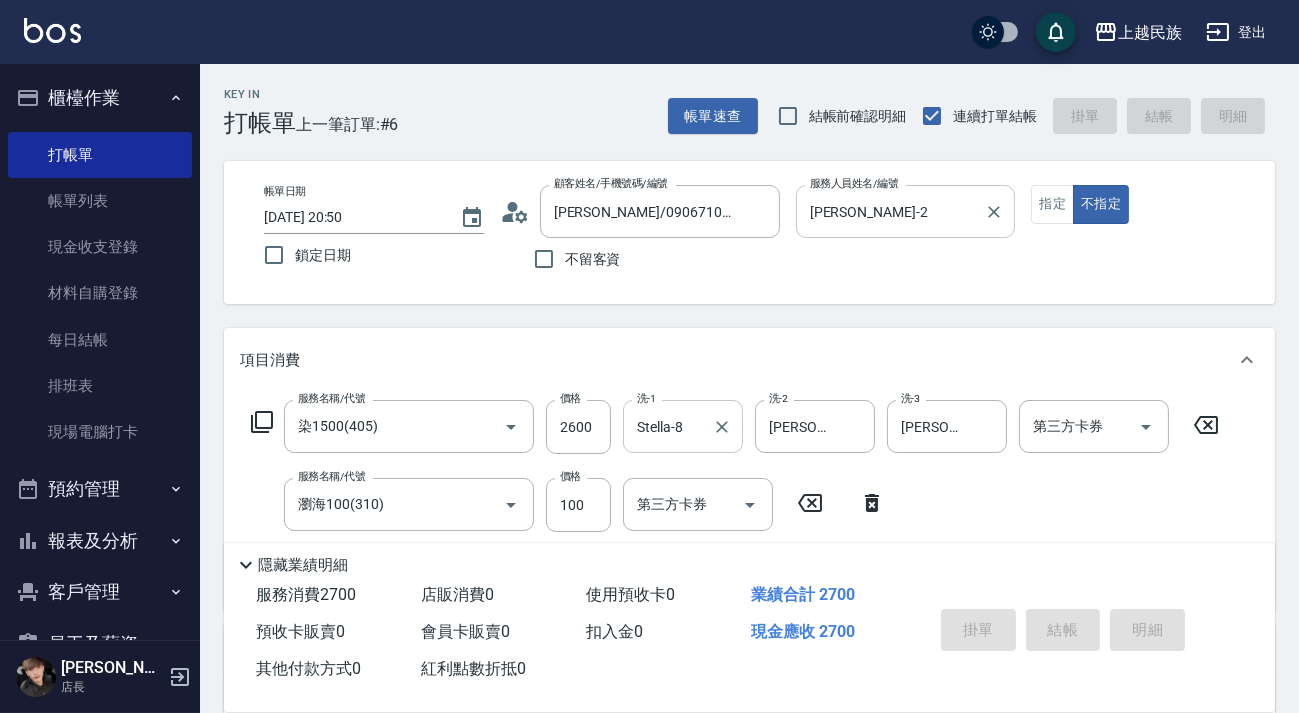type on "2025/07/10 20:51" 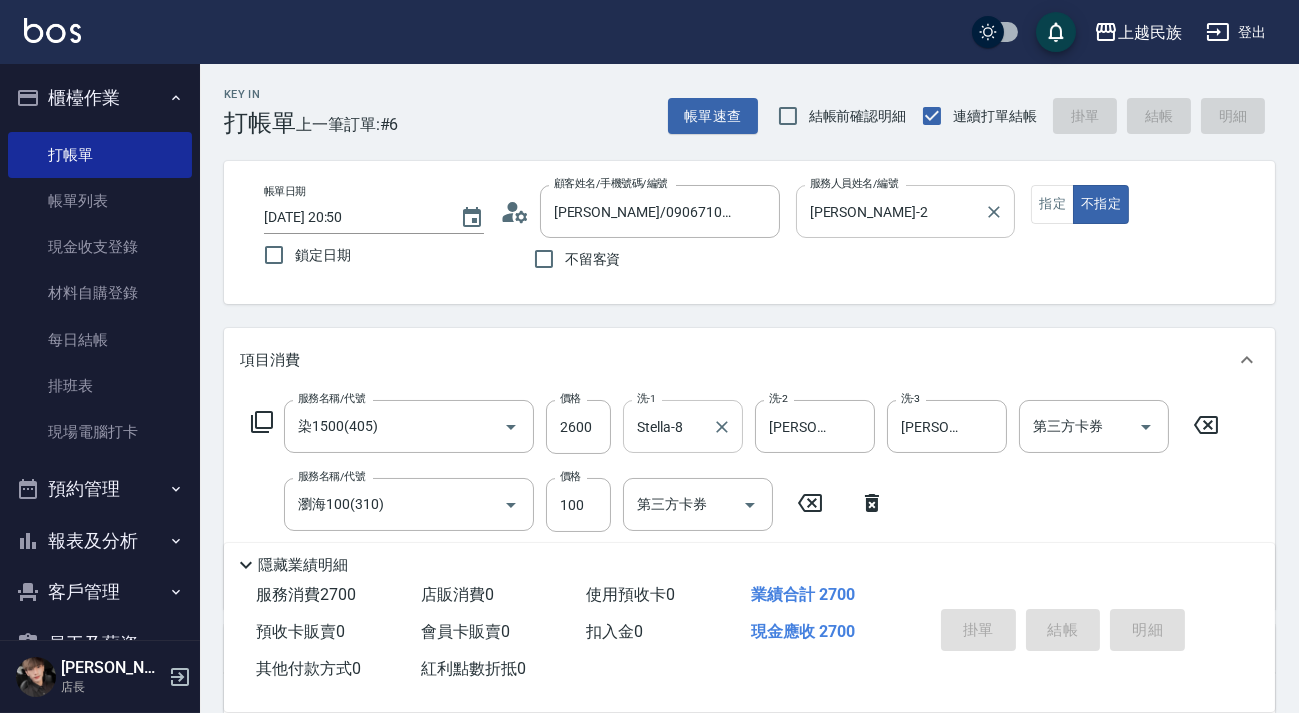 type 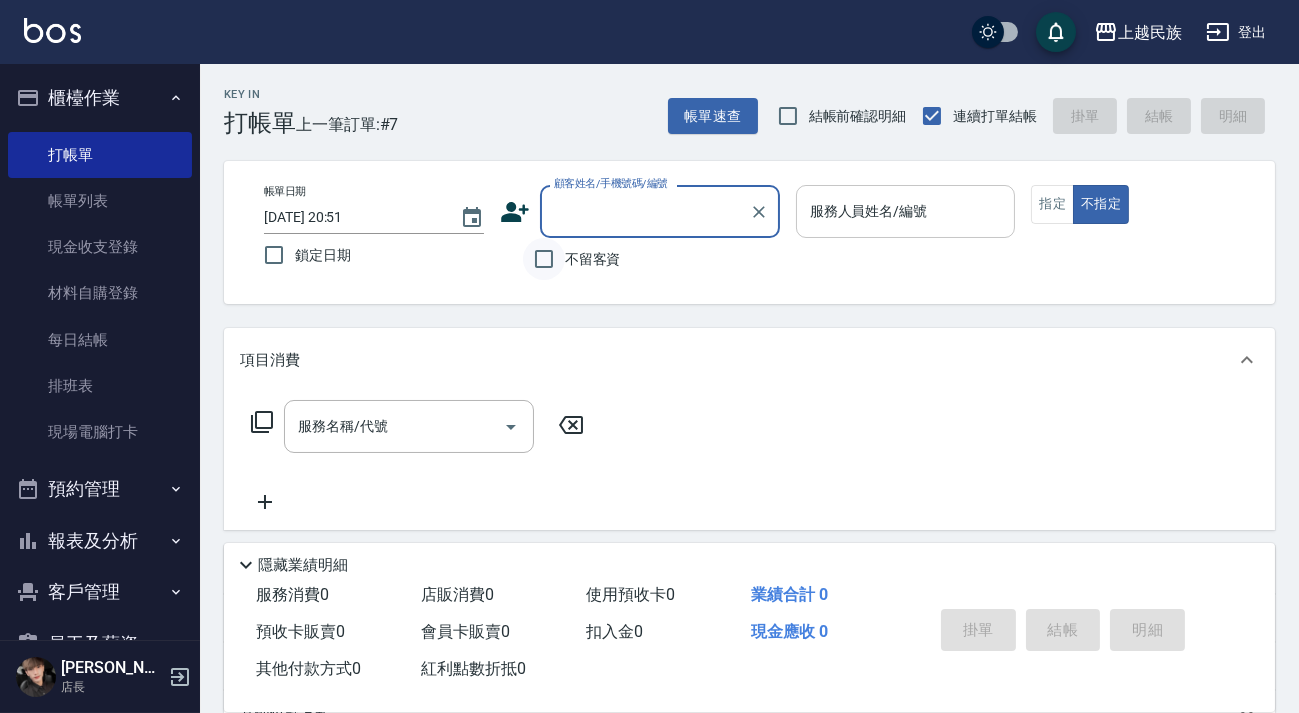 click on "不留客資" at bounding box center (544, 259) 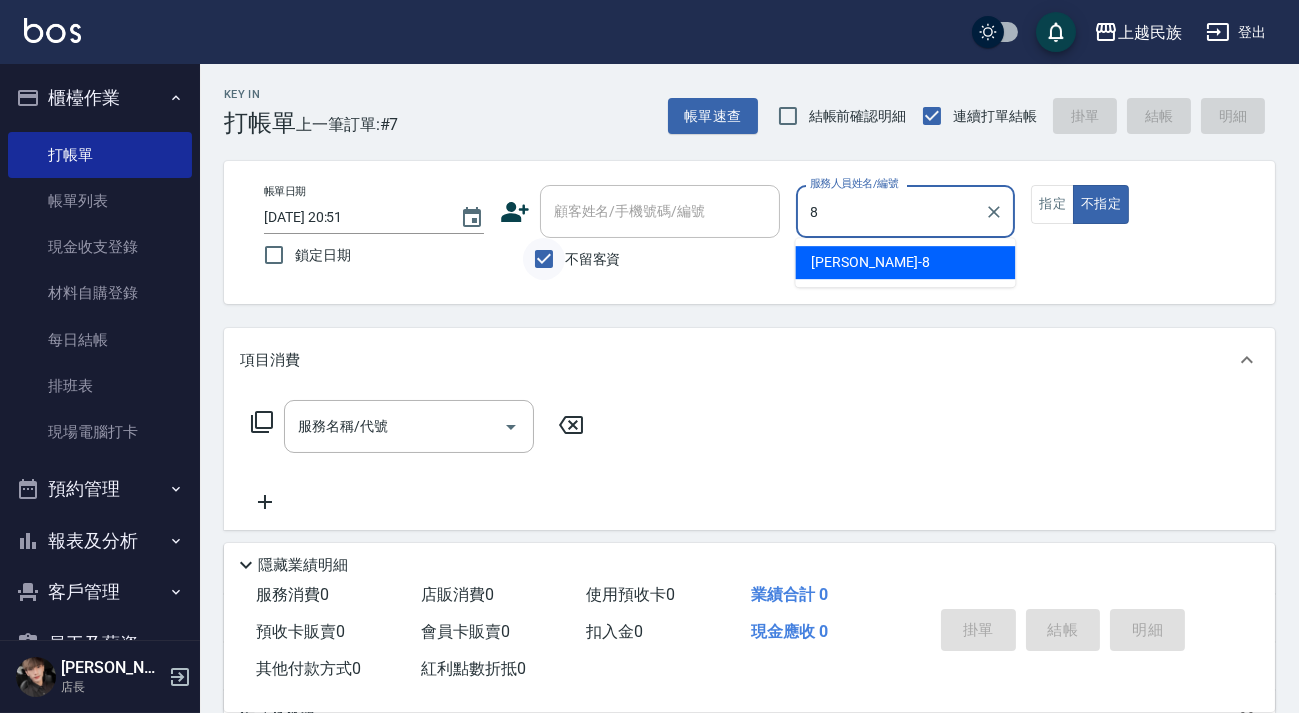 type on "Stella-8" 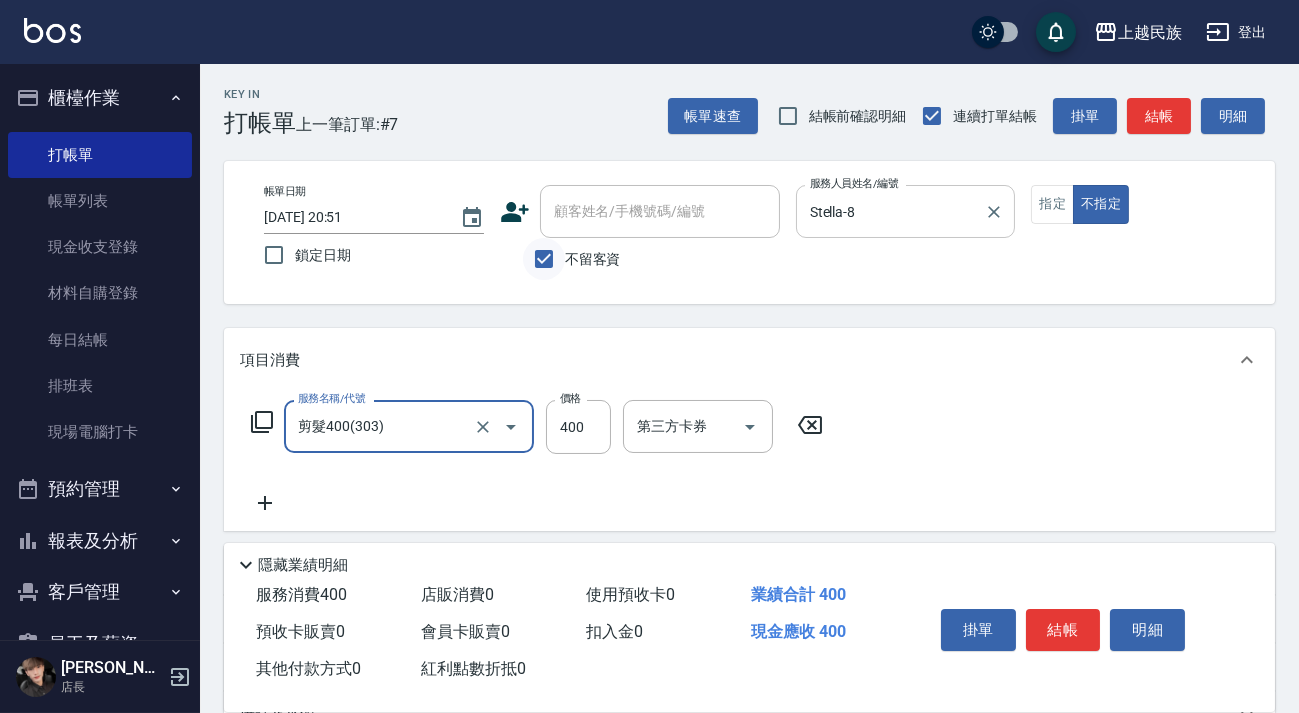 type on "剪髮400(303)" 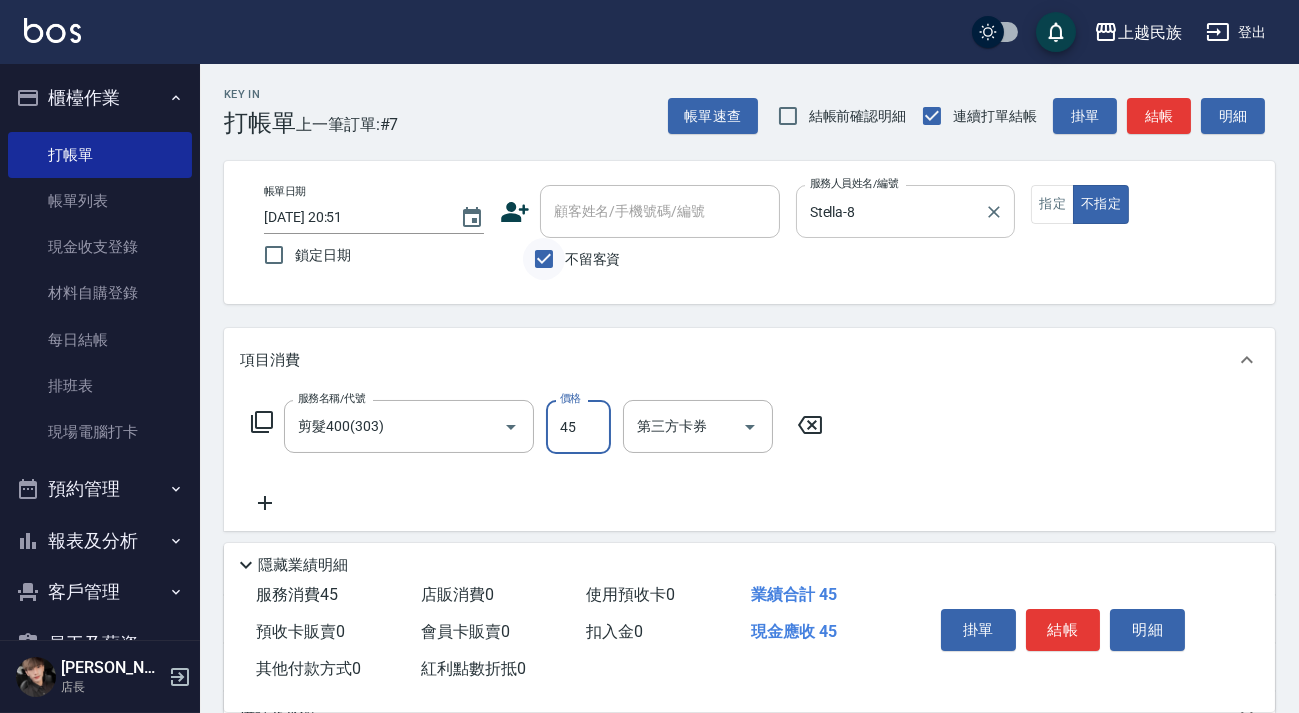 type on "450" 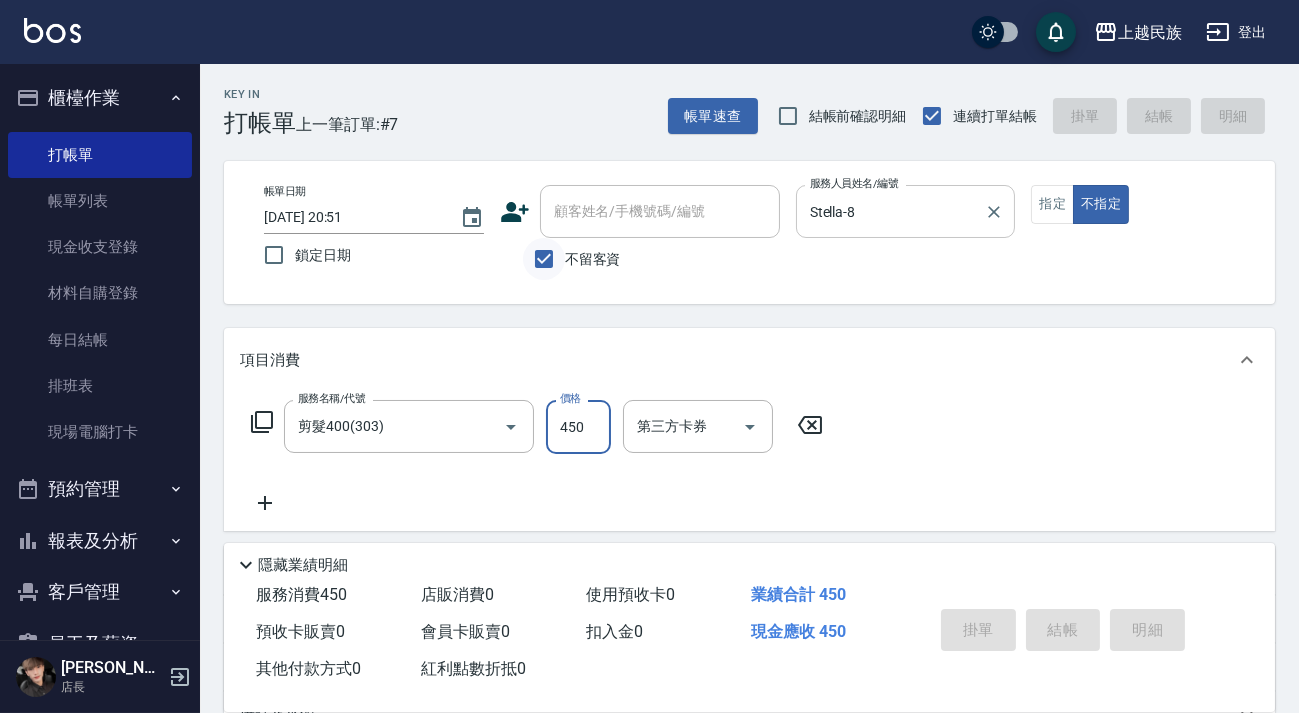 type 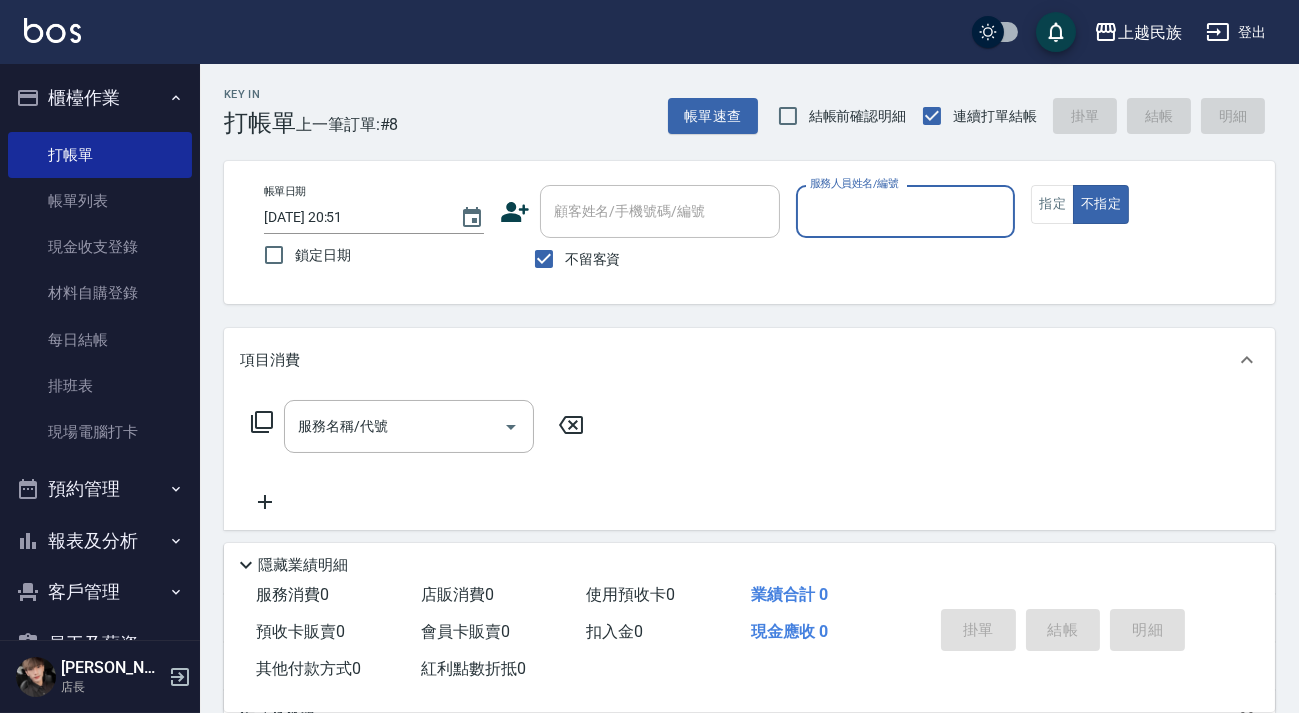 click on "不留客資" at bounding box center [593, 259] 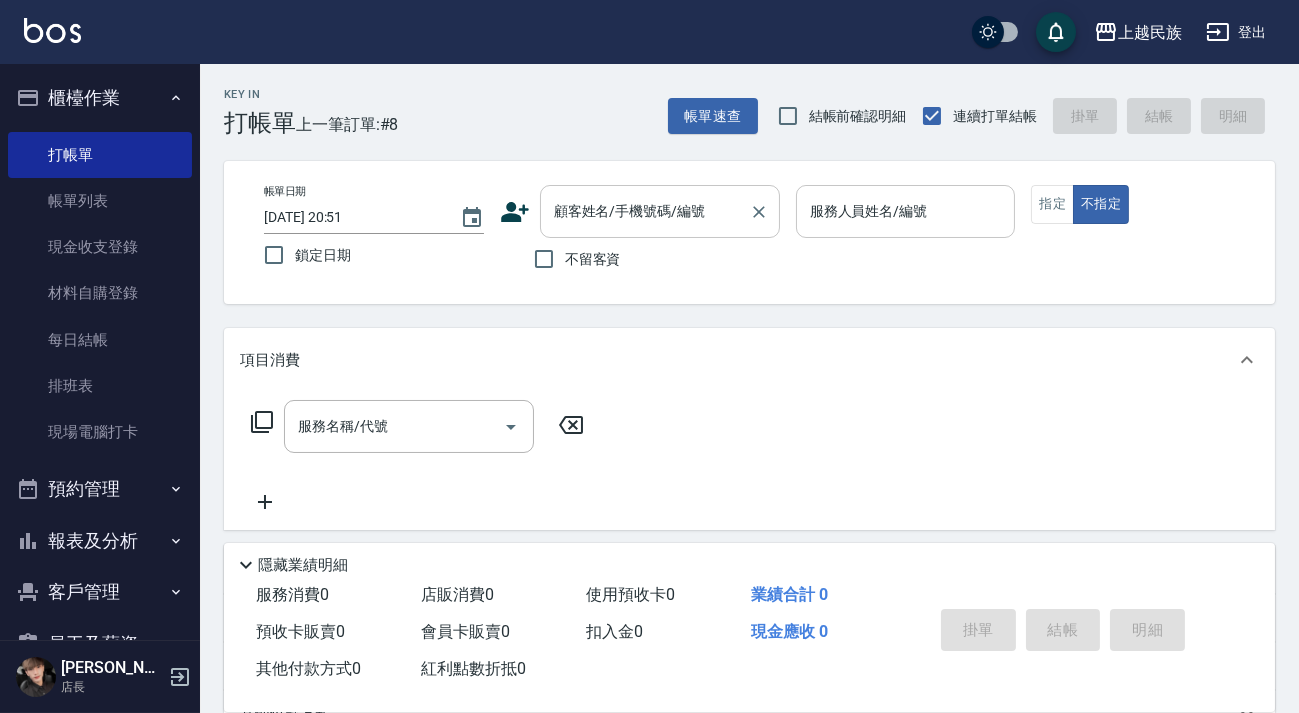 click on "顧客姓名/手機號碼/編號 顧客姓名/手機號碼/編號" at bounding box center [660, 211] 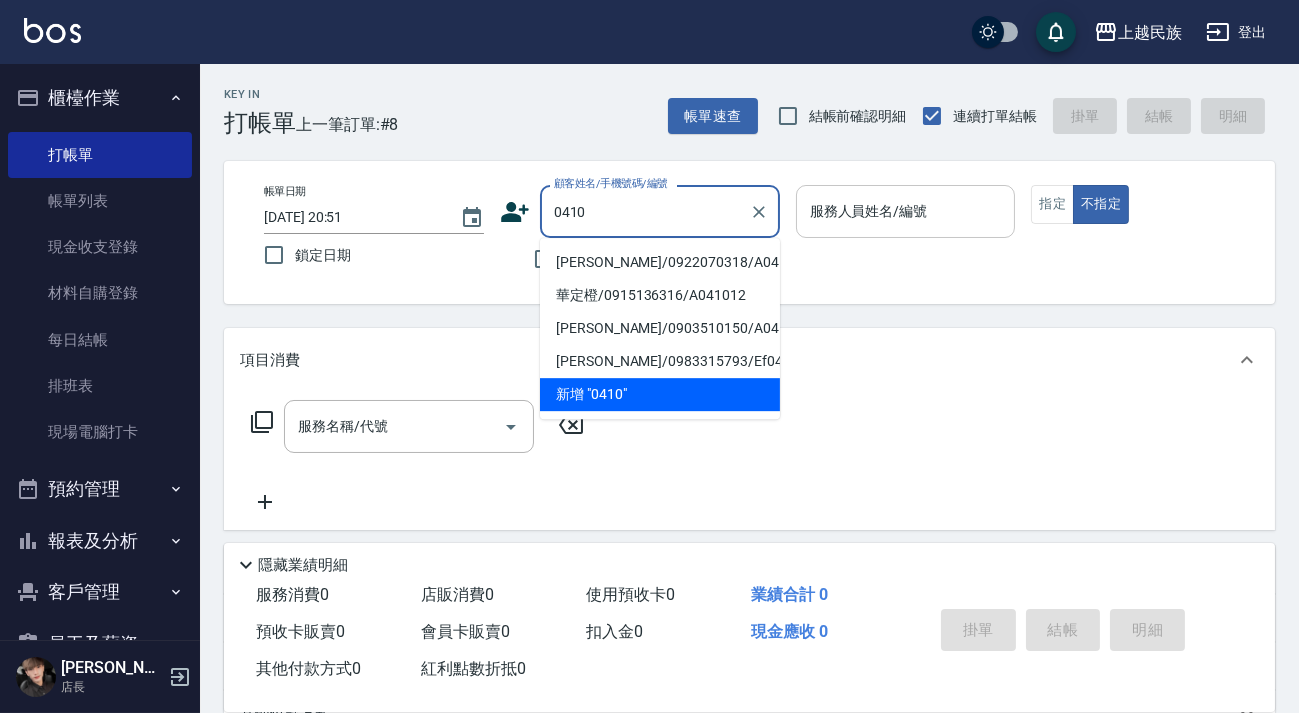 click on "蕭貫倫/0922070318/A041011" at bounding box center [660, 262] 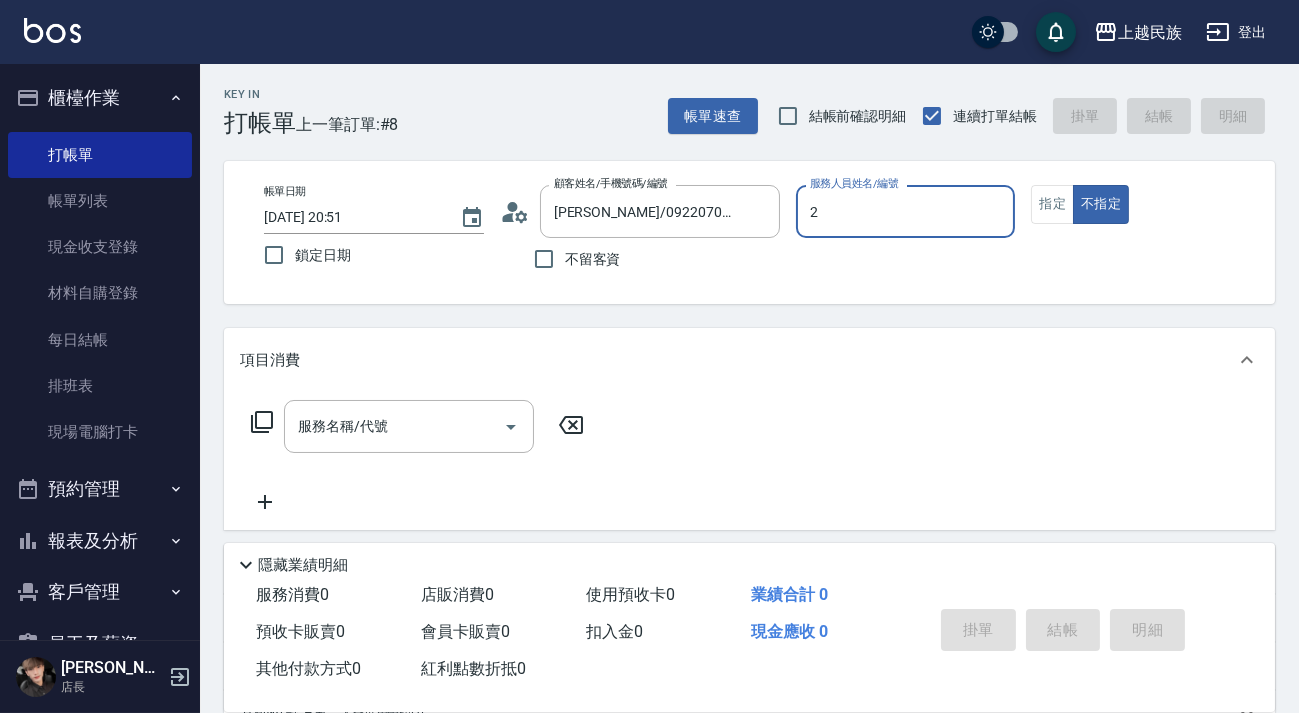 type on "Alan-2" 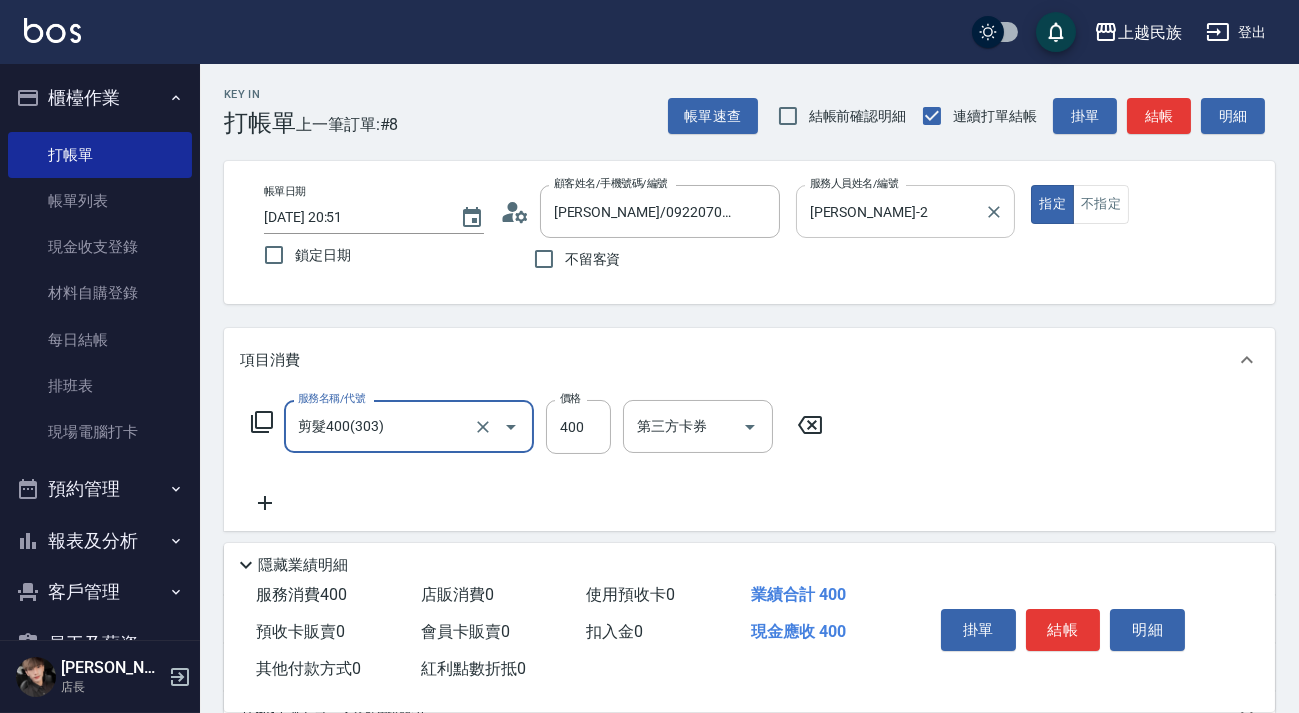type on "剪髮400(303)" 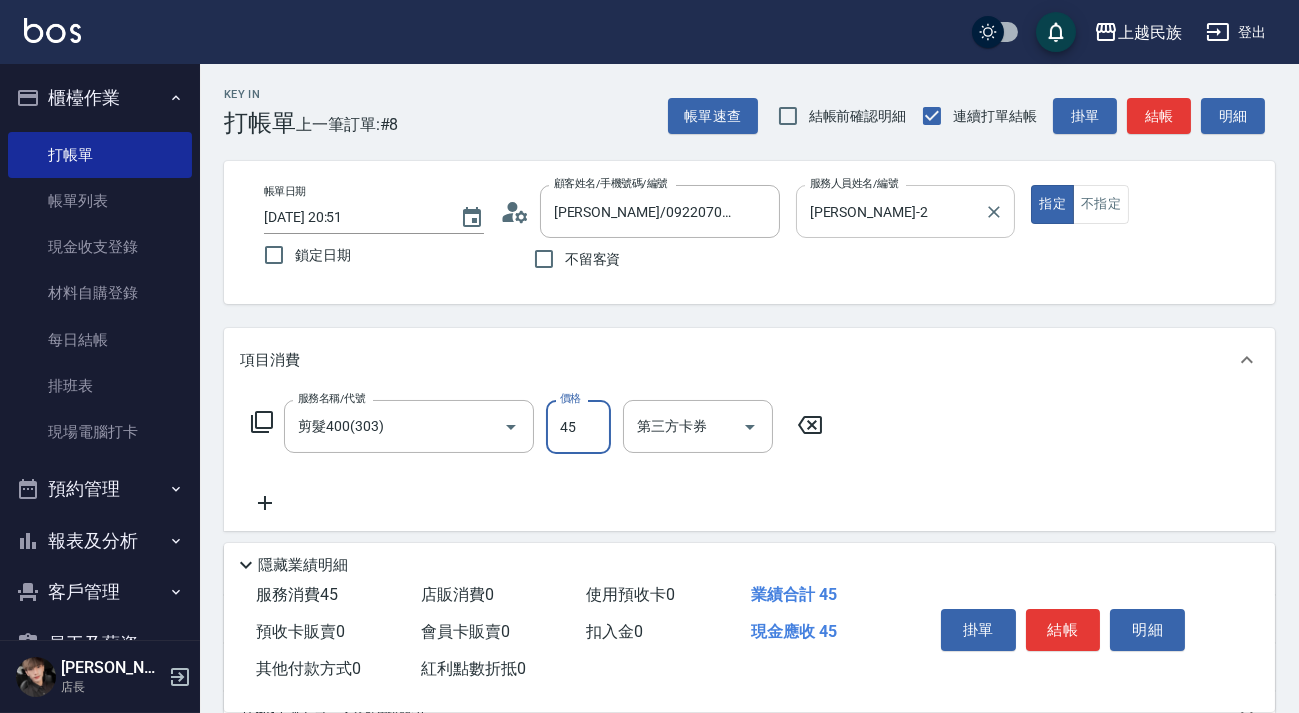 type on "450" 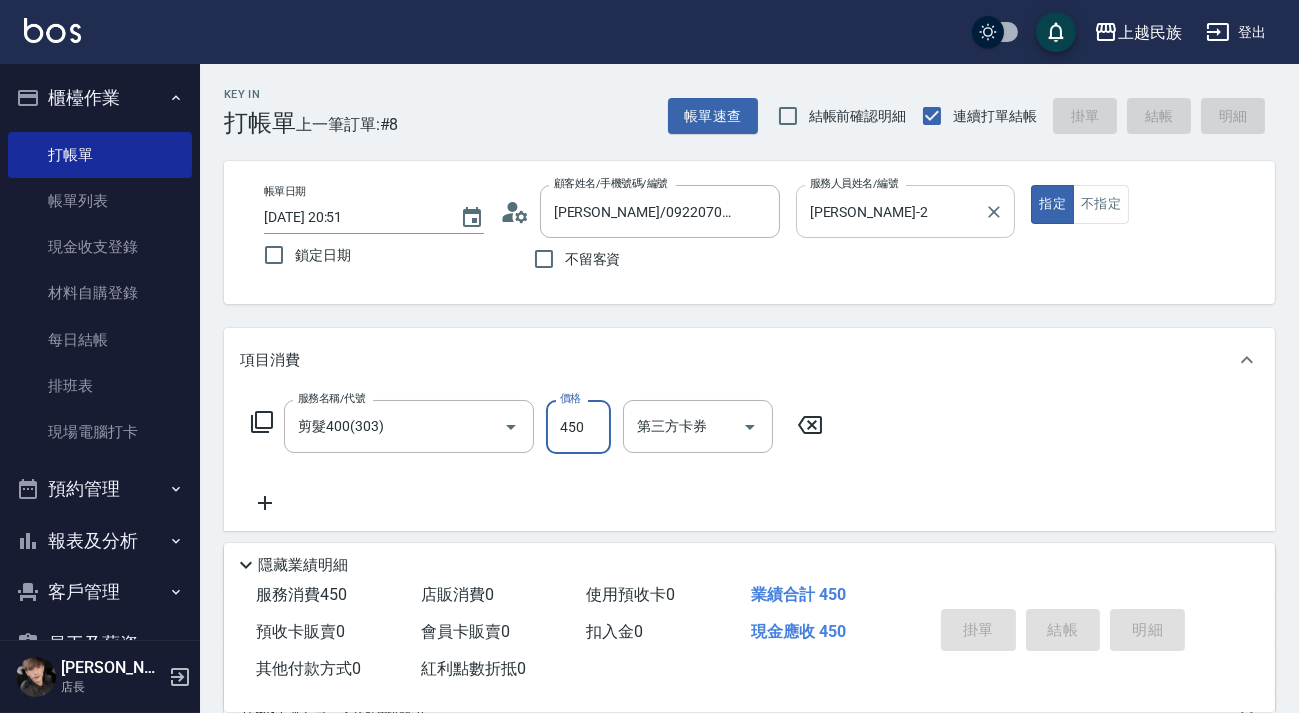 type on "2025/07/10 20:52" 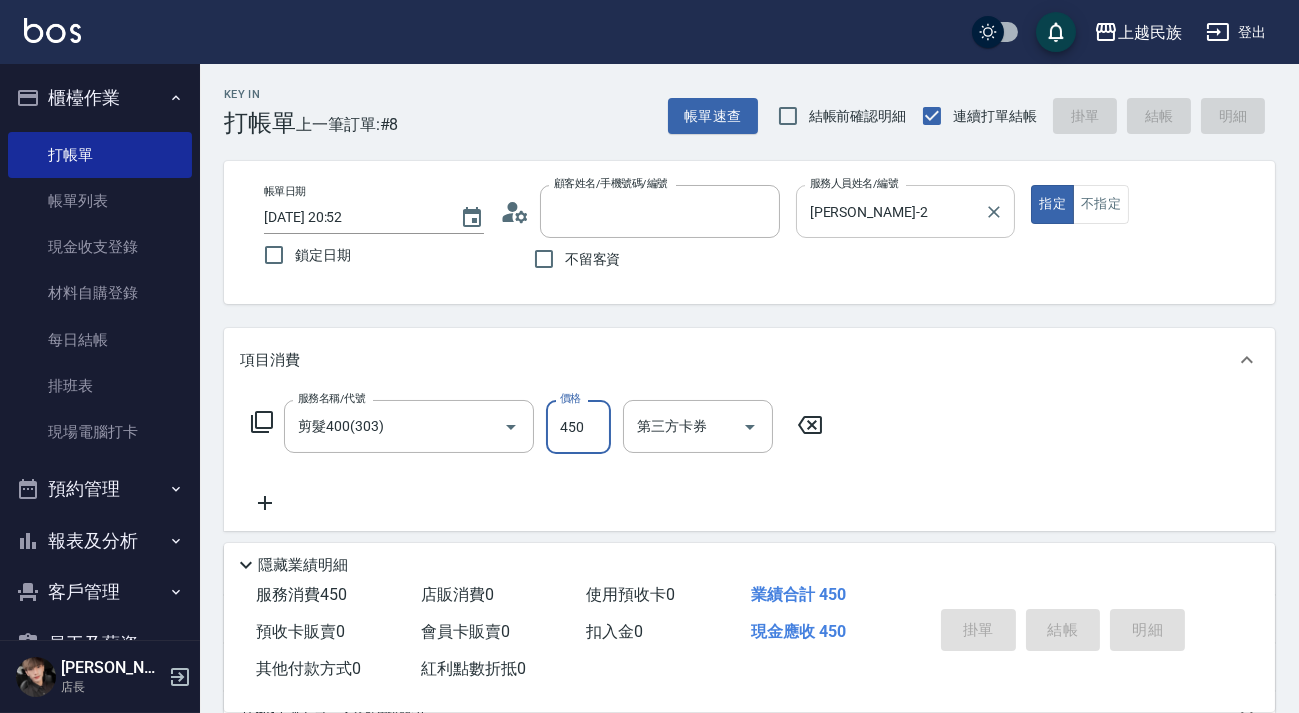 type 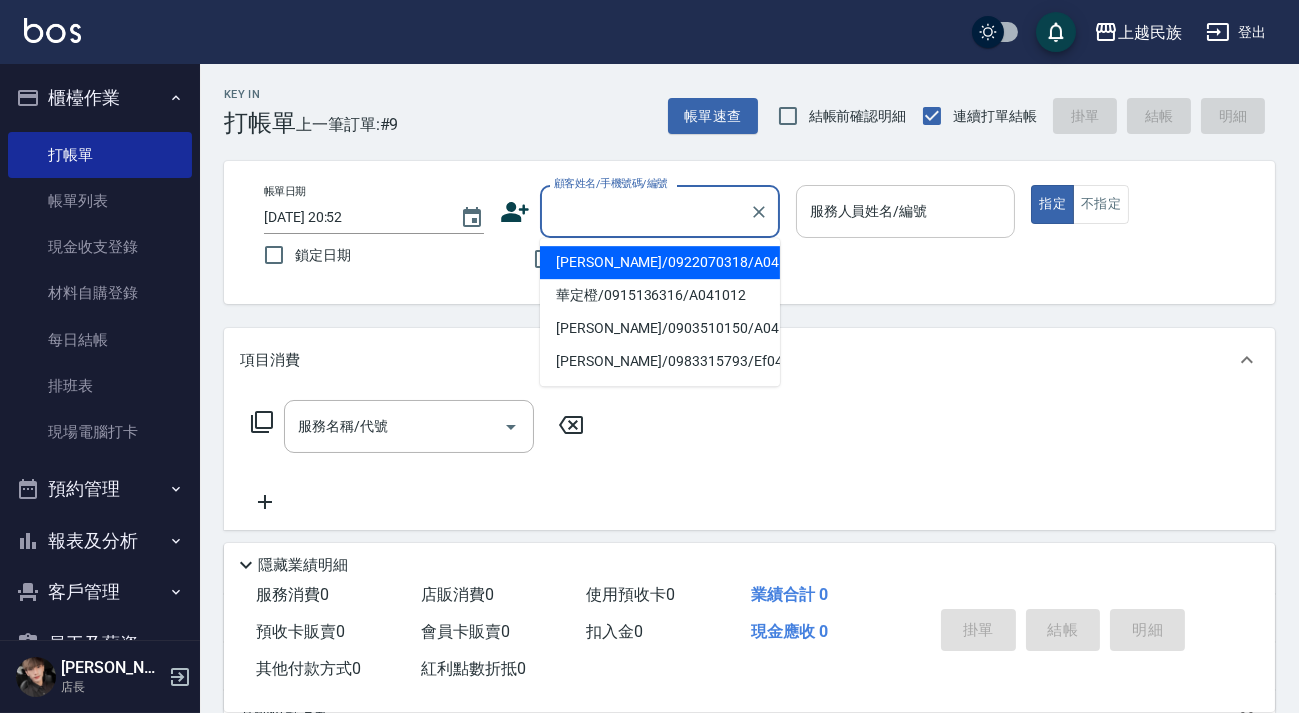 click on "顧客姓名/手機號碼/編號" at bounding box center (645, 211) 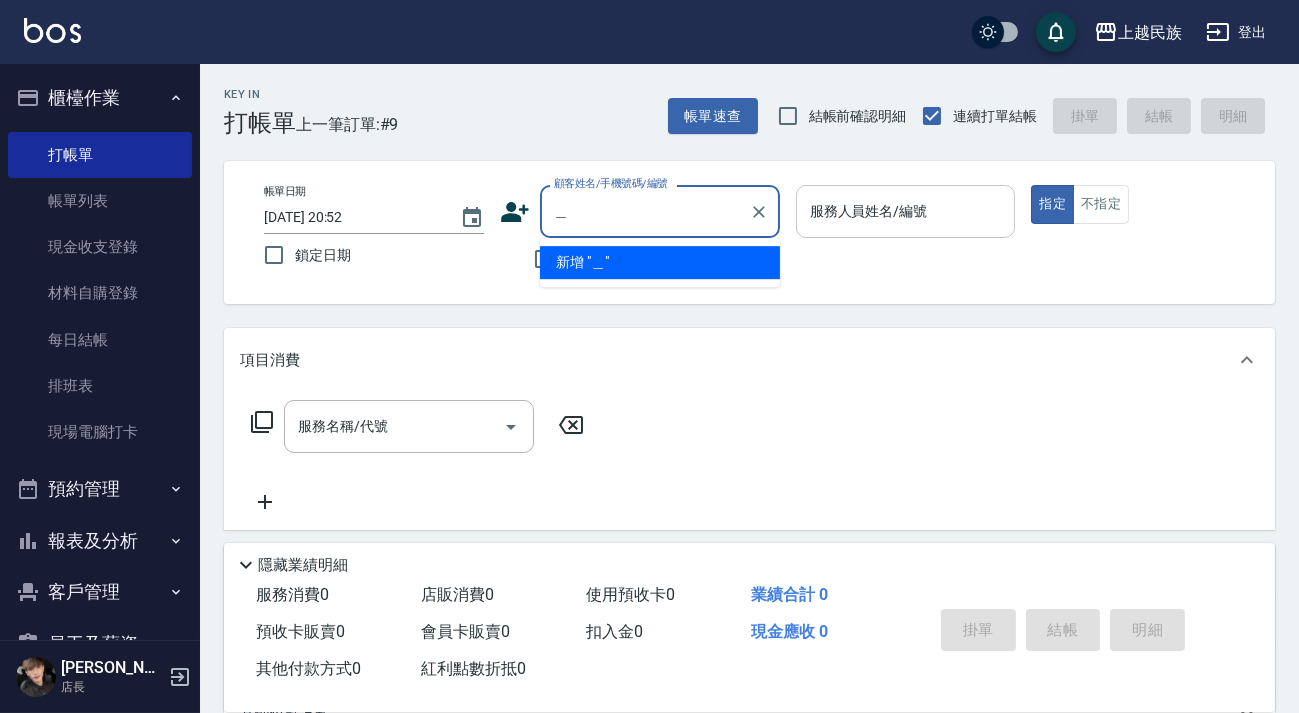 type on "李" 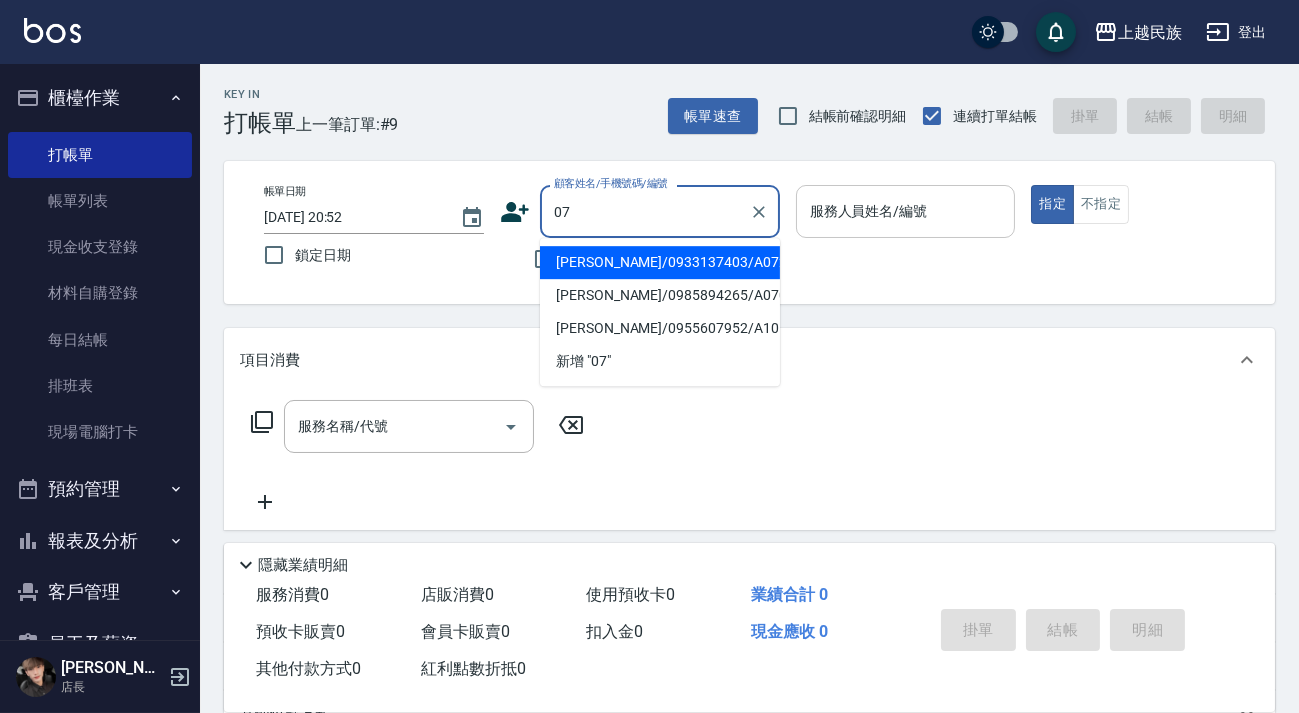 scroll, scrollTop: 0, scrollLeft: 0, axis: both 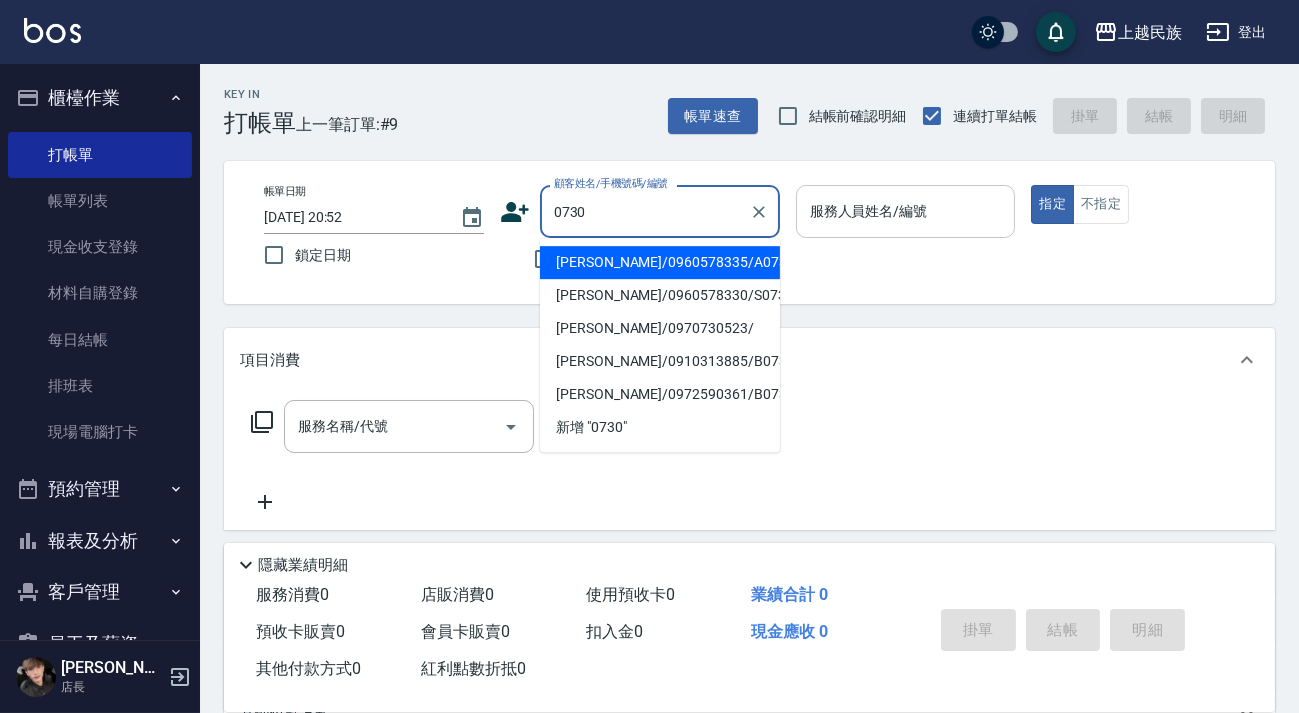 click on "李佩蓉/0960578335/A073021" at bounding box center (660, 262) 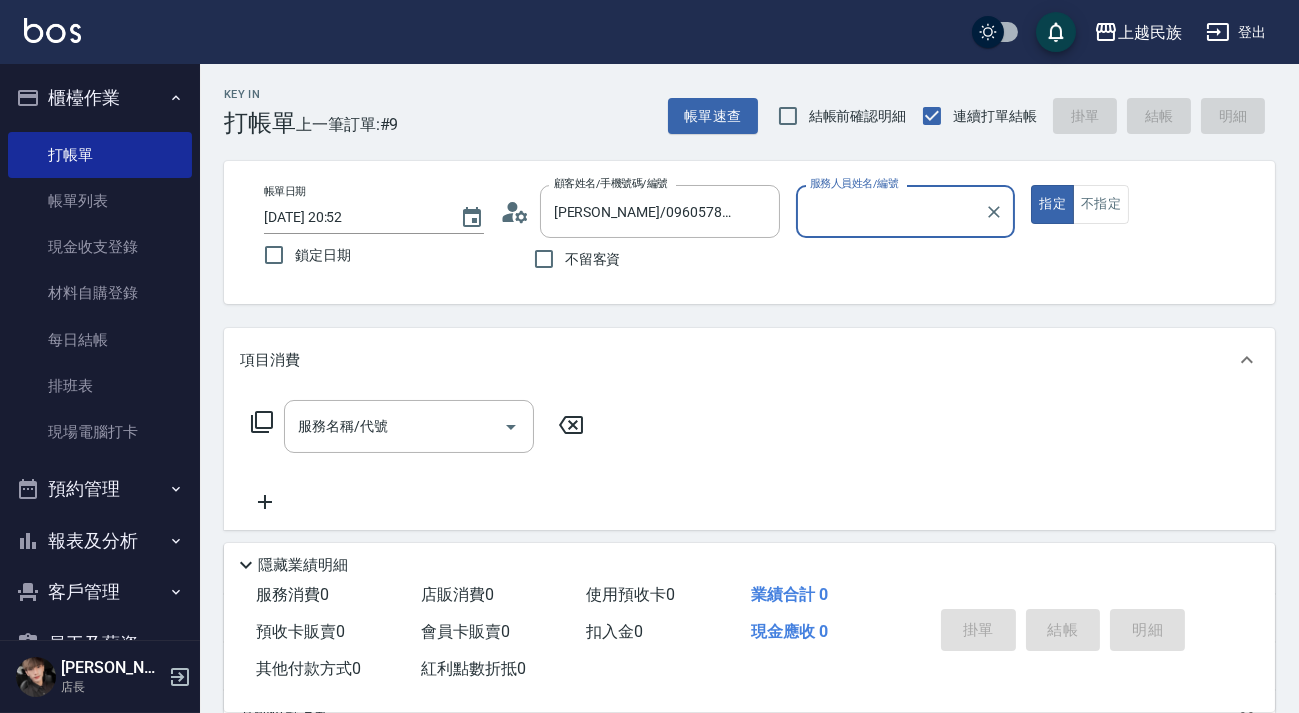 type on "Alan-2" 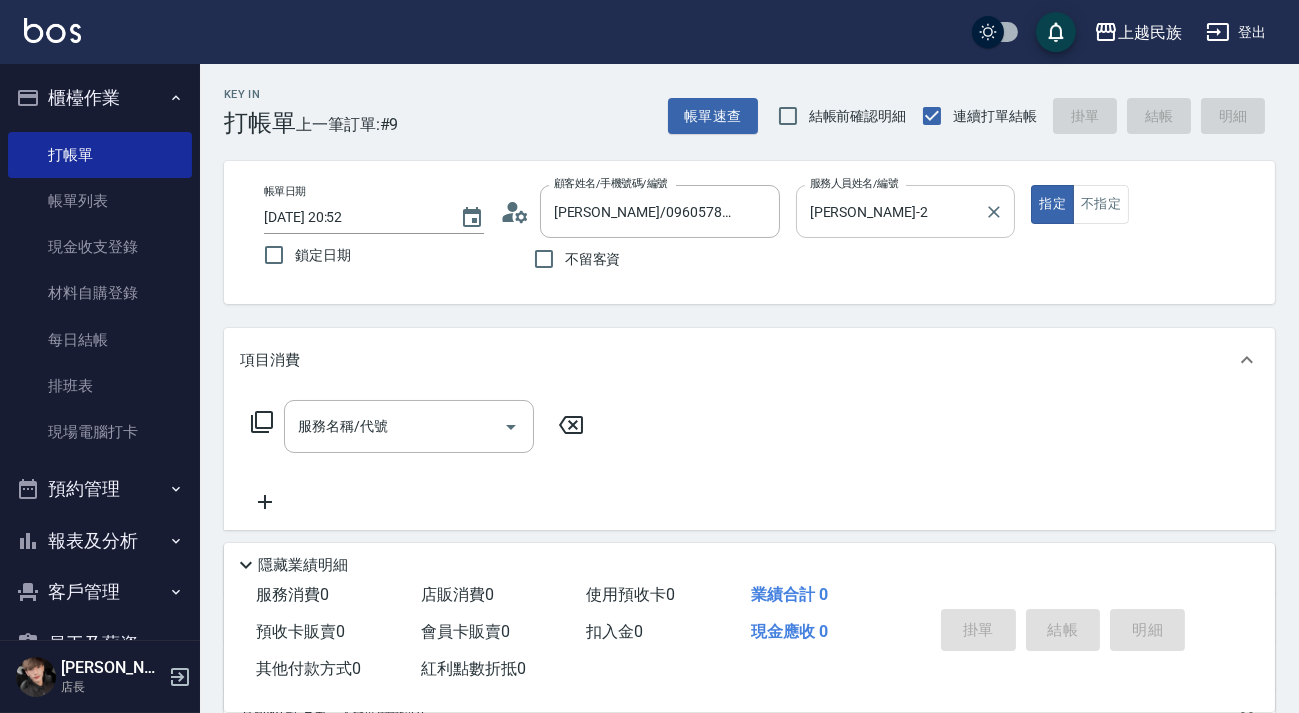 click 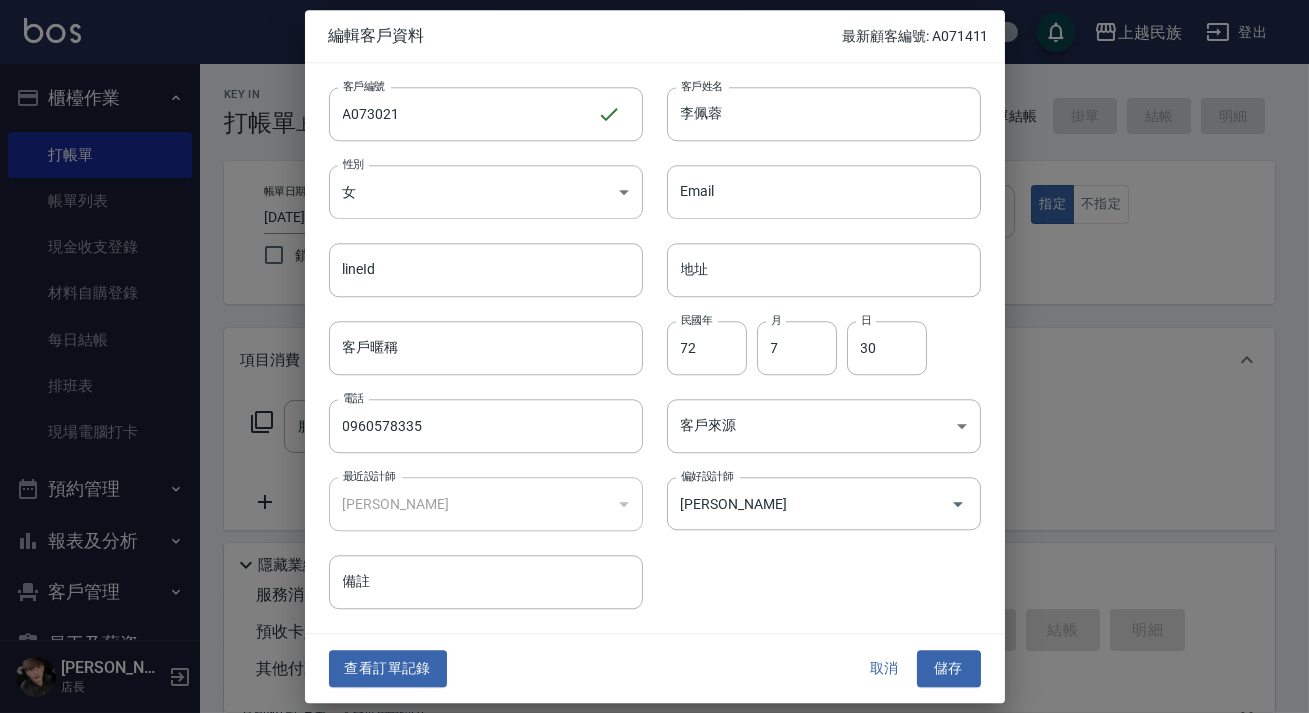 click on "查看訂單記錄" at bounding box center (388, 669) 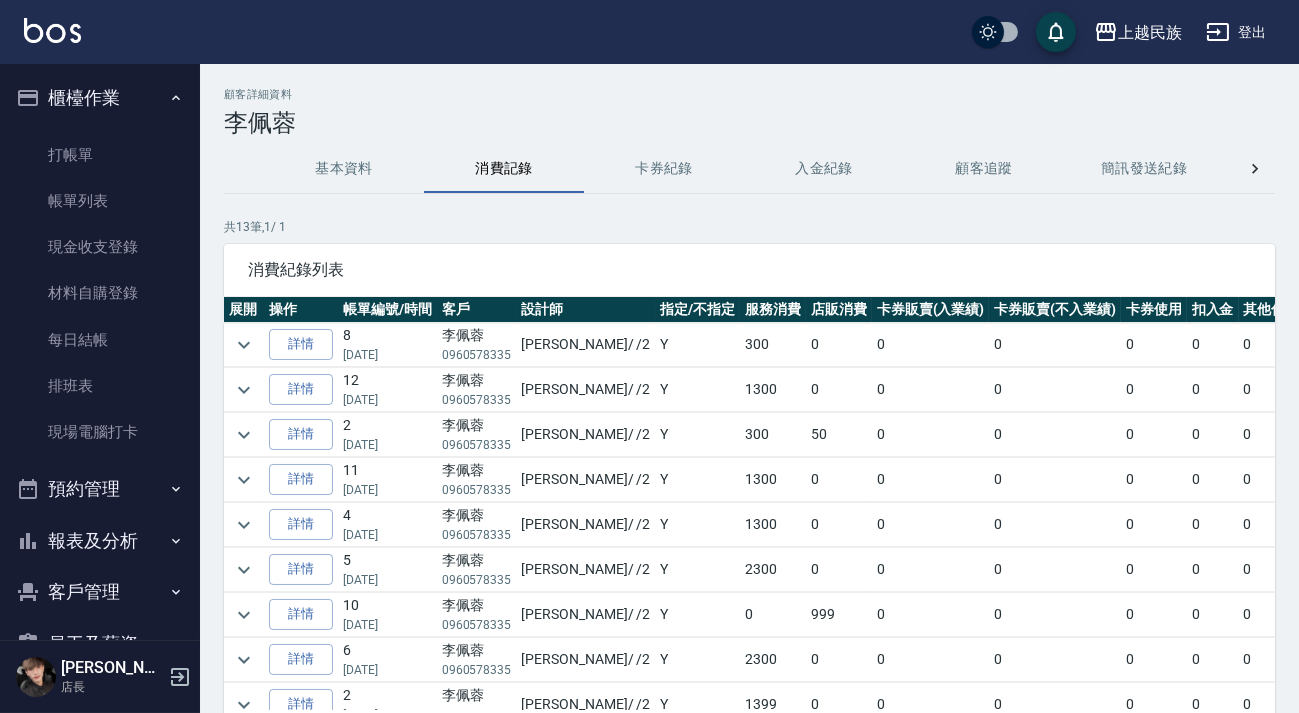 scroll, scrollTop: 90, scrollLeft: 0, axis: vertical 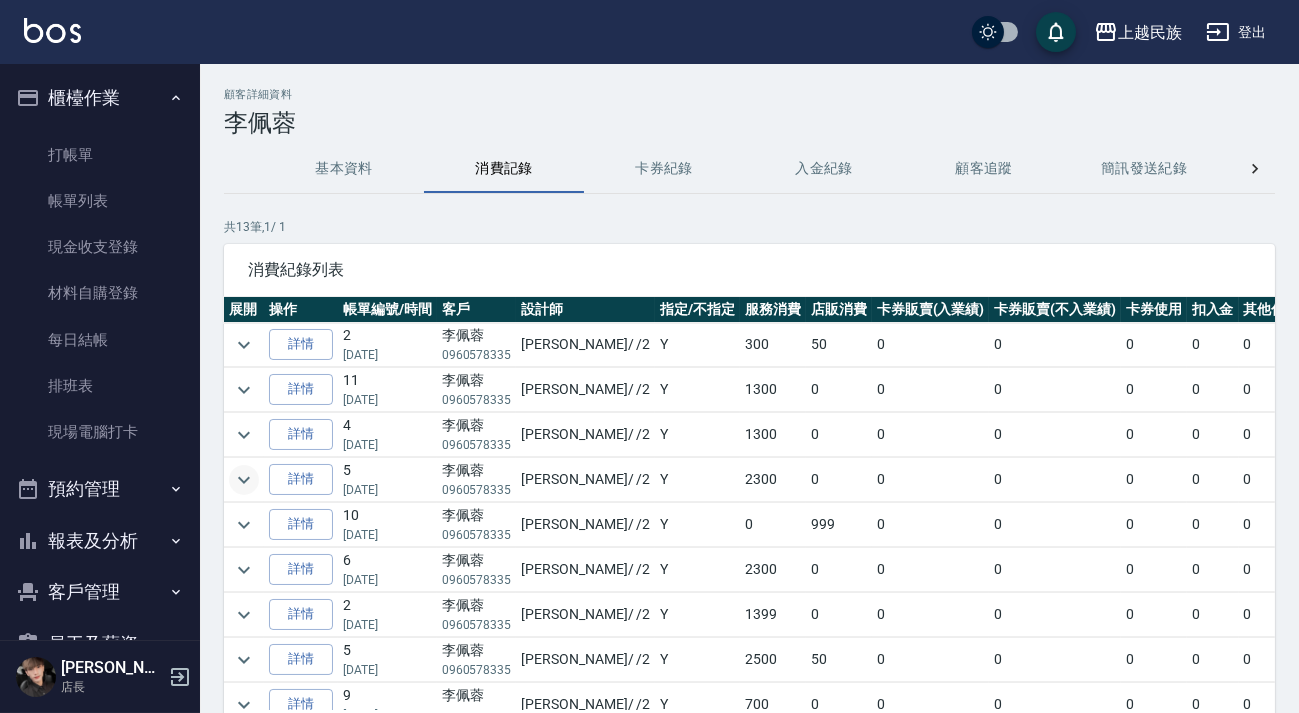 click at bounding box center [244, 480] 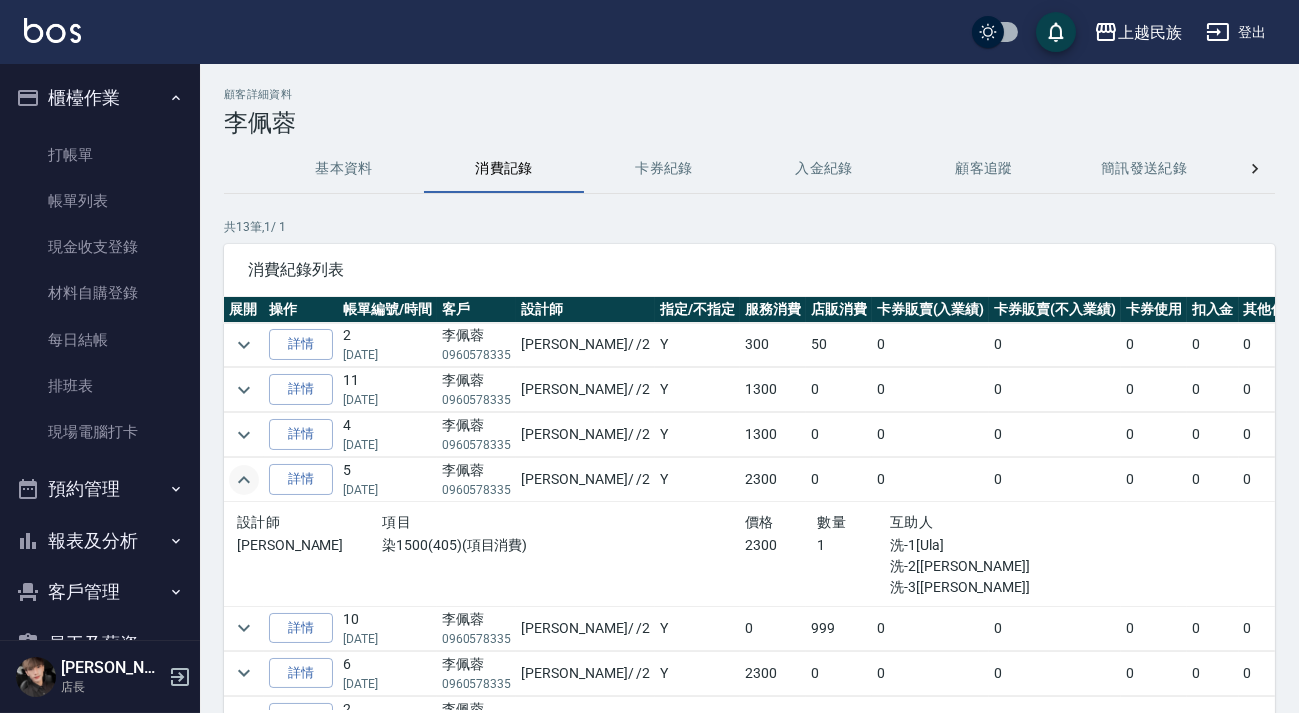 click 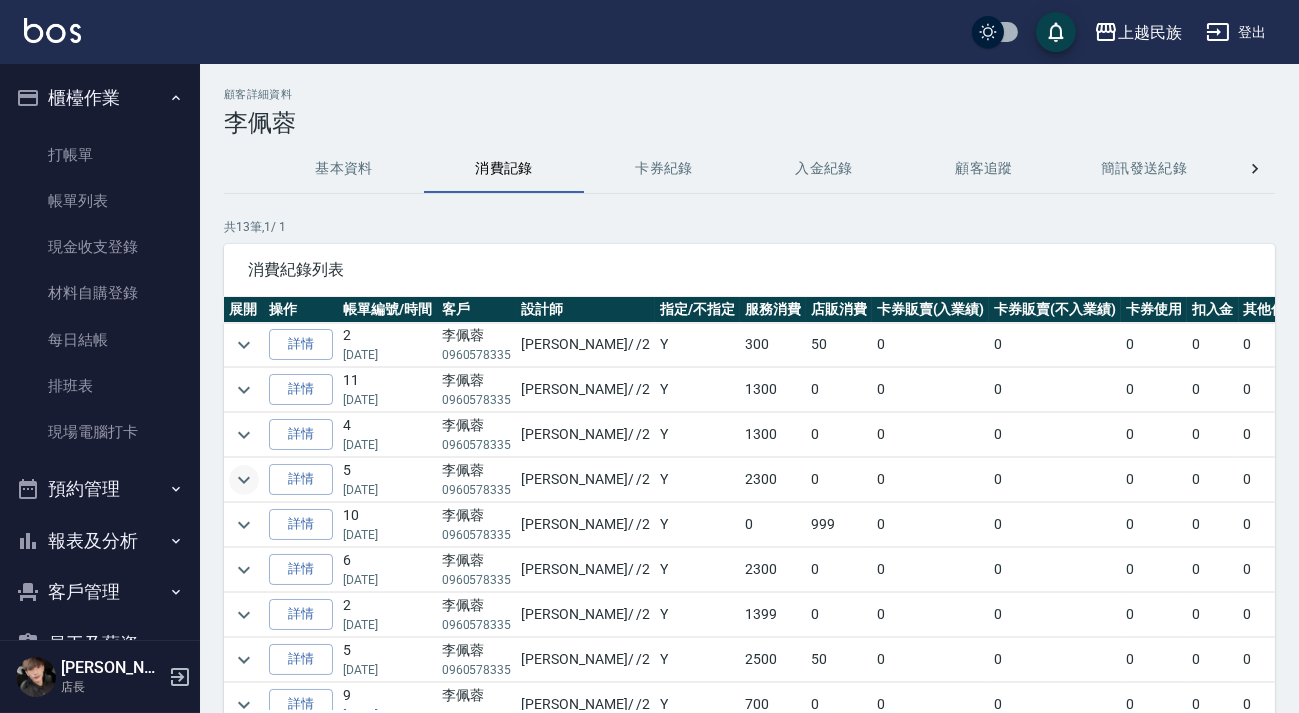 scroll, scrollTop: 181, scrollLeft: 0, axis: vertical 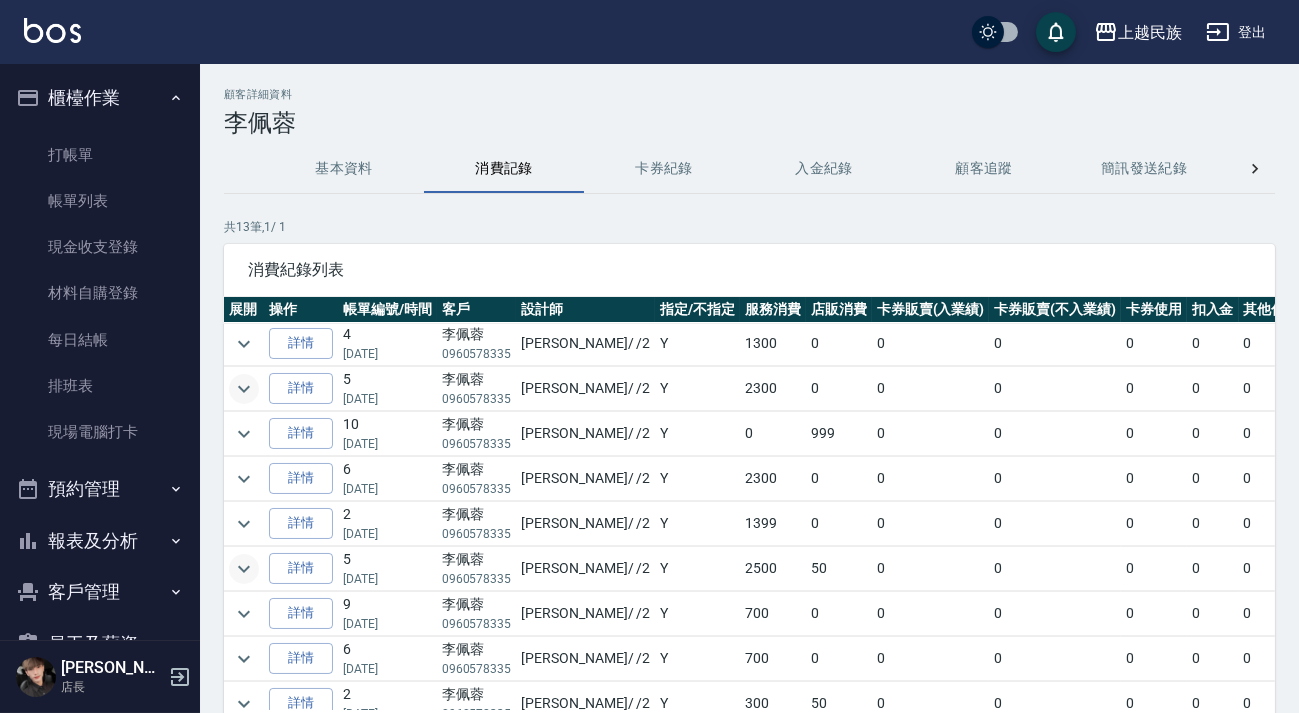click 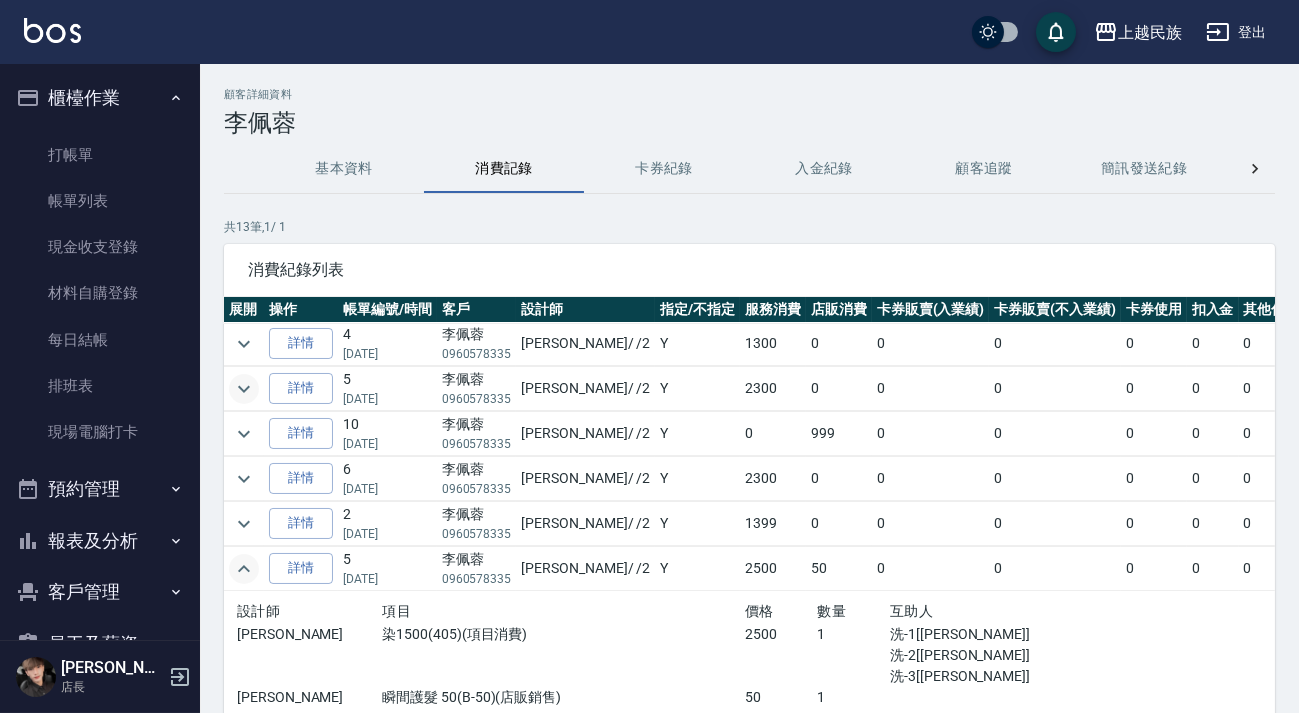 scroll, scrollTop: 272, scrollLeft: 0, axis: vertical 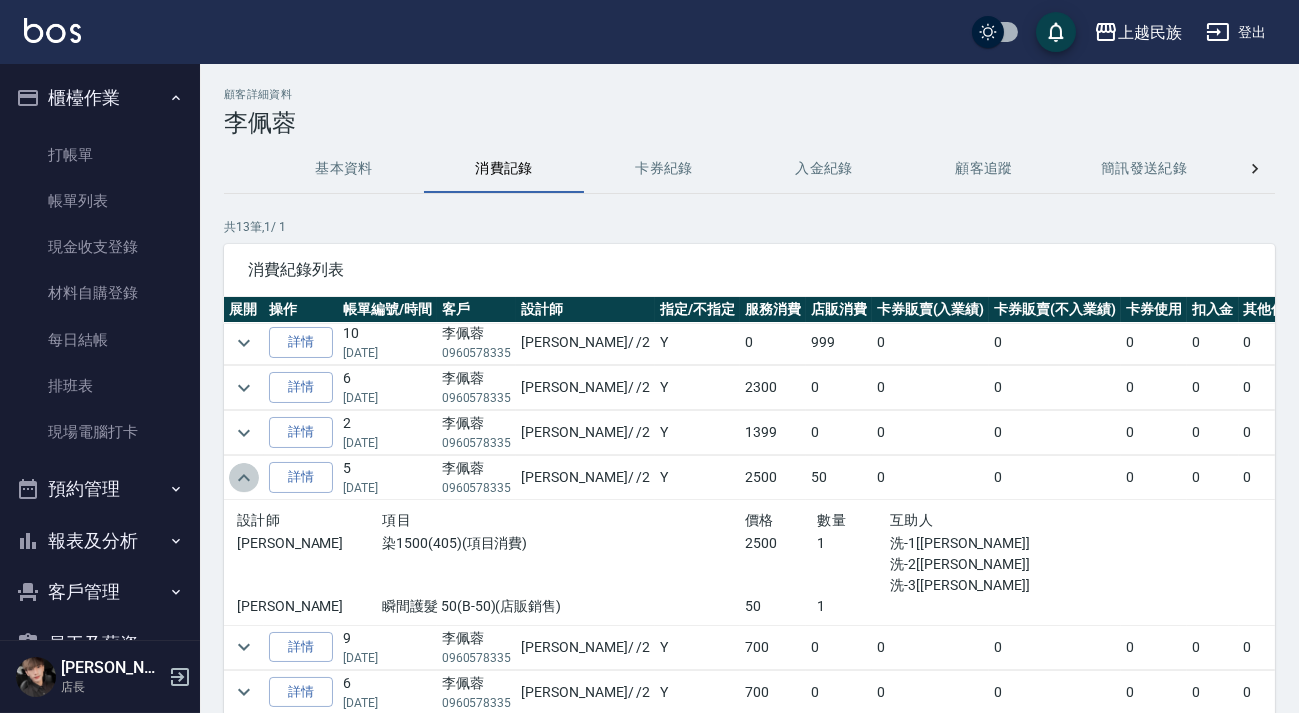 click 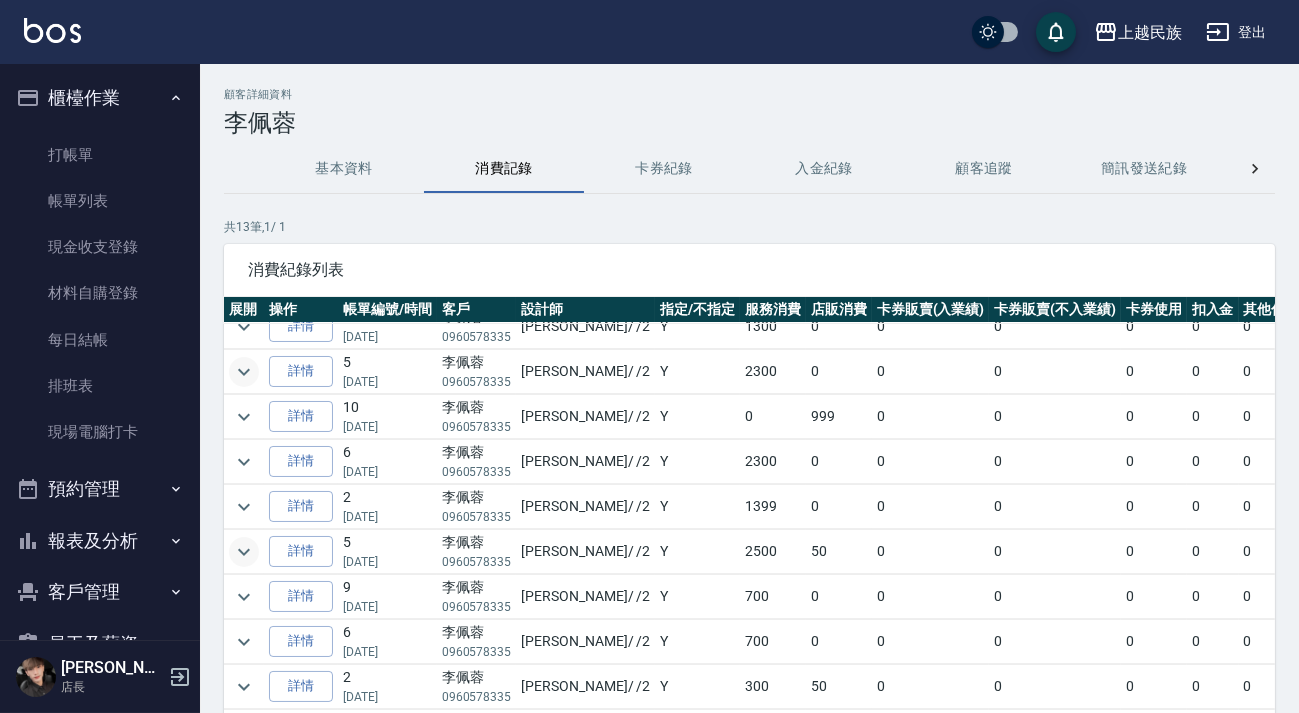 scroll, scrollTop: 210, scrollLeft: 0, axis: vertical 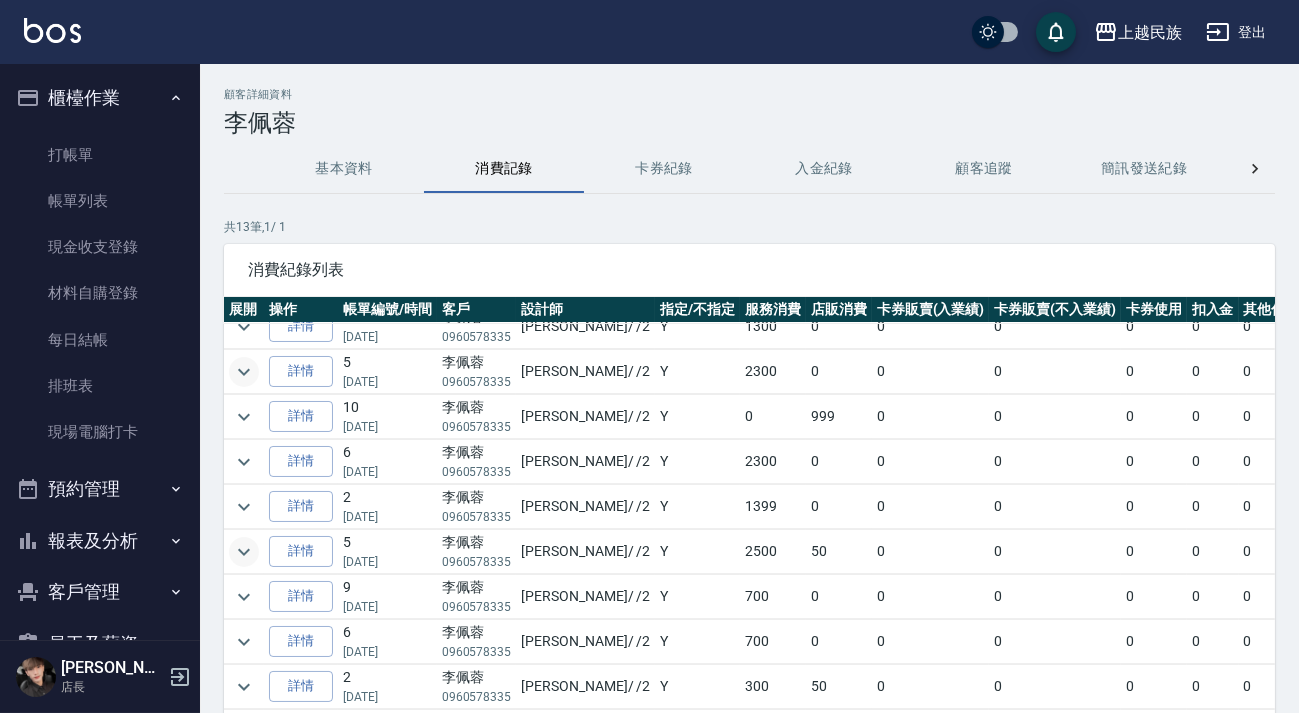 click on "上越民族 登出" at bounding box center (649, 32) 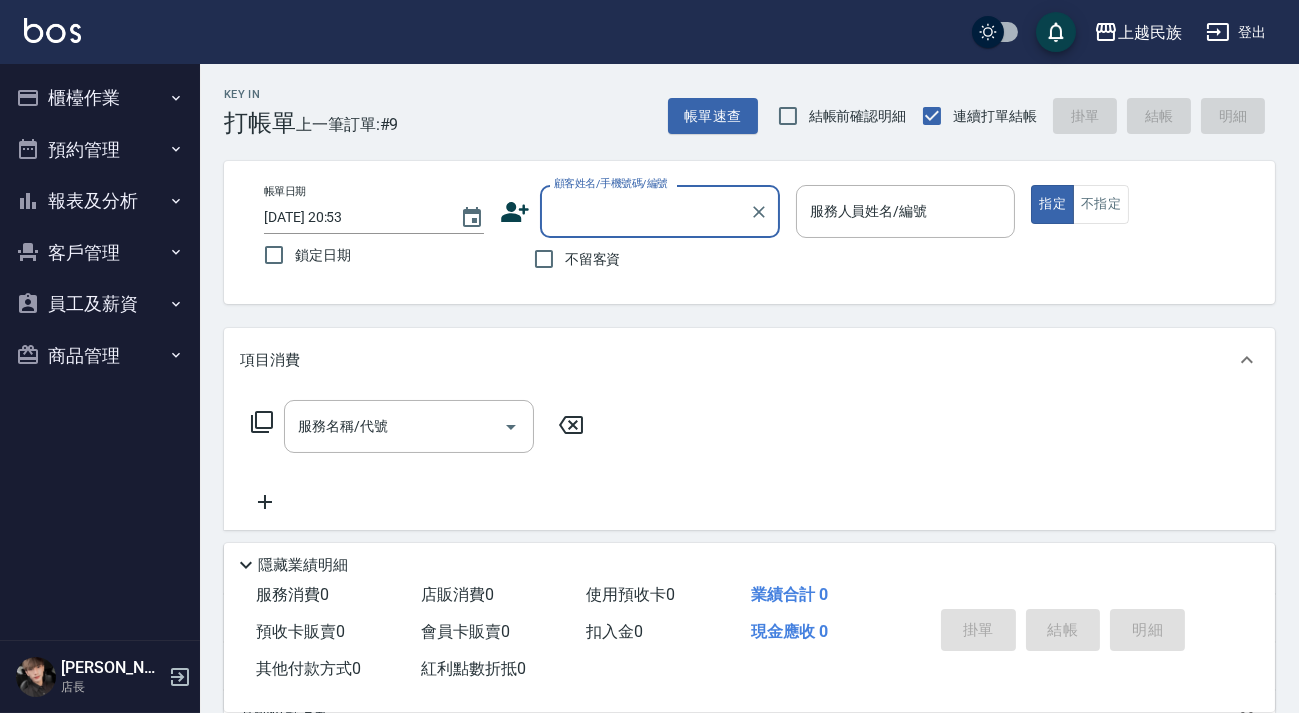 click on "顧客姓名/手機號碼/編號" at bounding box center [660, 211] 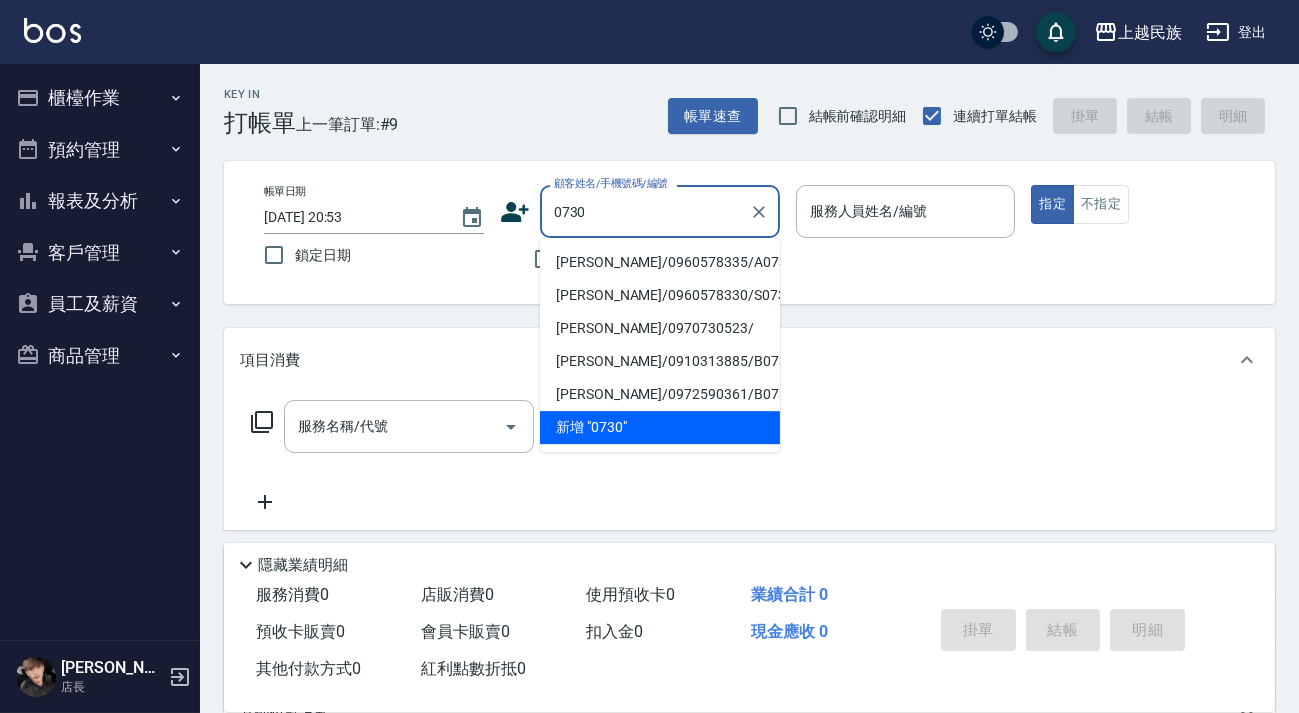 click on "李佩蓉/0960578335/A073021" at bounding box center (660, 262) 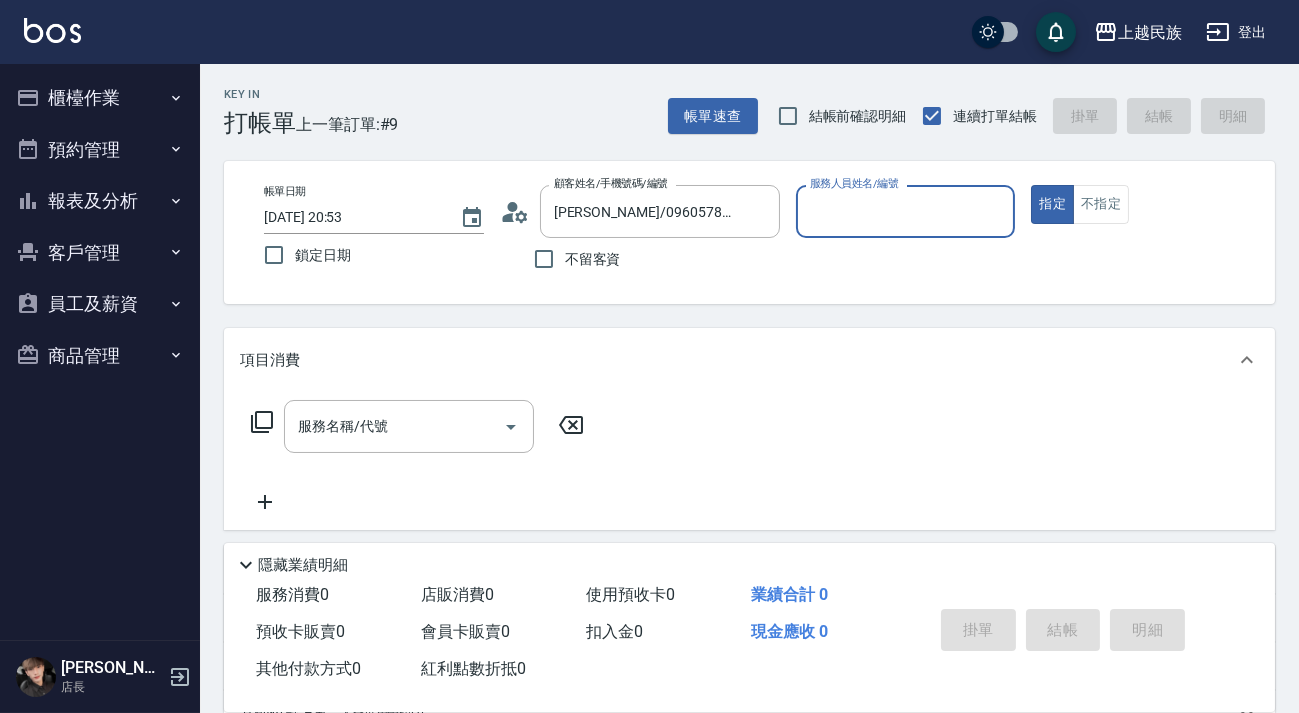 type on "Alan-2" 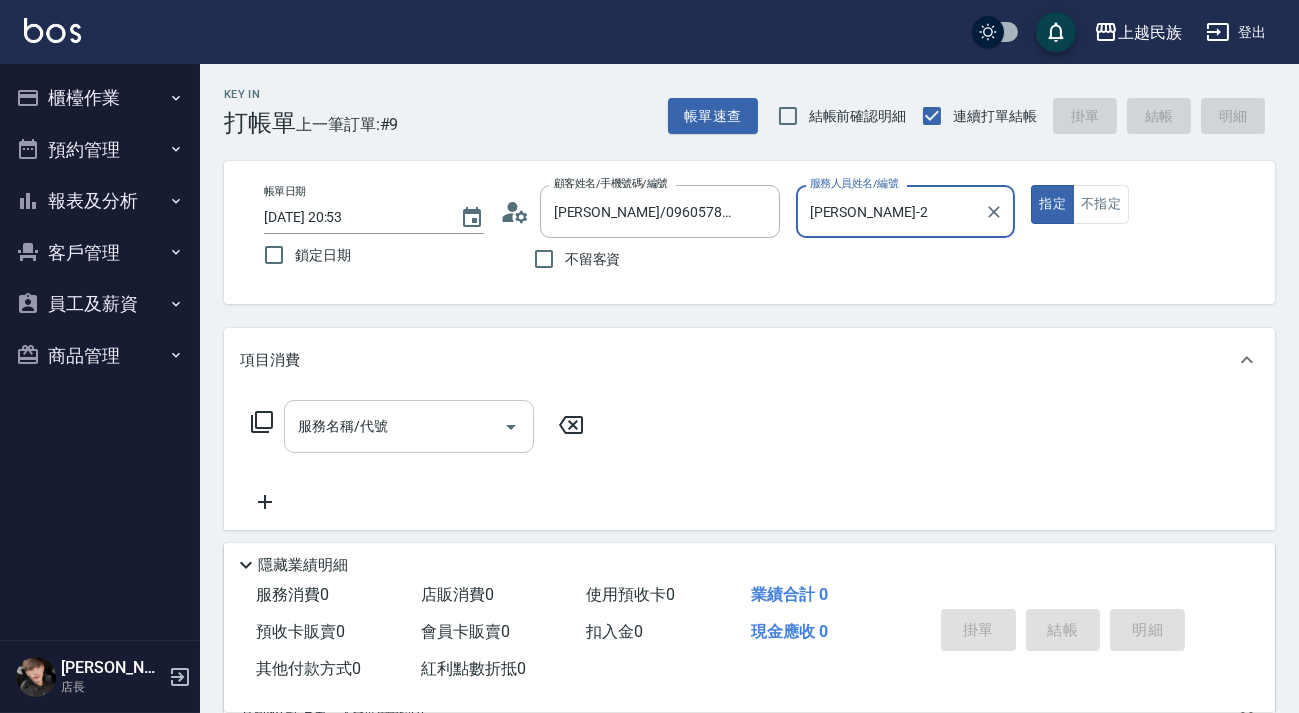 click on "服務名稱/代號" at bounding box center [409, 426] 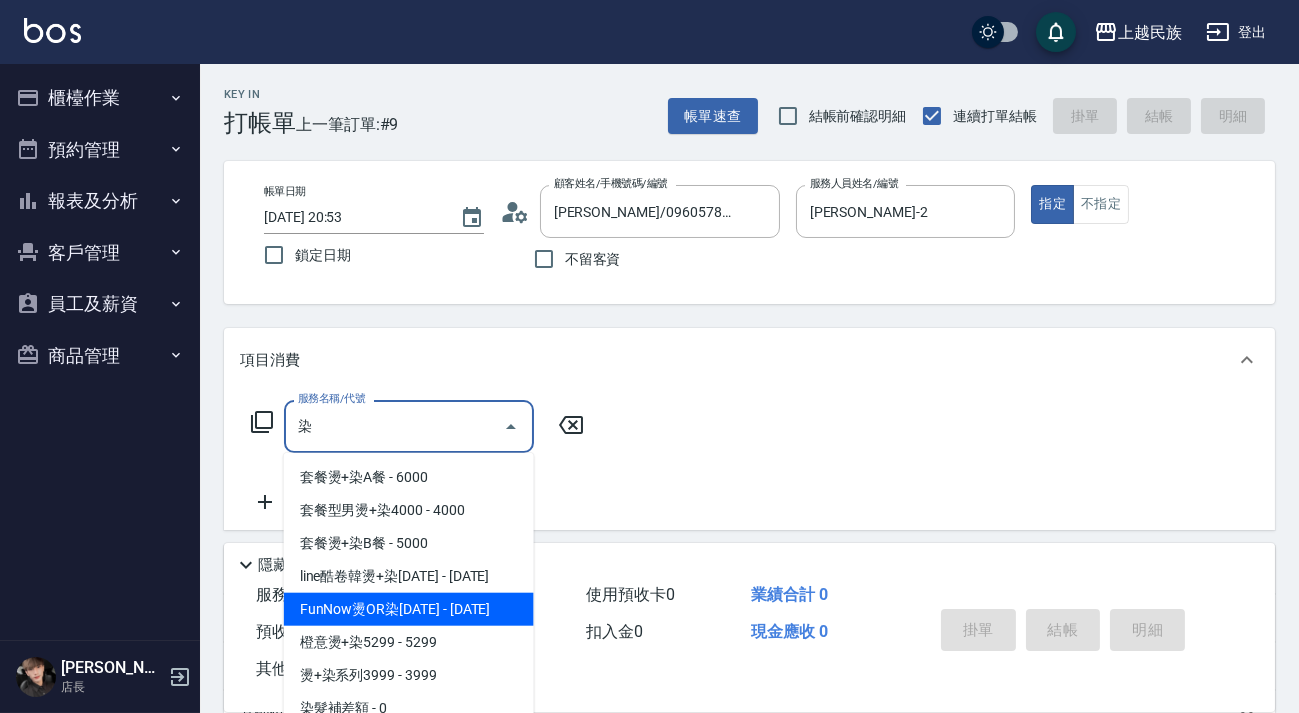 scroll, scrollTop: 260, scrollLeft: 0, axis: vertical 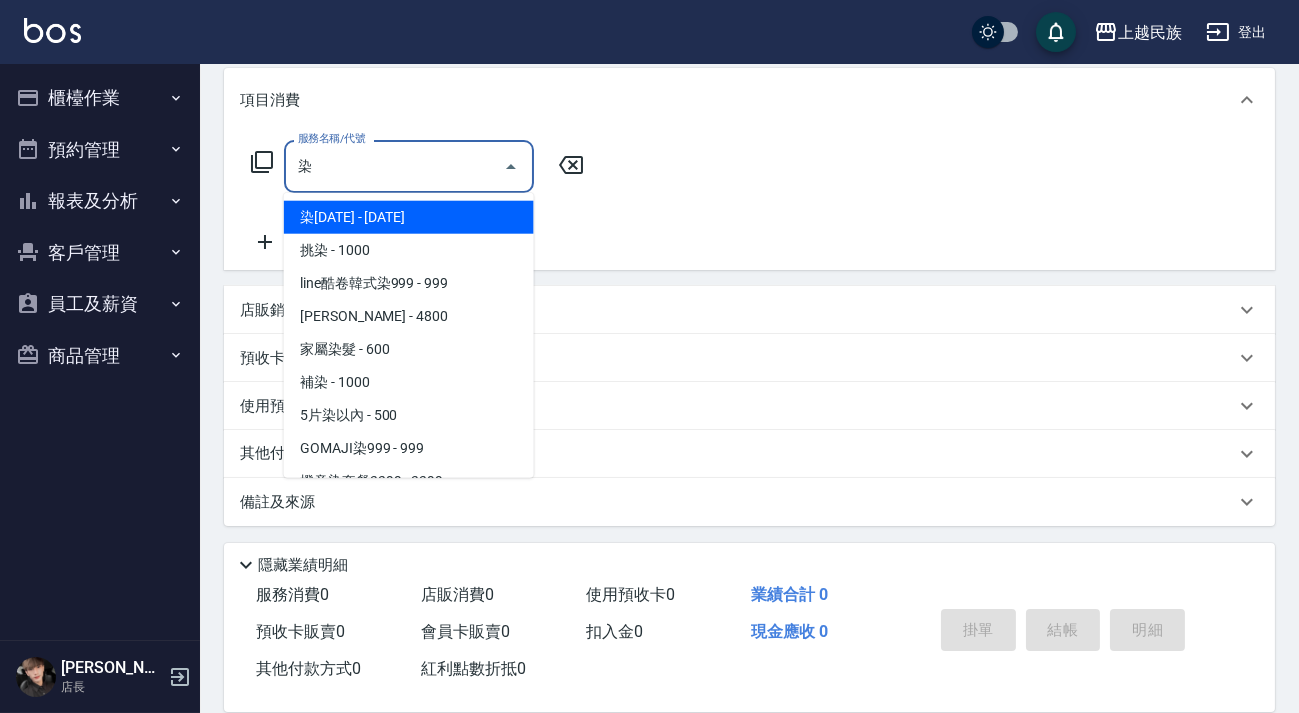 drag, startPoint x: 385, startPoint y: 213, endPoint x: 457, endPoint y: 190, distance: 75.58439 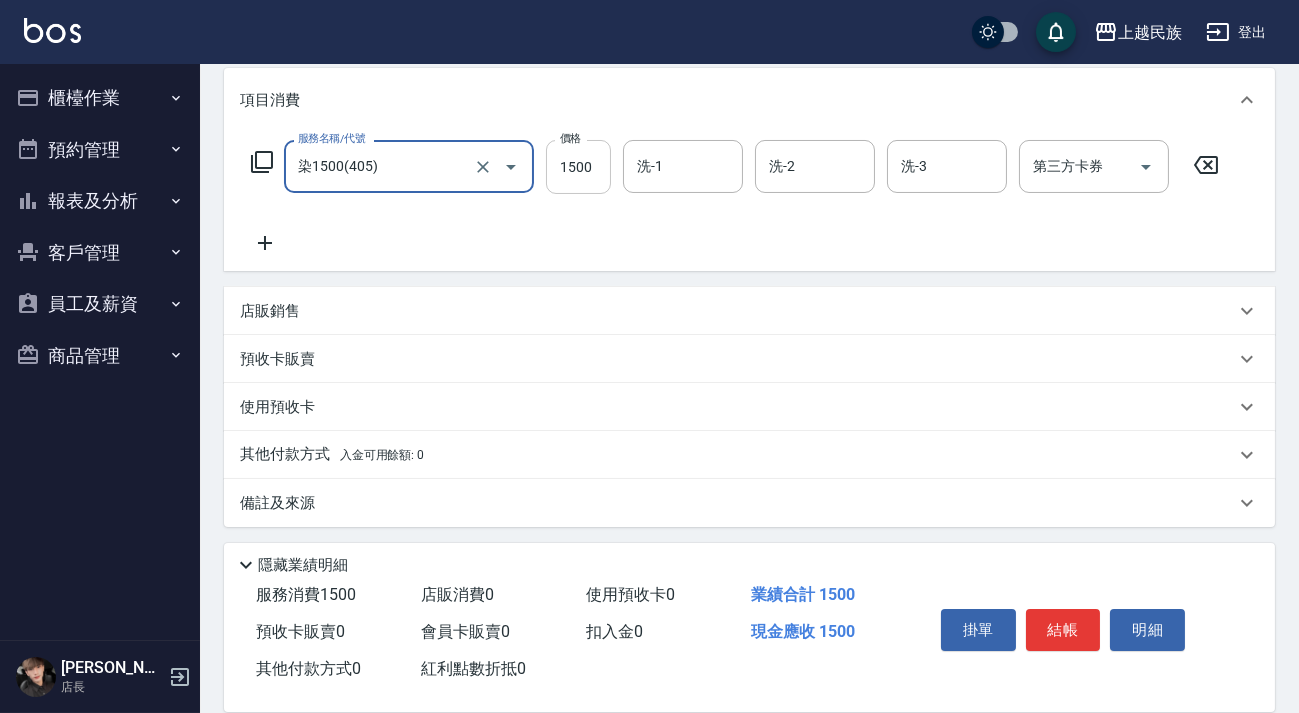 type on "染1500(405)" 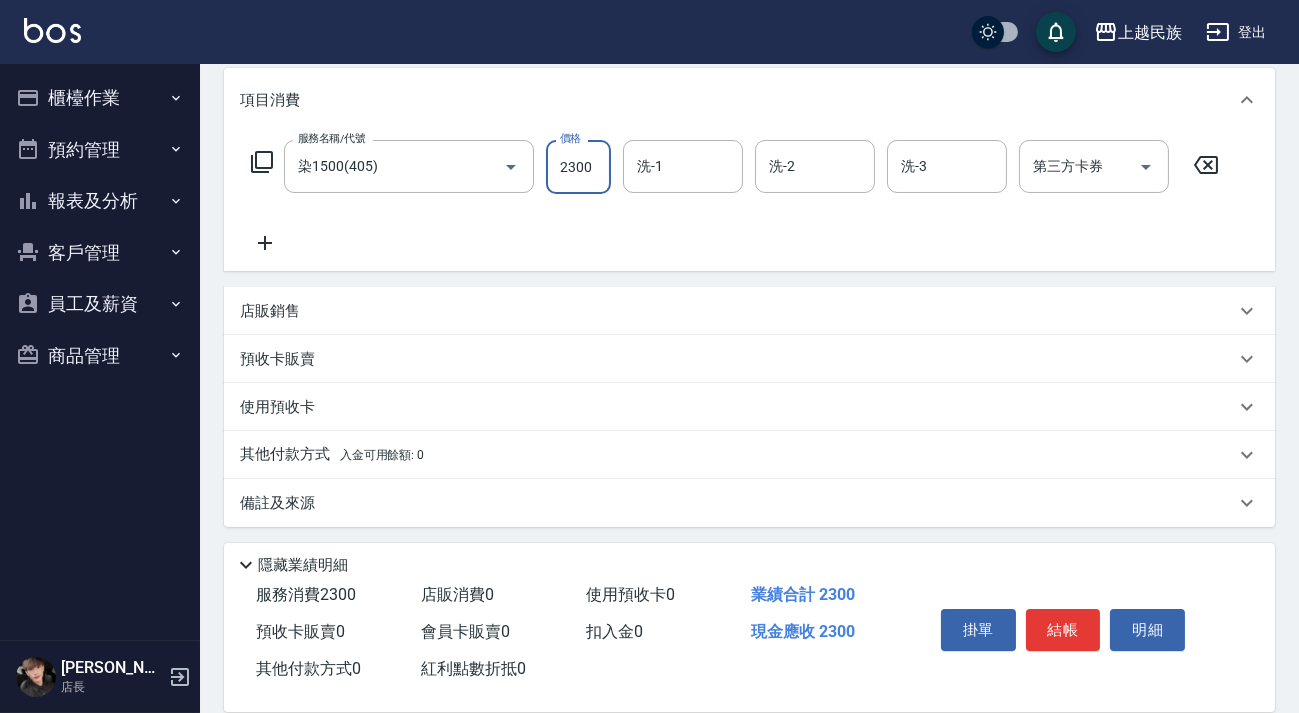 type on "2300" 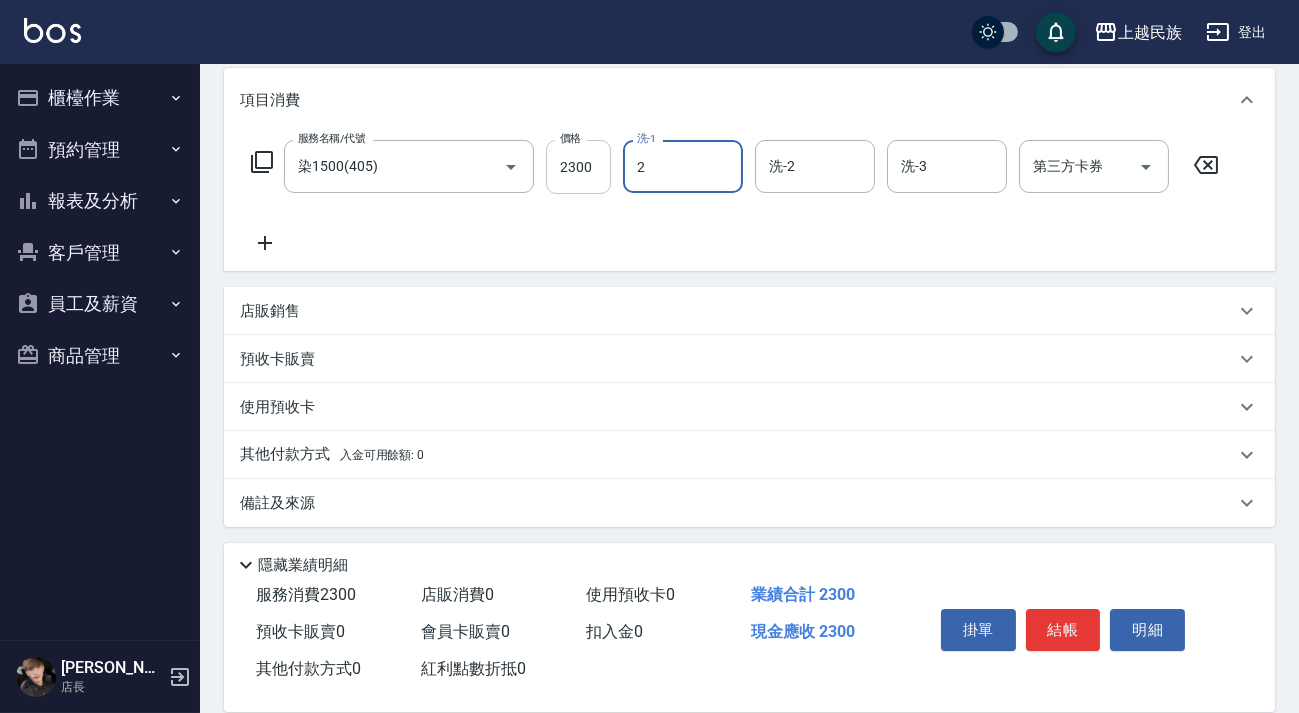 type on "Alan-2" 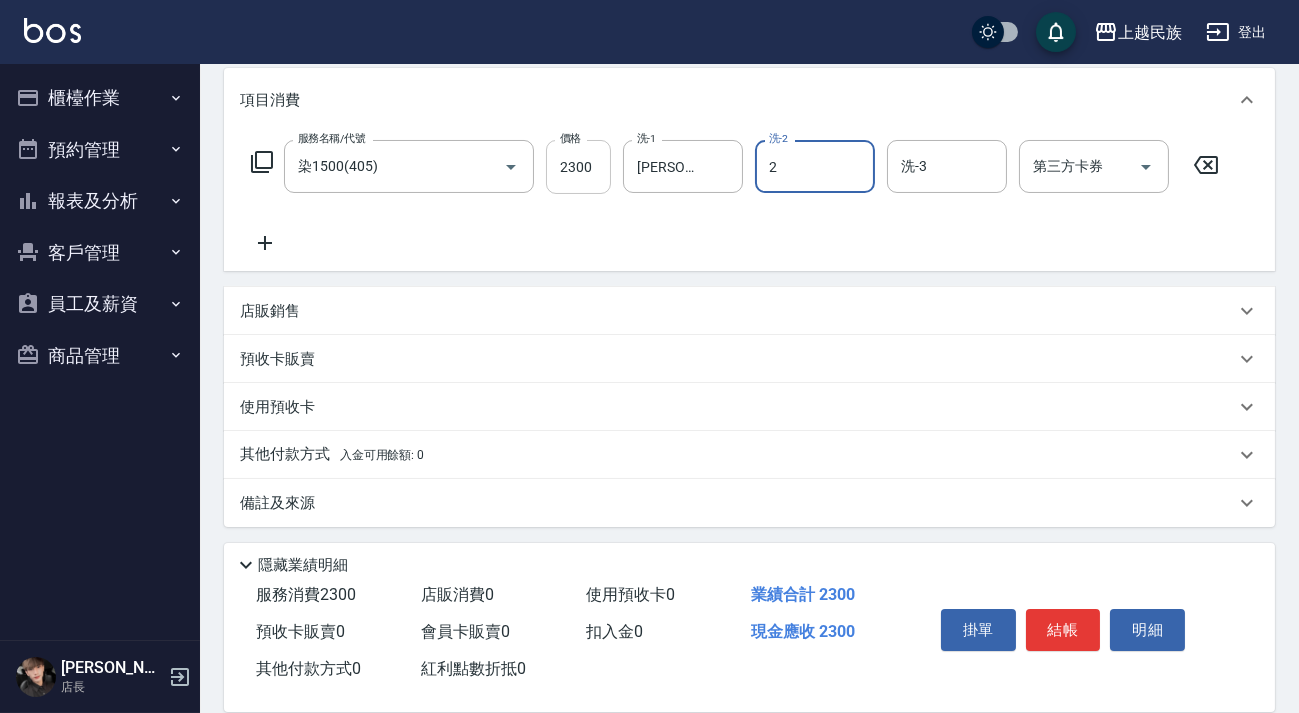 type on "Alan-2" 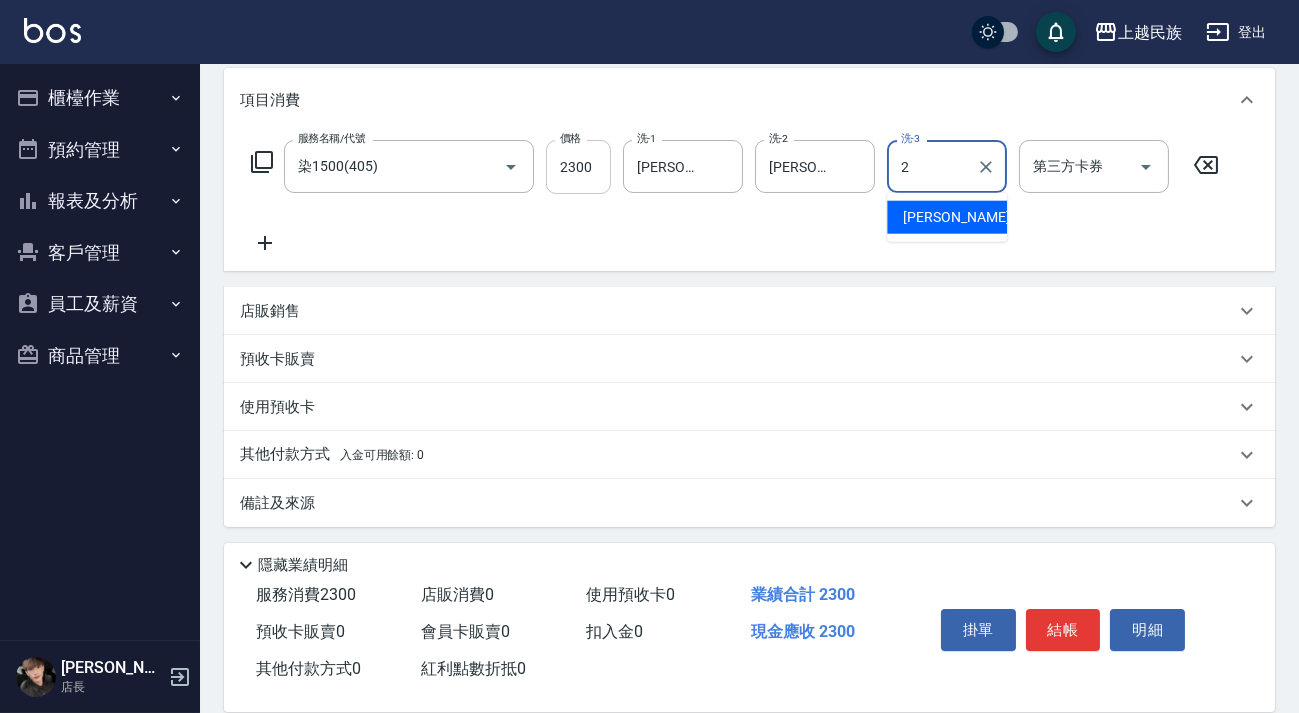 type on "Alan-2" 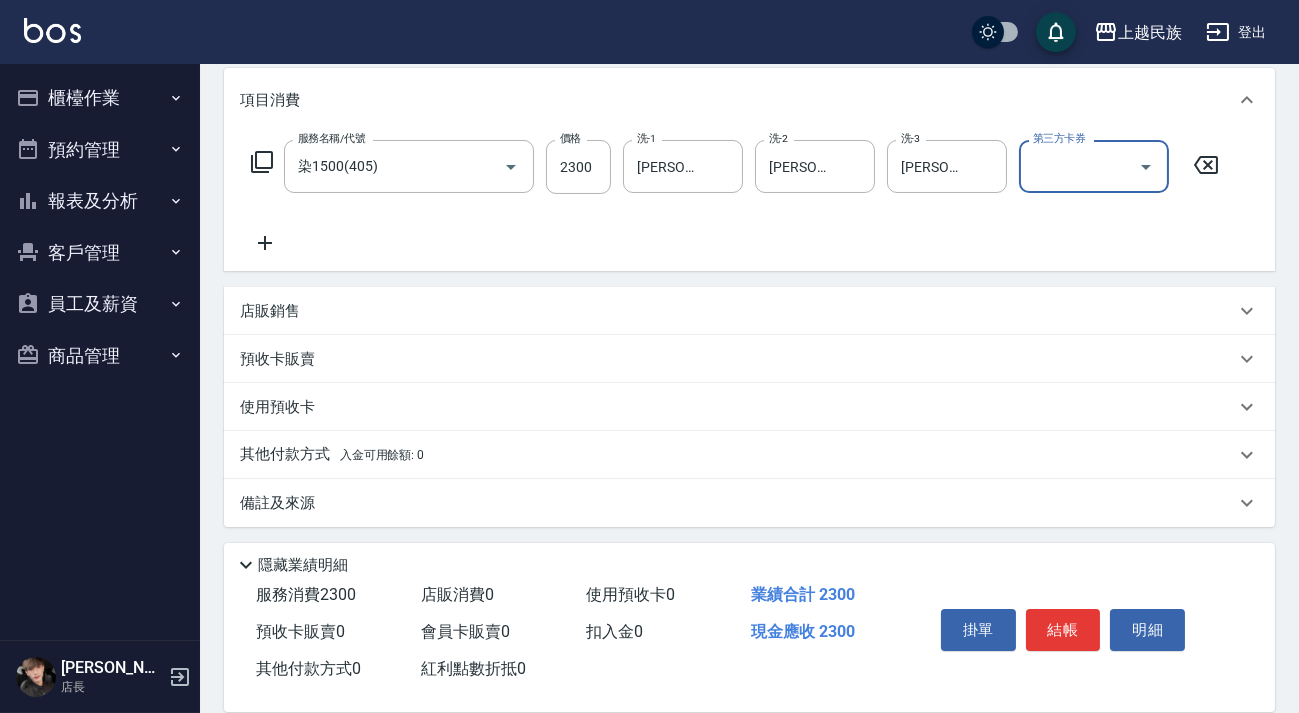 click on "店販銷售" at bounding box center (749, 311) 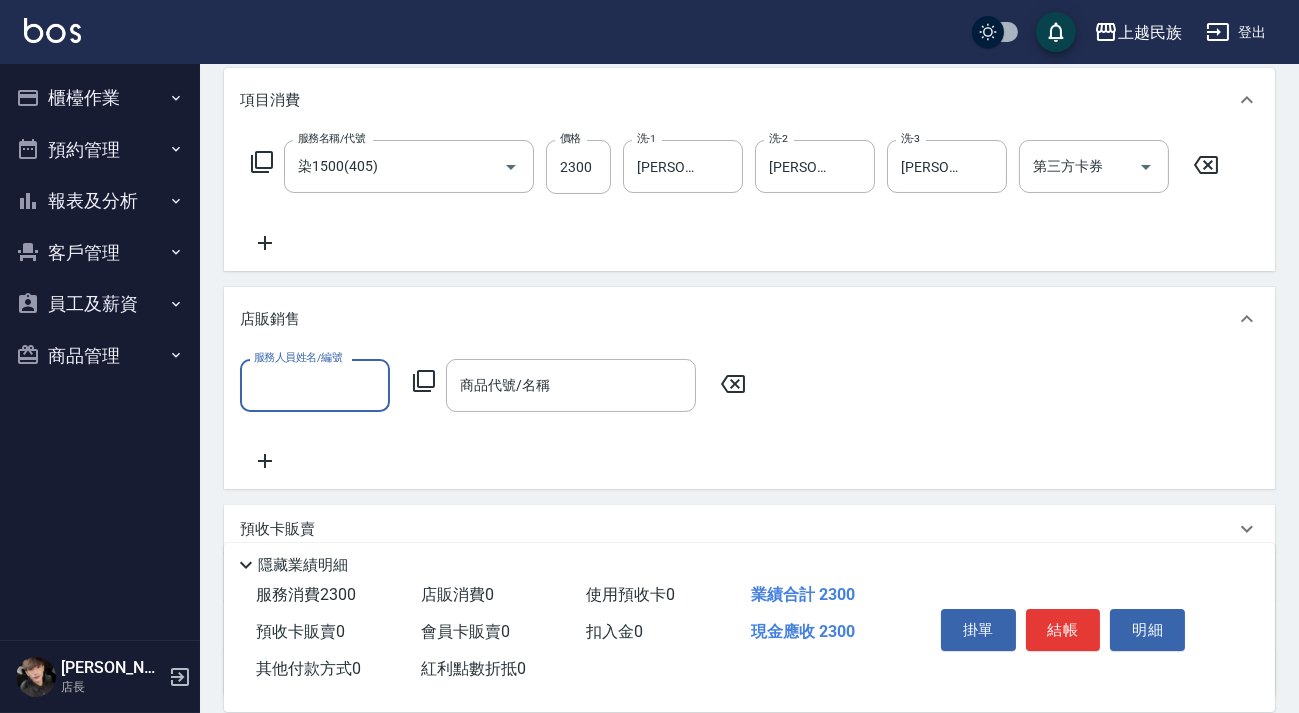 scroll, scrollTop: 0, scrollLeft: 0, axis: both 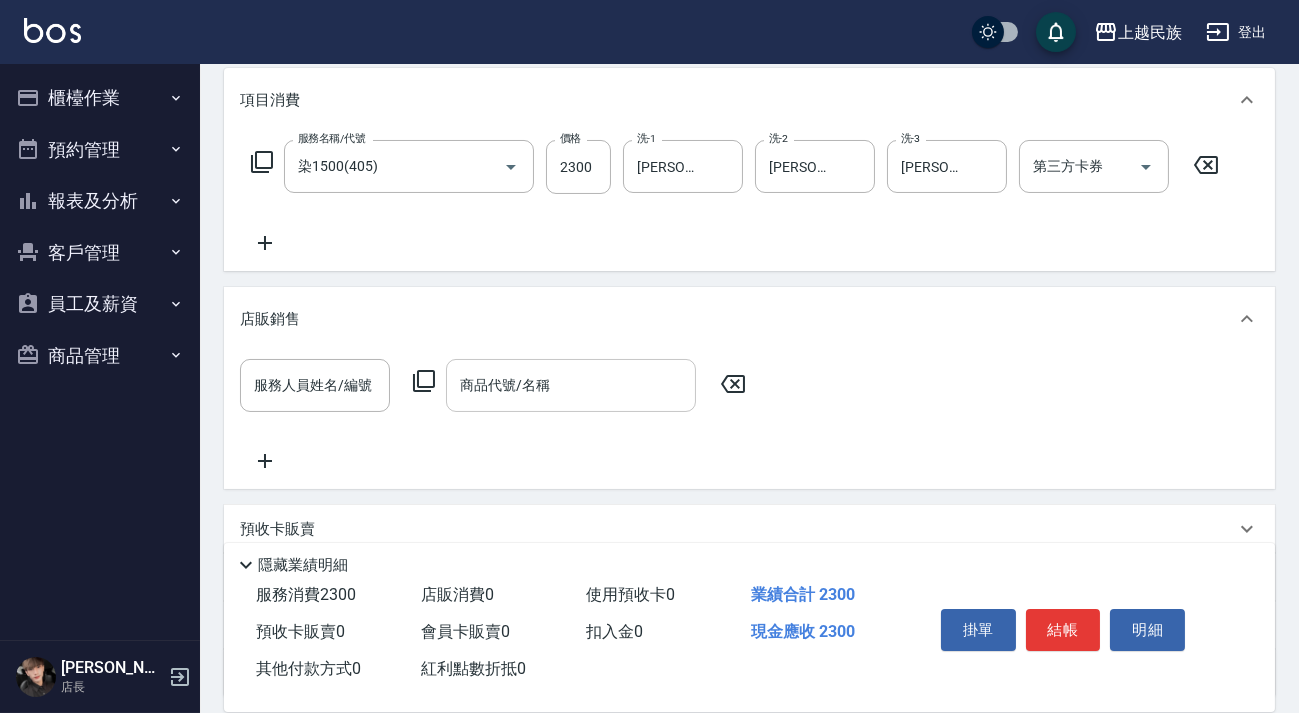 drag, startPoint x: 746, startPoint y: 384, endPoint x: 630, endPoint y: 371, distance: 116.72617 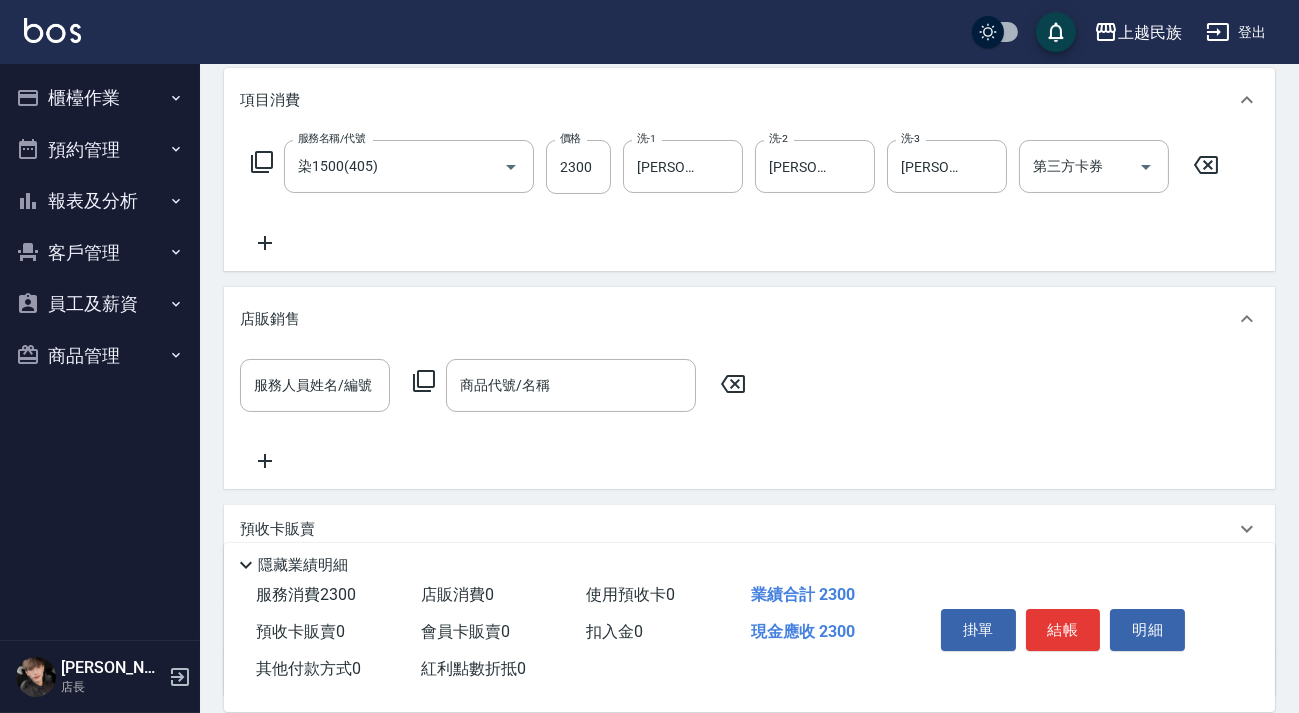 click on "服務名稱/代號 染1500(405) 服務名稱/代號 價格 2300 價格 洗-1 Alan-2 洗-1 洗-2 Alan-2 洗-2 洗-3 Alan-2 洗-3 第三方卡券 第三方卡券" at bounding box center [749, 201] 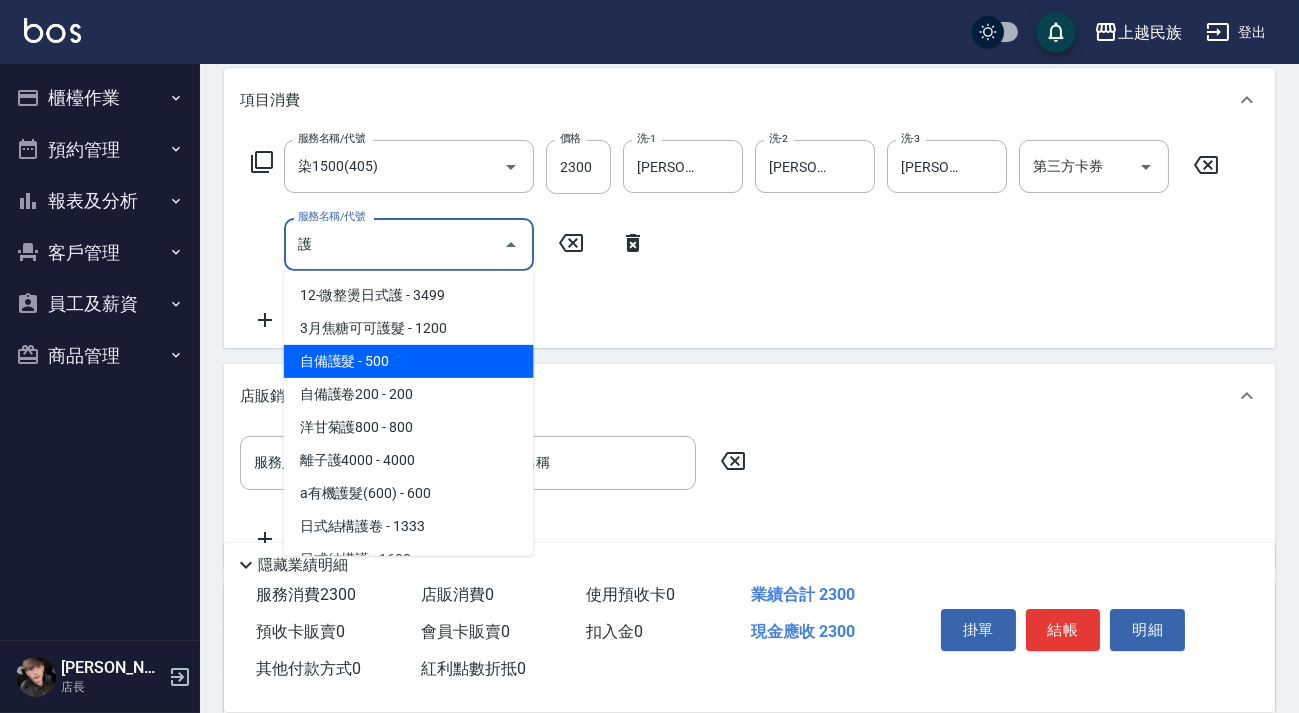 click on "自備護髮 - 500" at bounding box center (409, 361) 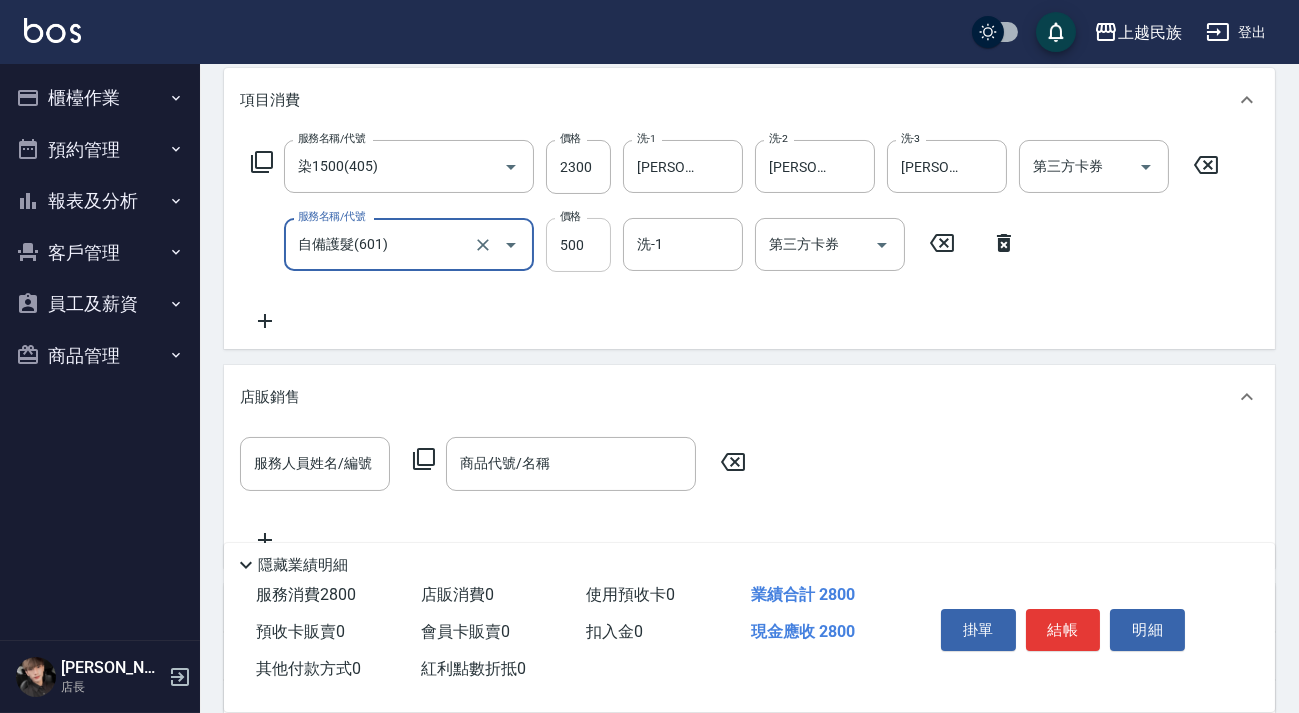 type on "自備護髮(601)" 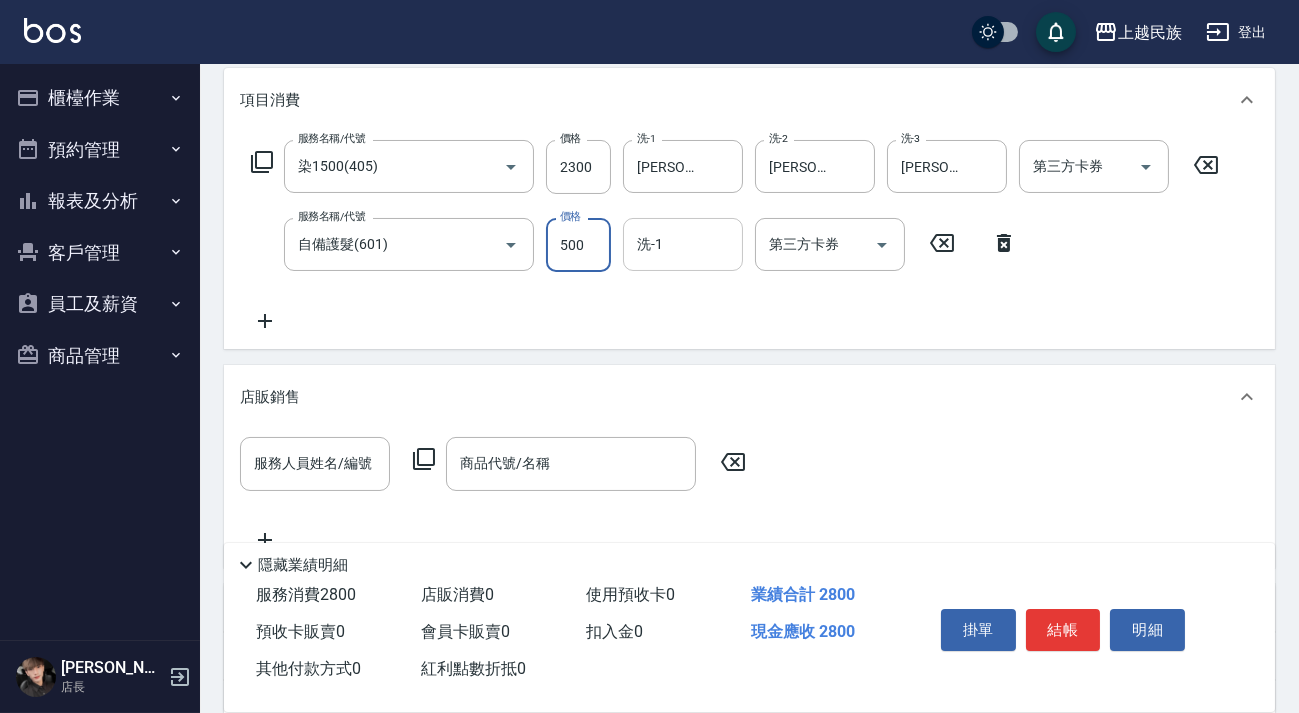 click on "洗-1" at bounding box center [683, 244] 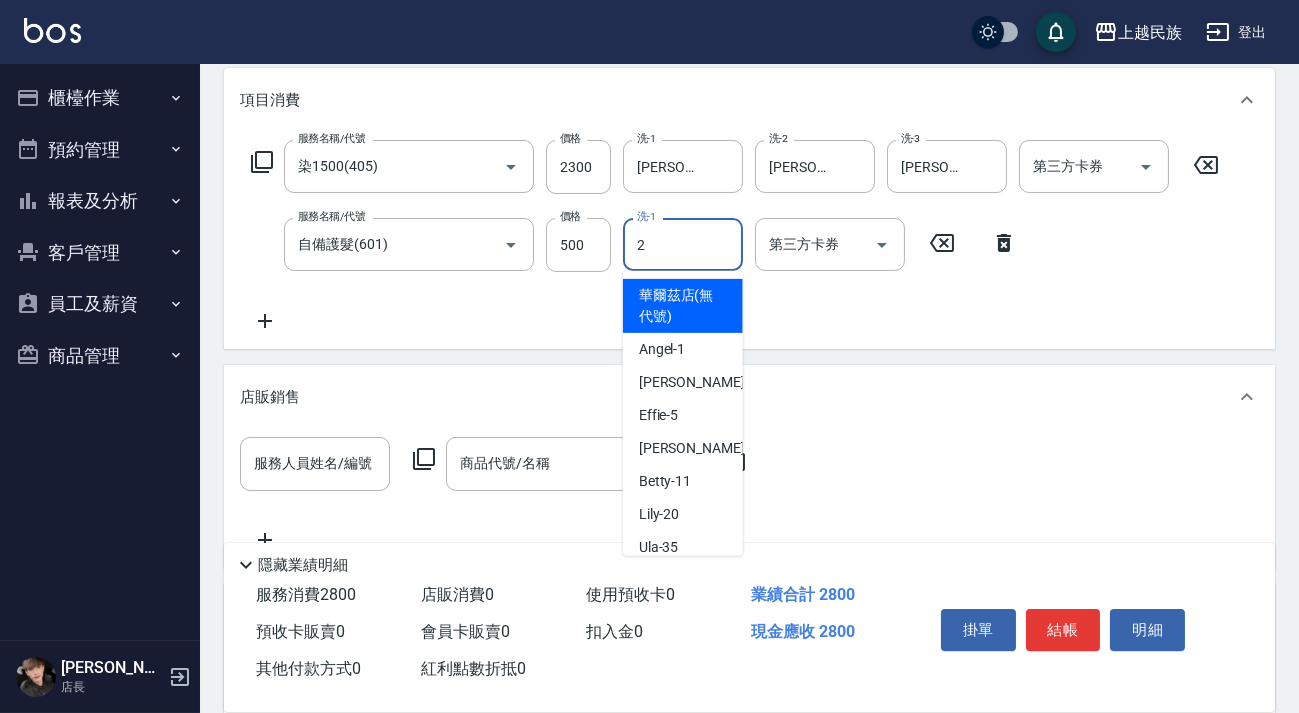 type on "Alan-2" 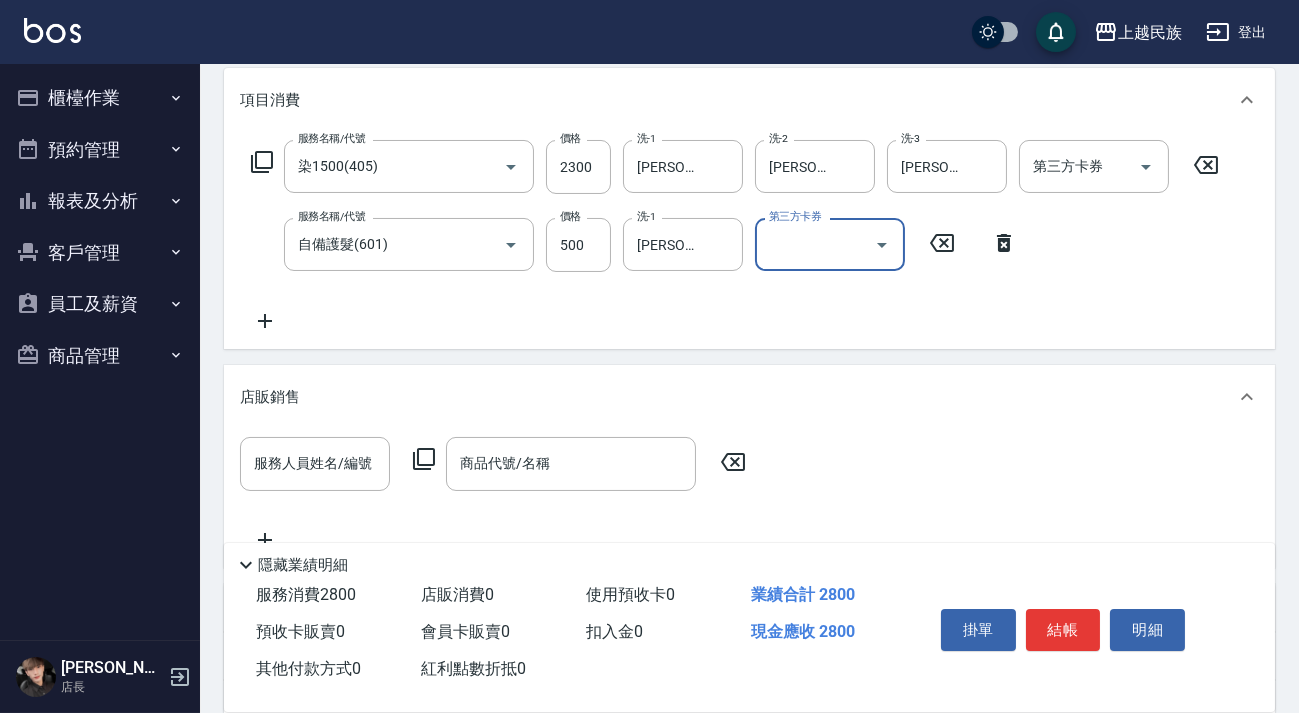 click 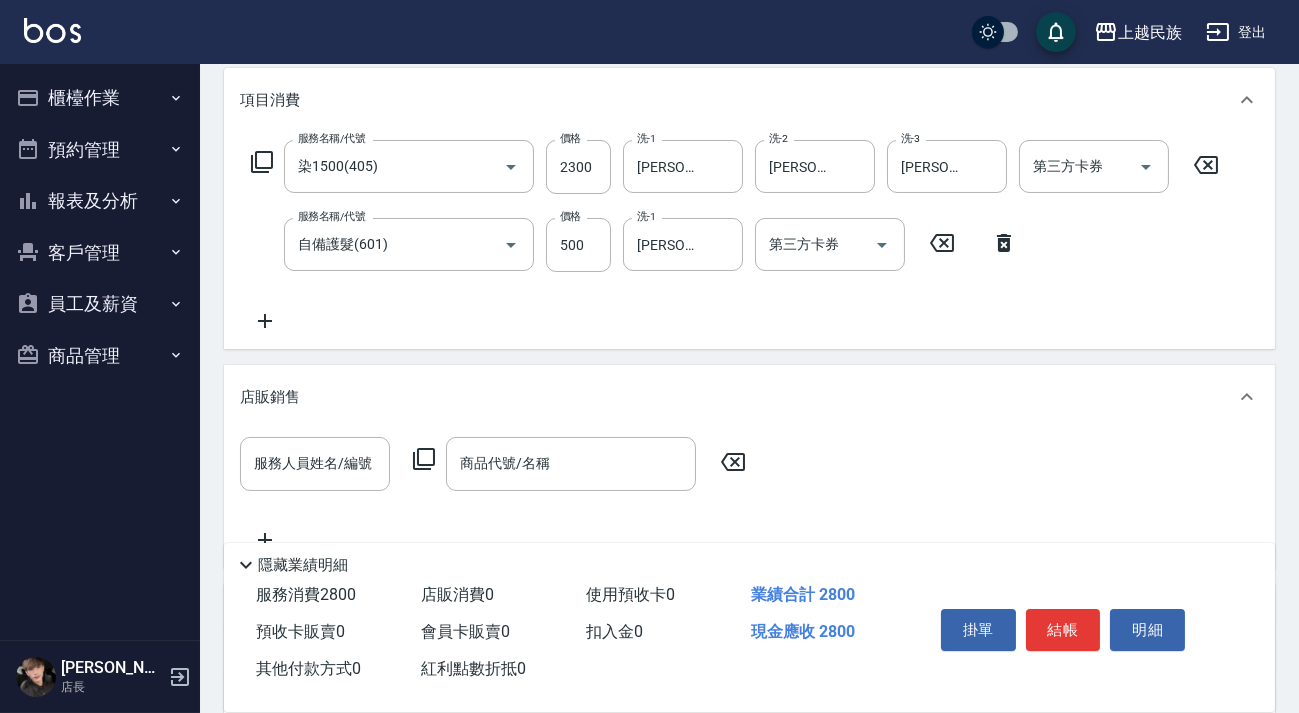 click on "店販銷售" at bounding box center (749, 397) 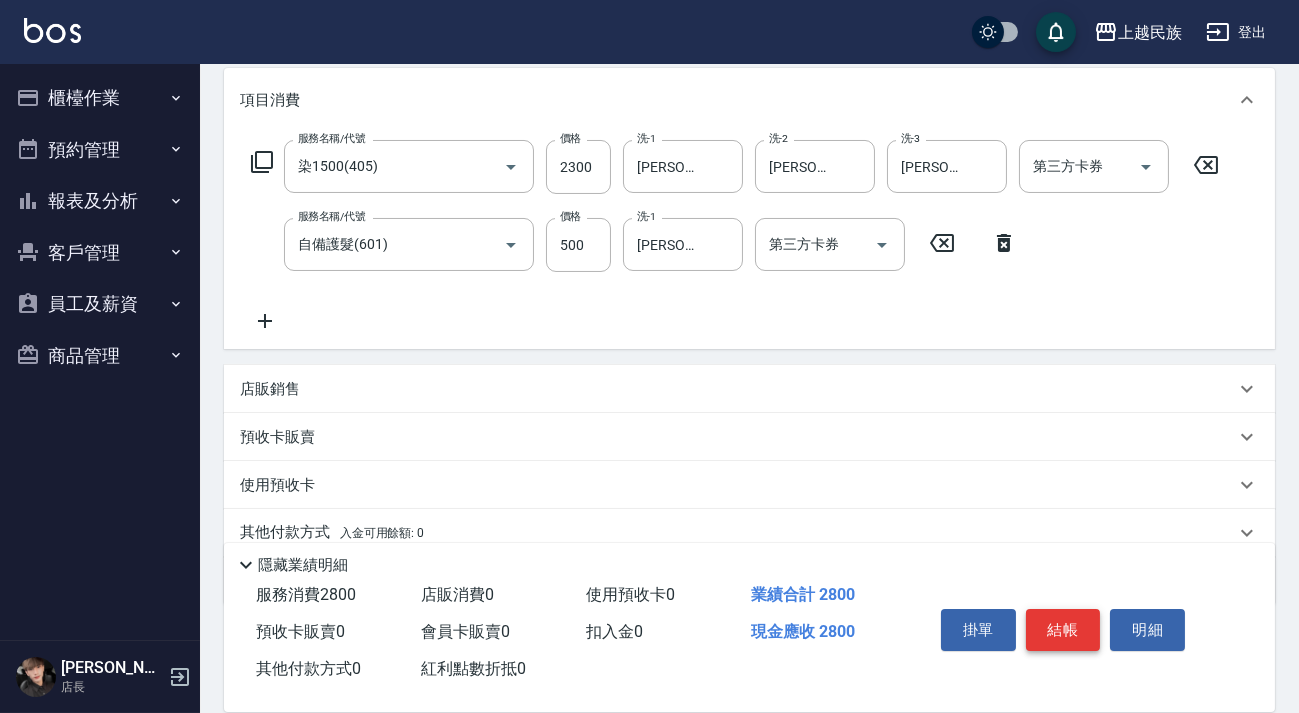 click on "結帳" at bounding box center (1063, 630) 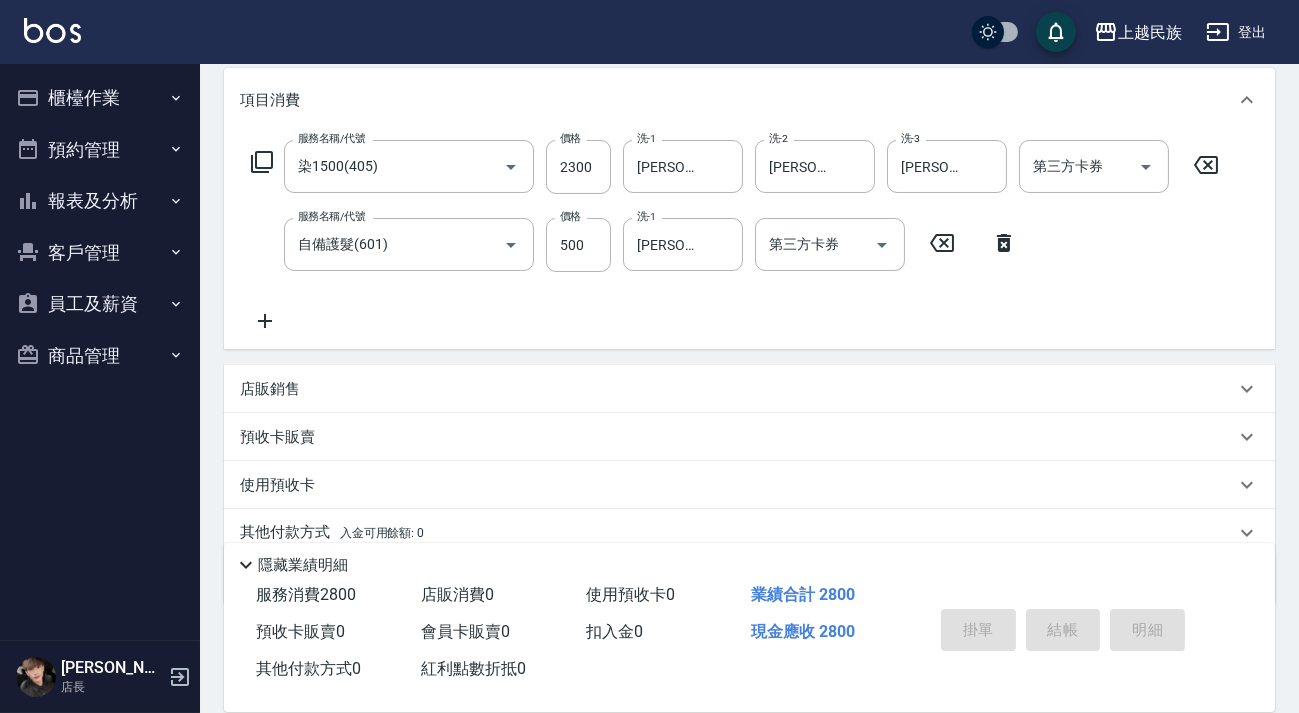 type 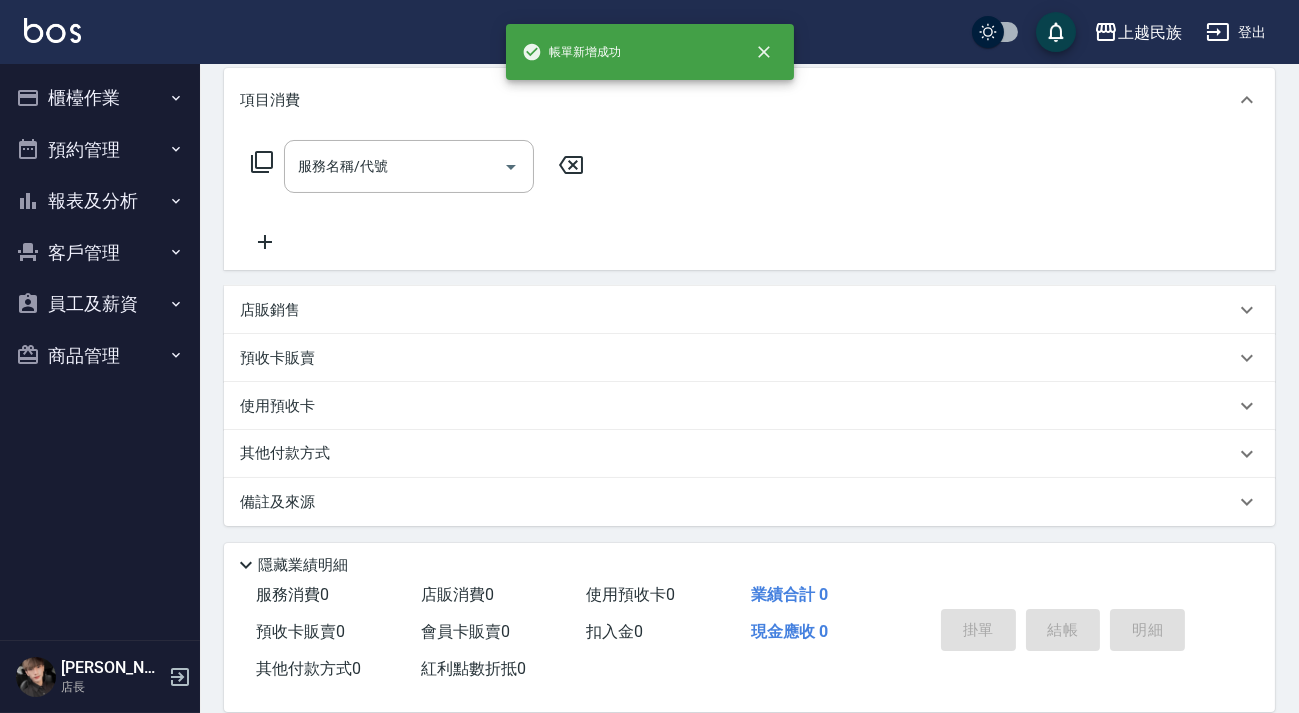 scroll, scrollTop: 0, scrollLeft: 0, axis: both 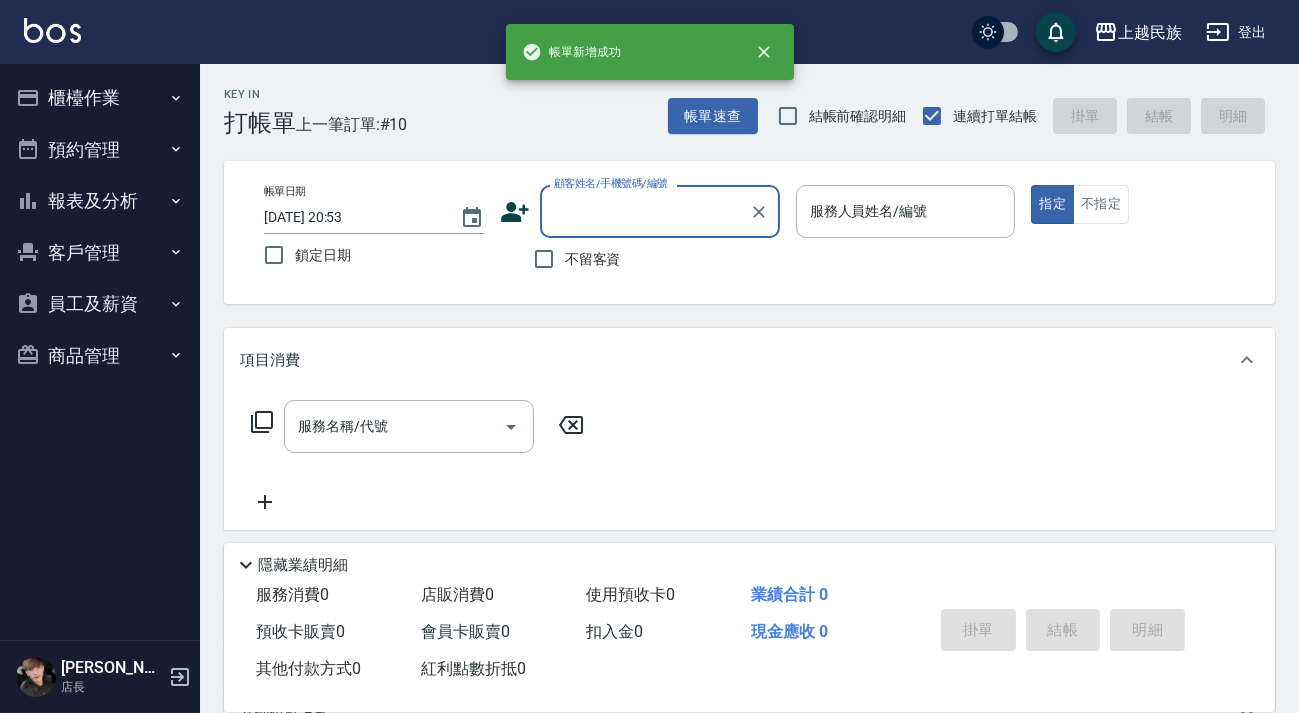 click on "報表及分析" at bounding box center (100, 201) 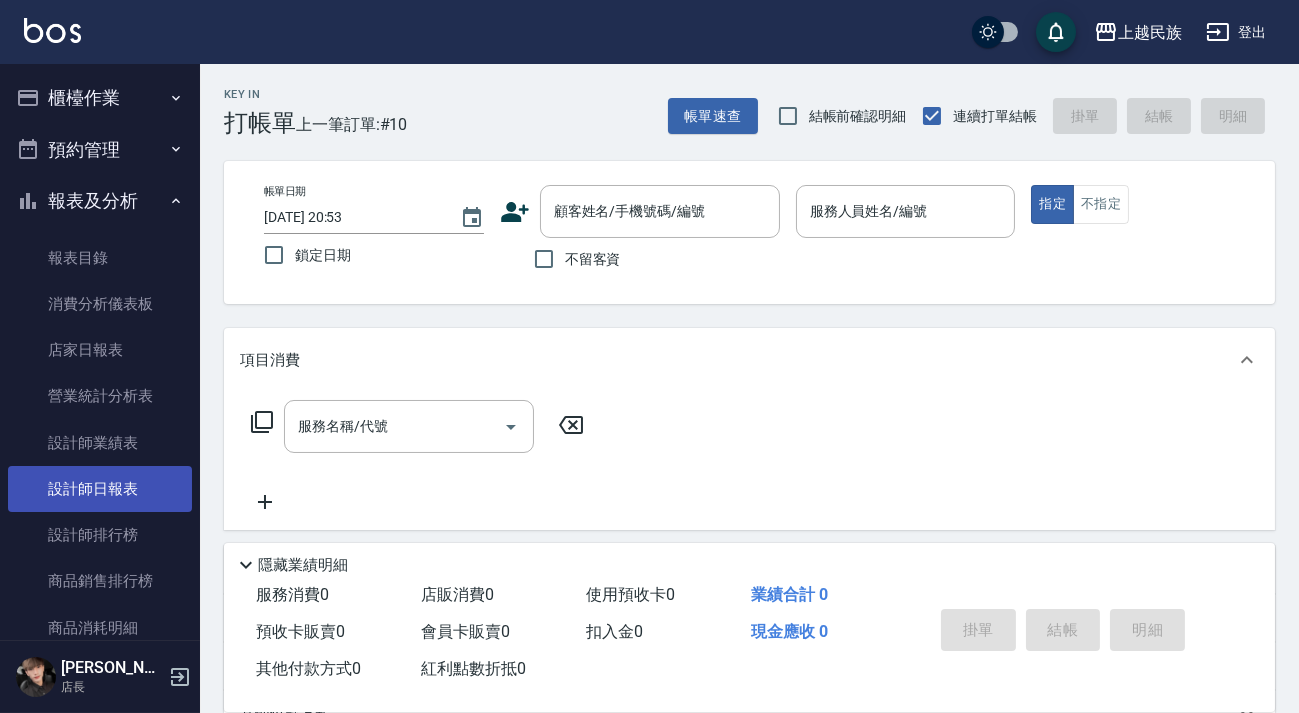 click on "設計師日報表" at bounding box center (100, 489) 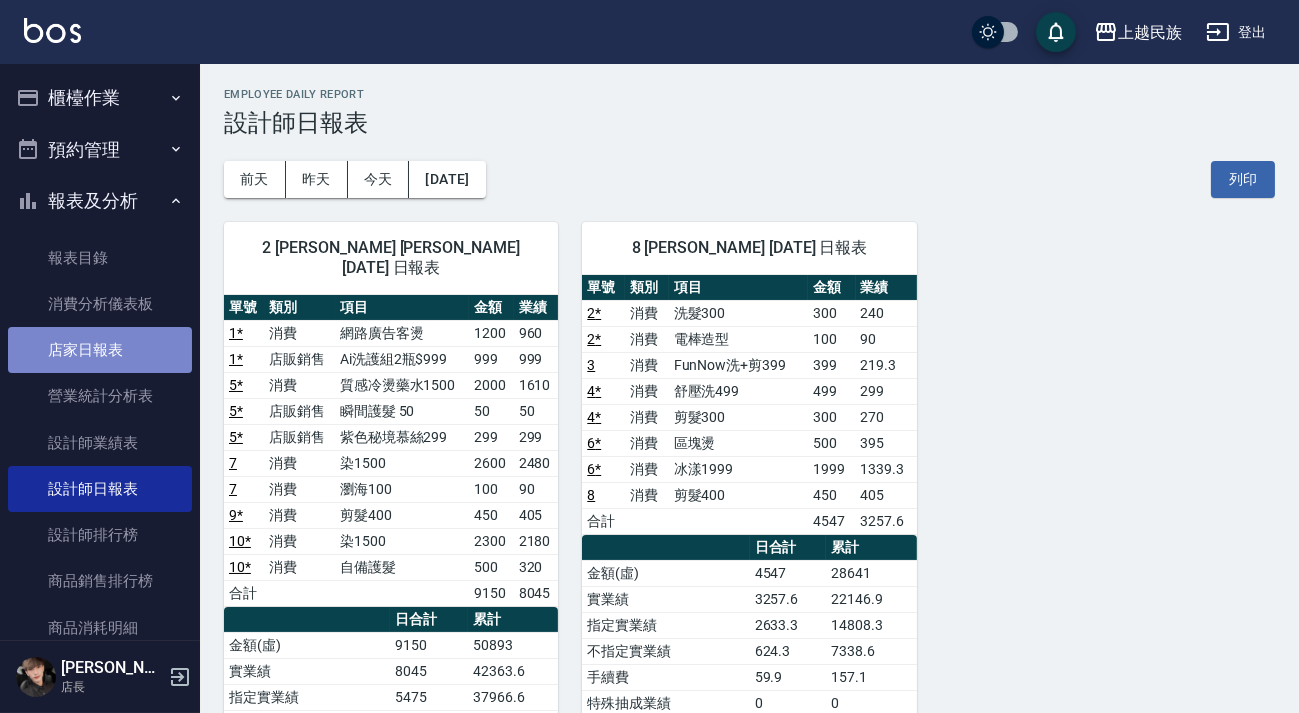 click on "店家日報表" at bounding box center (100, 350) 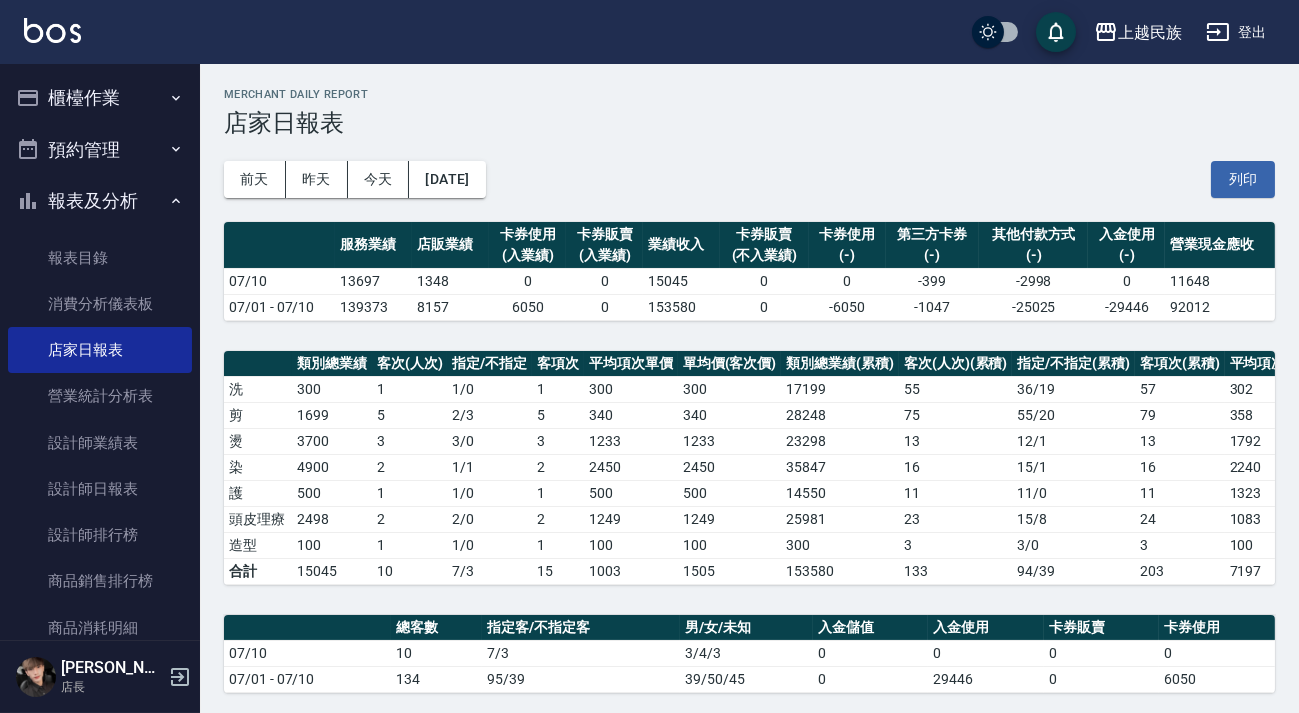 click at bounding box center (52, 30) 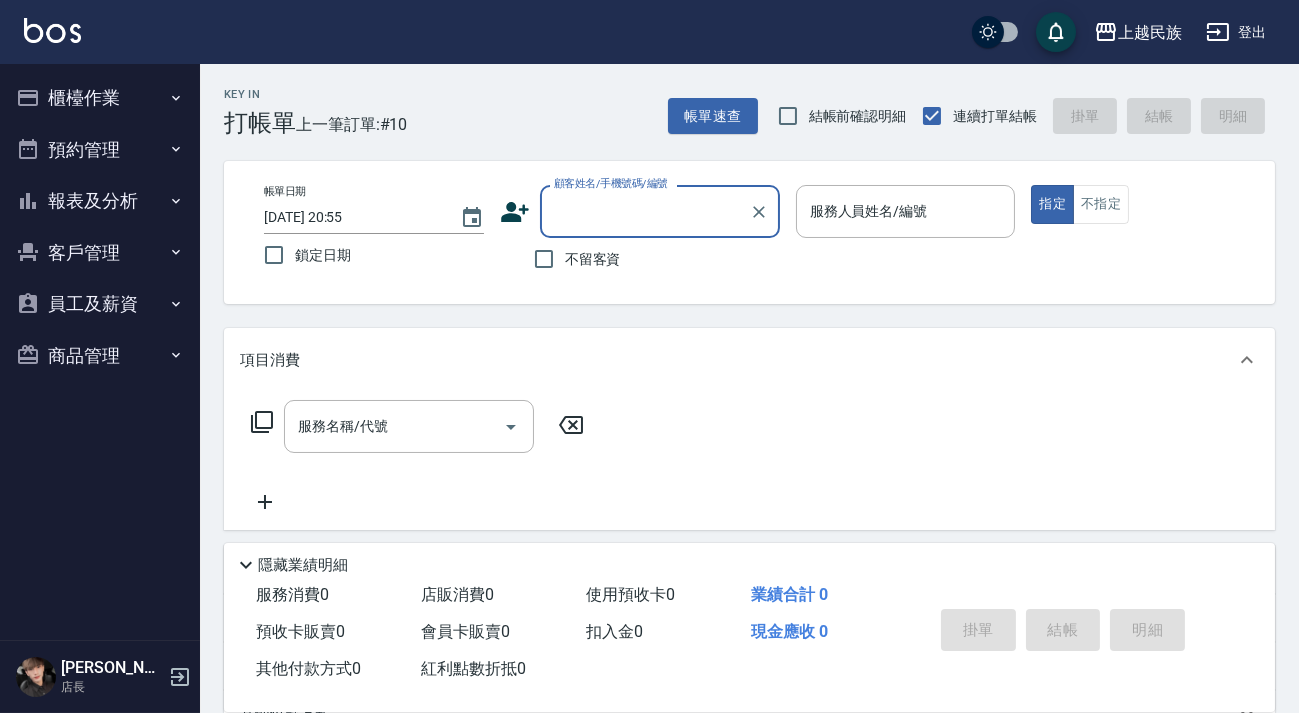 click at bounding box center (52, 30) 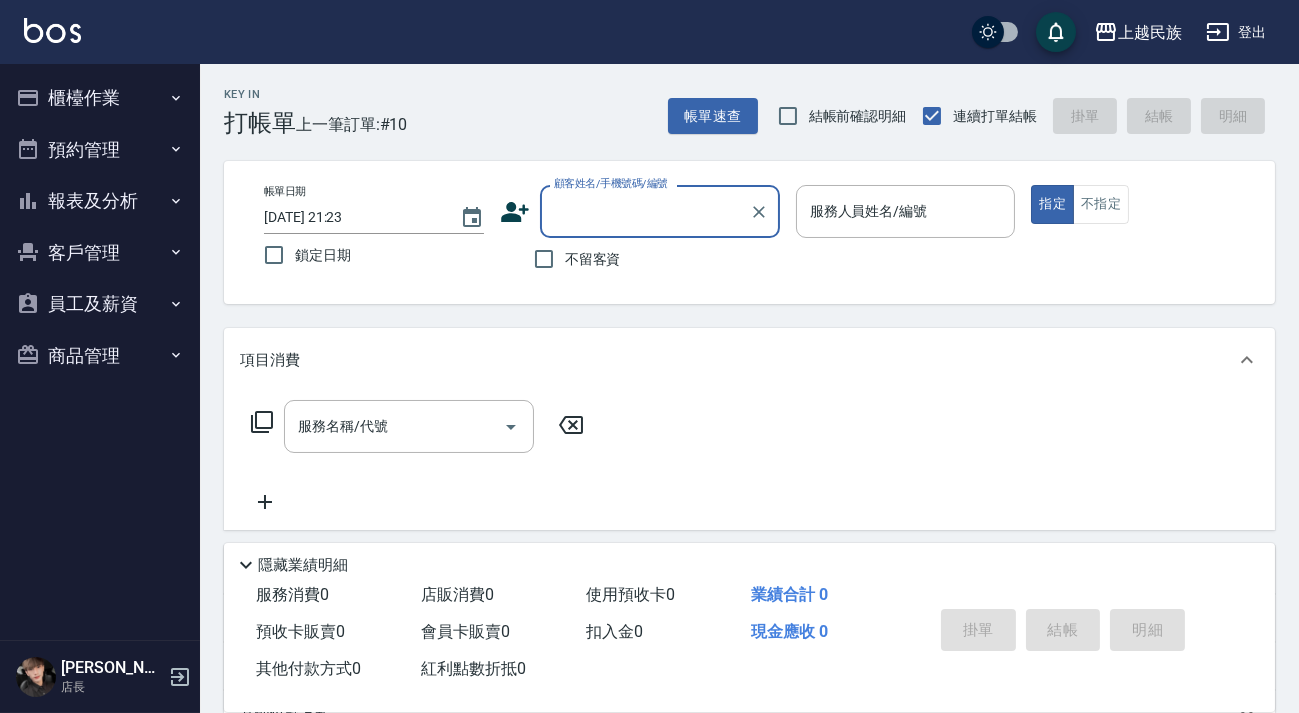 click on "報表及分析" at bounding box center [100, 201] 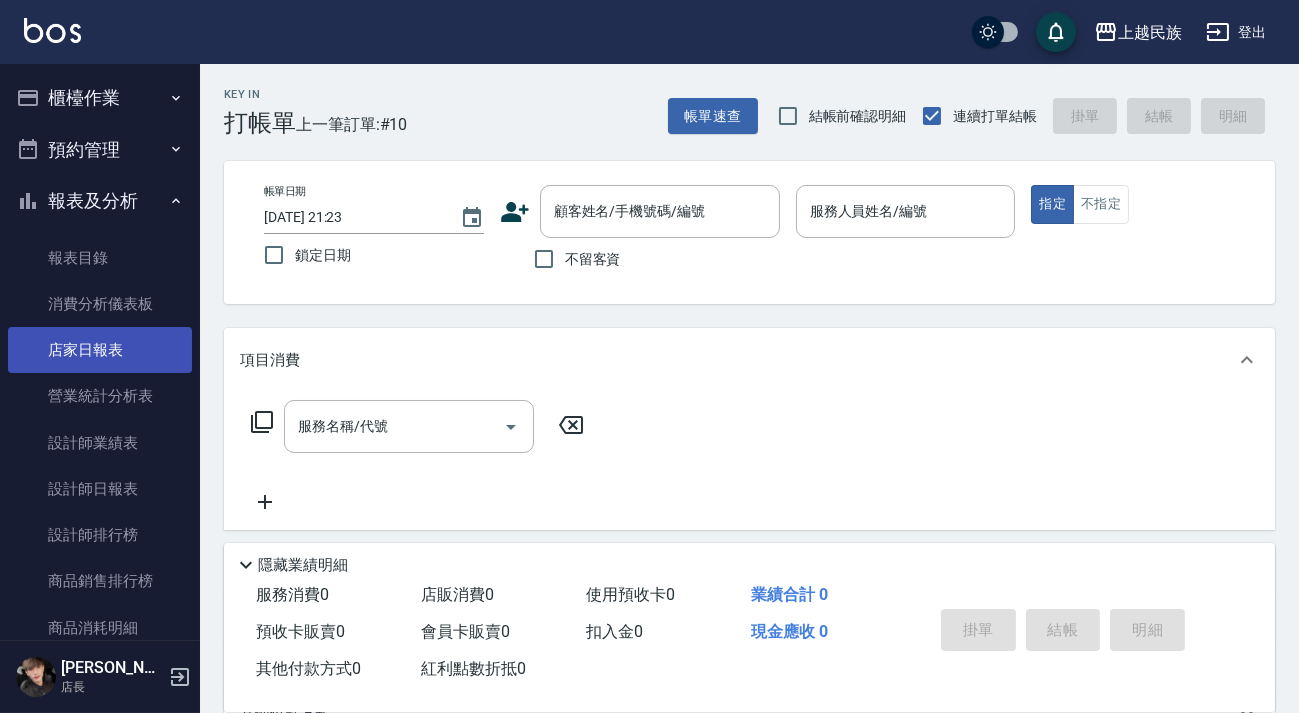click on "店家日報表" at bounding box center [100, 350] 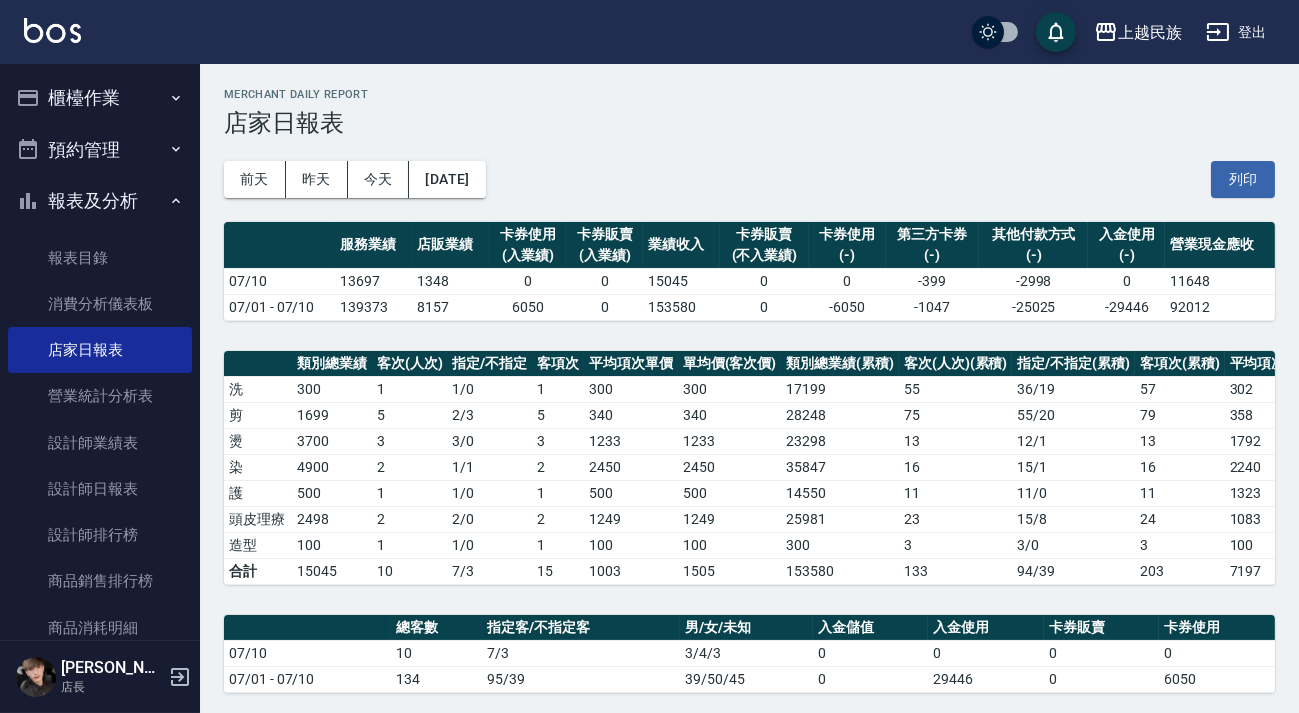 click on "櫃檯作業" at bounding box center (100, 98) 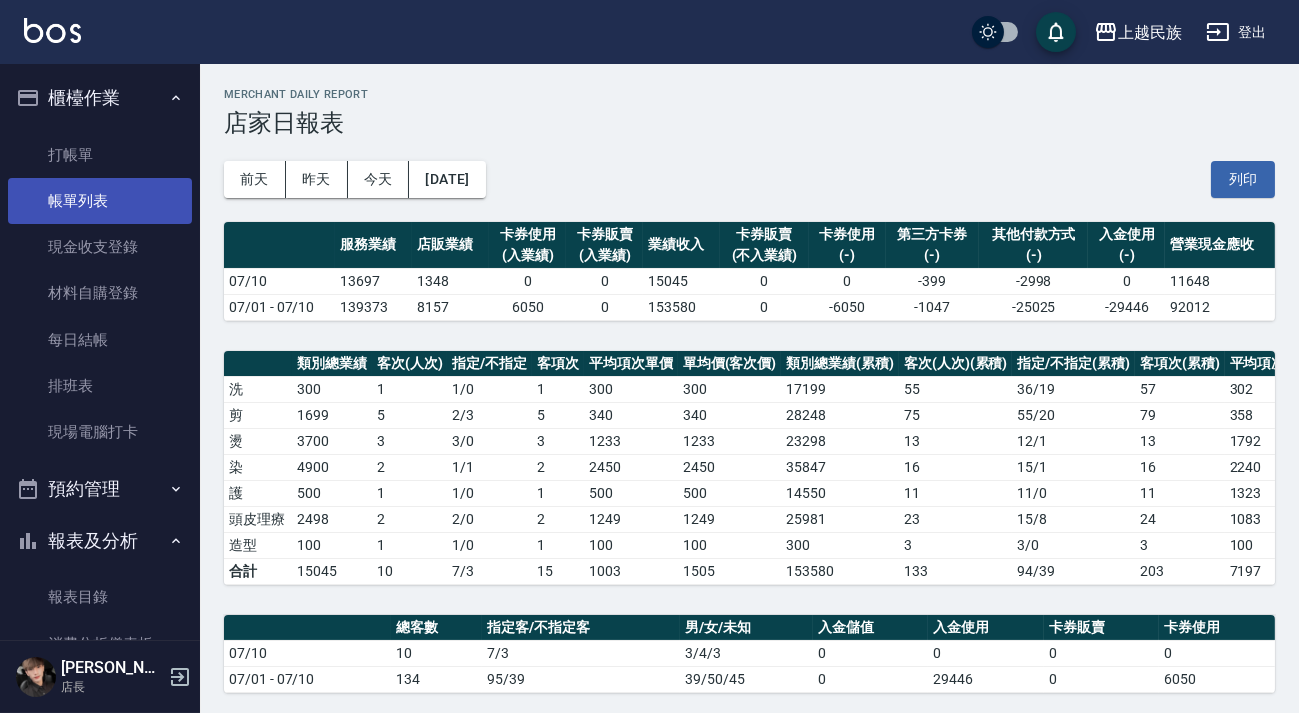 click on "帳單列表" at bounding box center (100, 201) 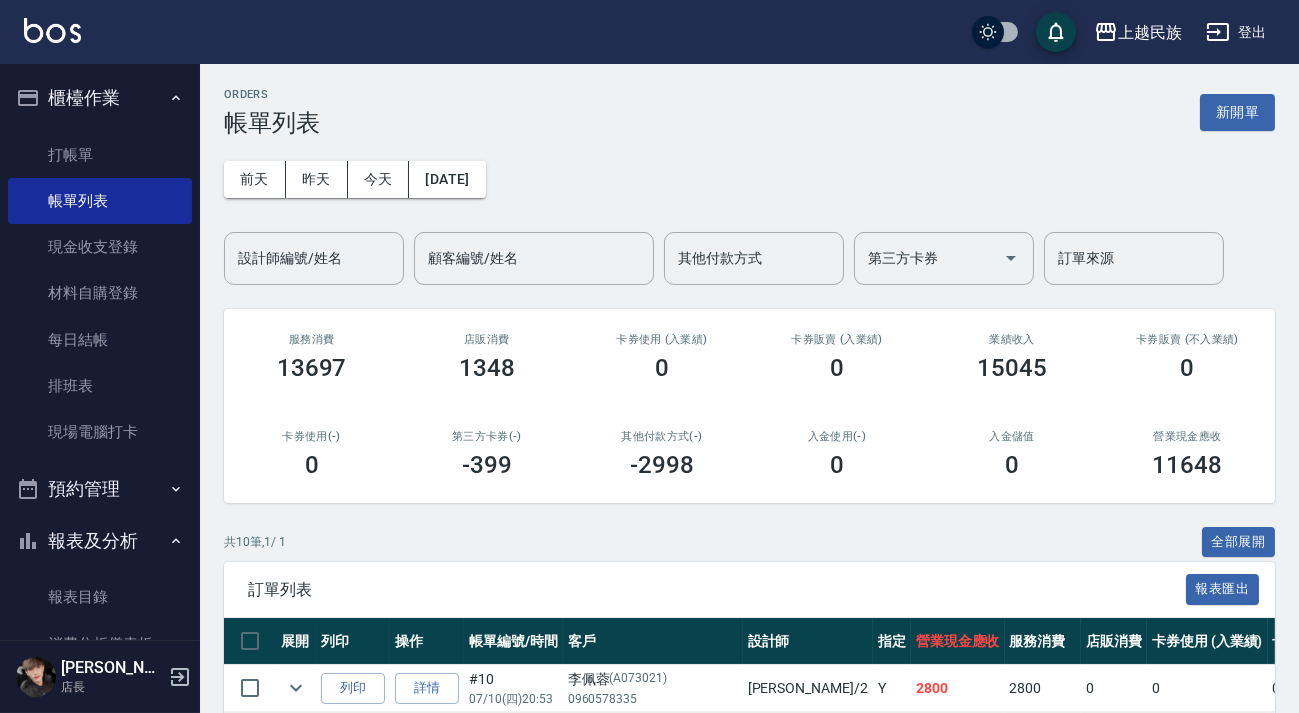 scroll, scrollTop: 90, scrollLeft: 0, axis: vertical 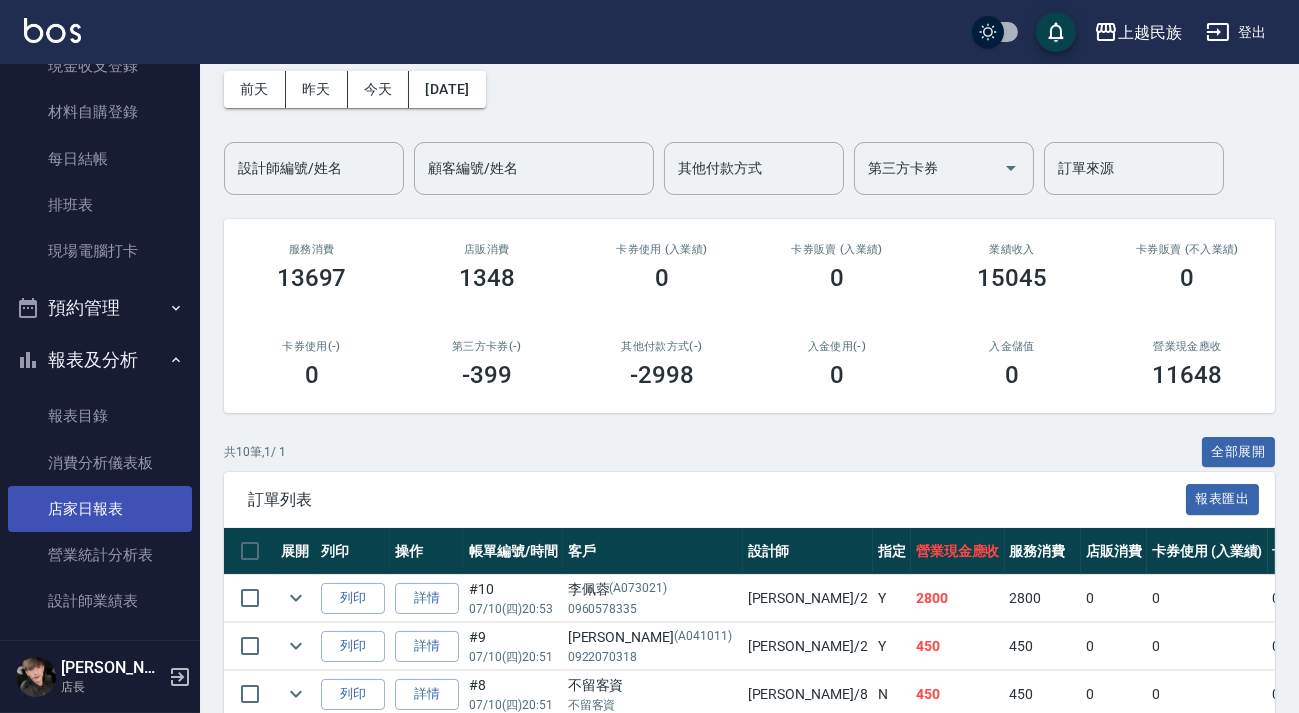 drag, startPoint x: 119, startPoint y: 510, endPoint x: 138, endPoint y: 505, distance: 19.646883 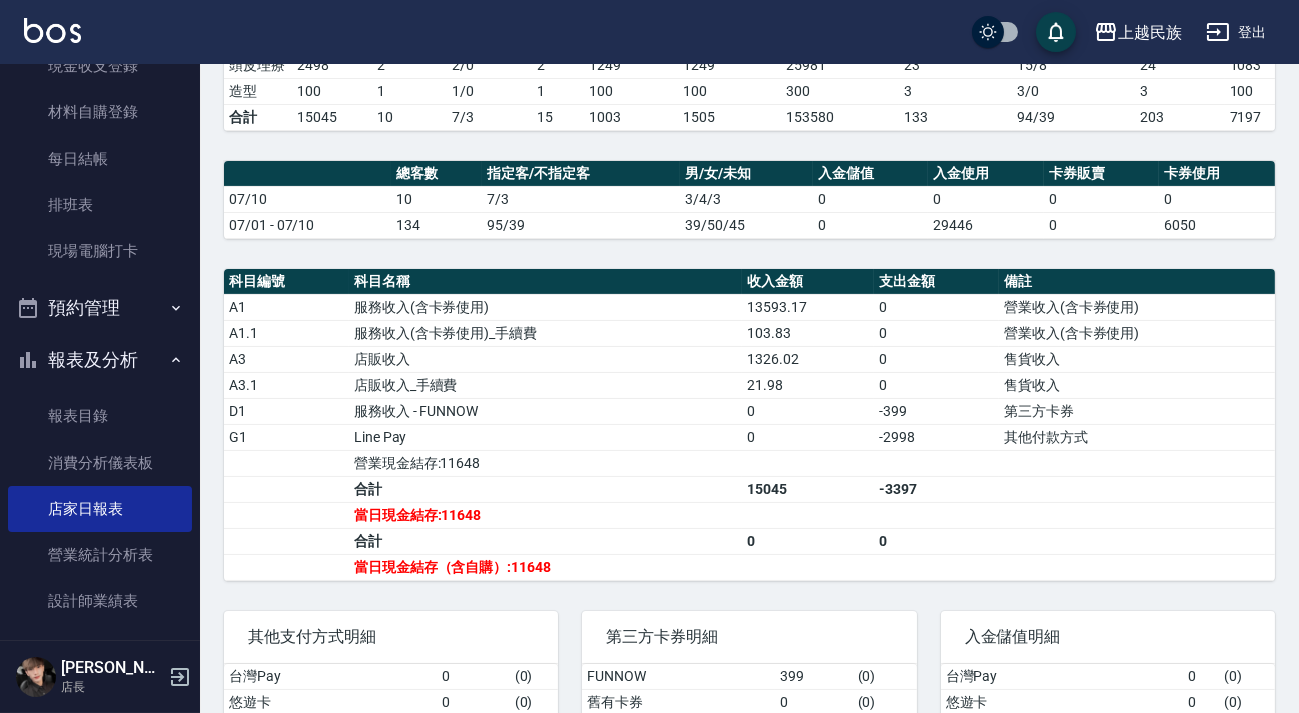 scroll, scrollTop: 545, scrollLeft: 0, axis: vertical 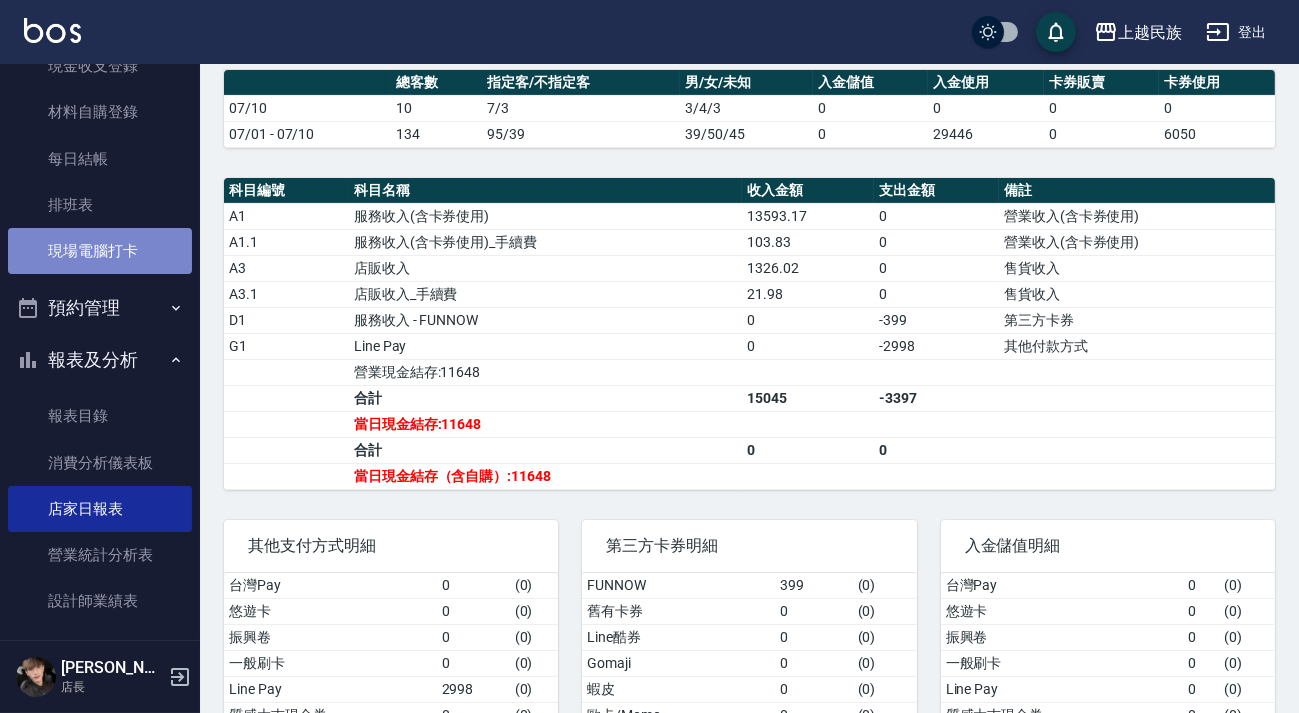 click on "現場電腦打卡" at bounding box center [100, 251] 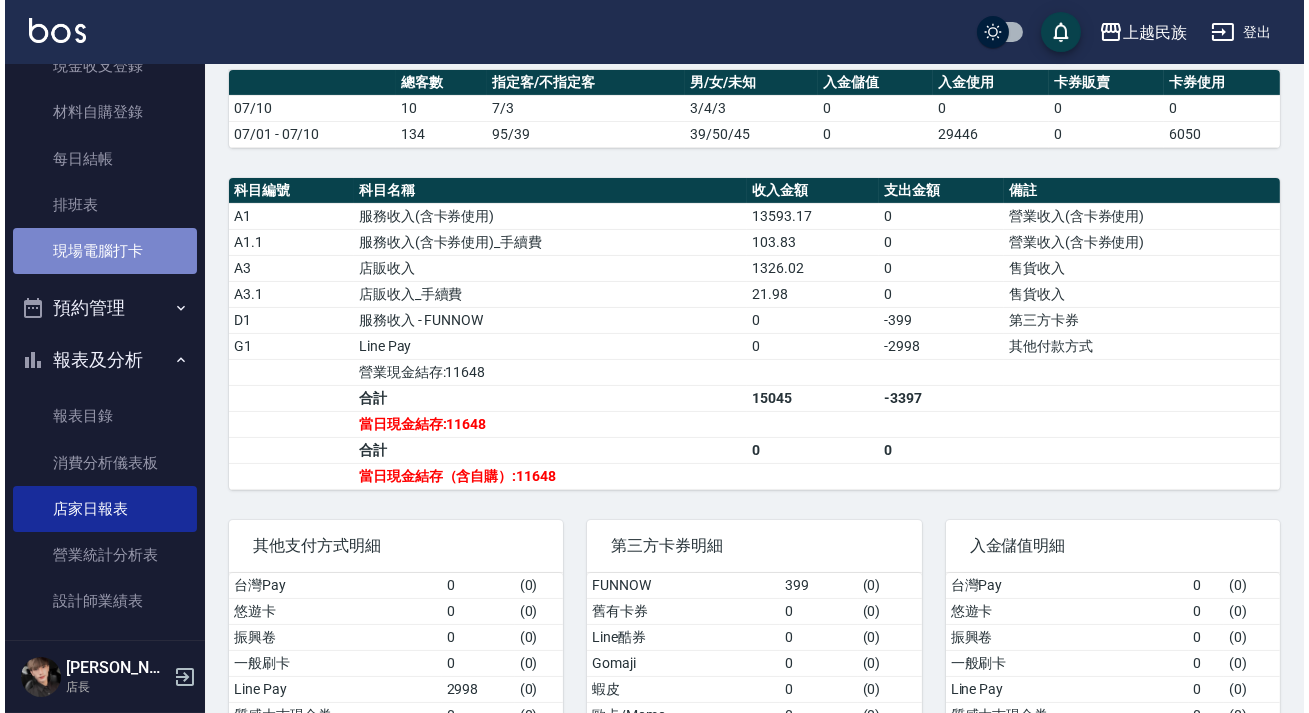 scroll, scrollTop: 0, scrollLeft: 0, axis: both 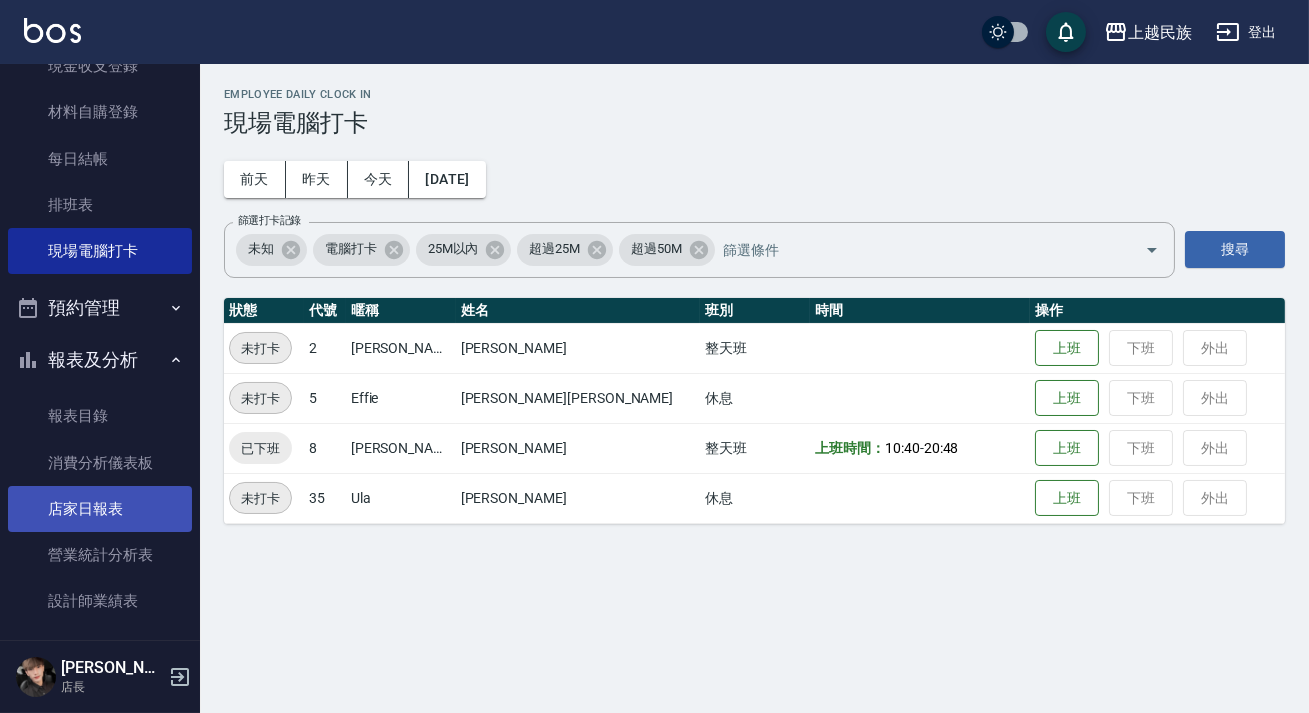 click on "店家日報表" at bounding box center [100, 509] 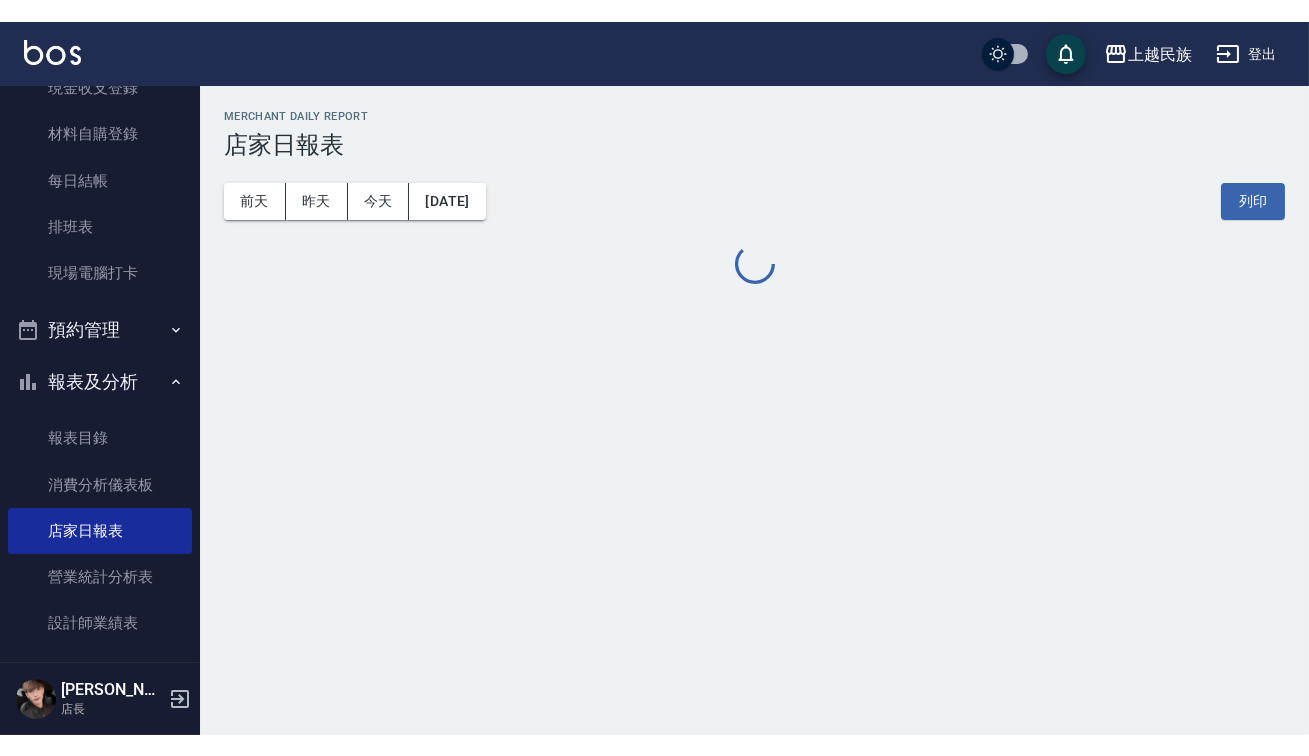 scroll, scrollTop: 454, scrollLeft: 0, axis: vertical 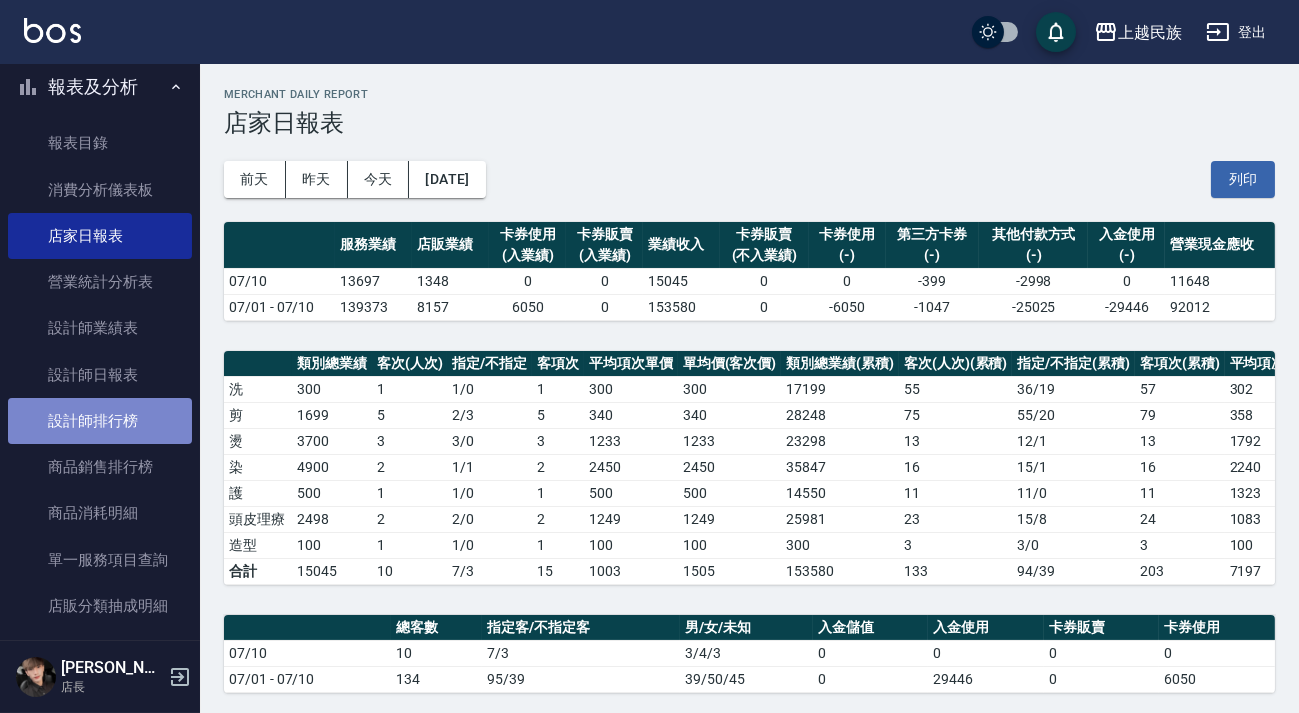 click on "設計師排行榜" at bounding box center (100, 421) 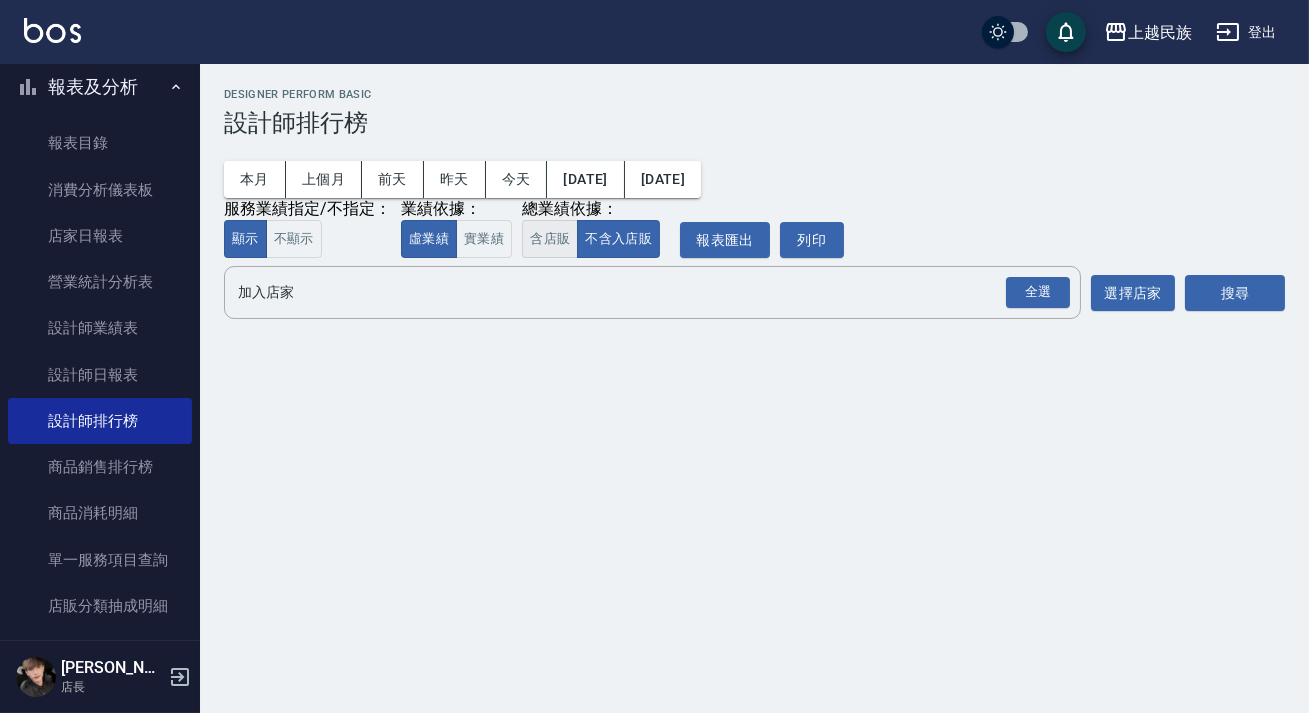 click on "含店販" at bounding box center (550, 239) 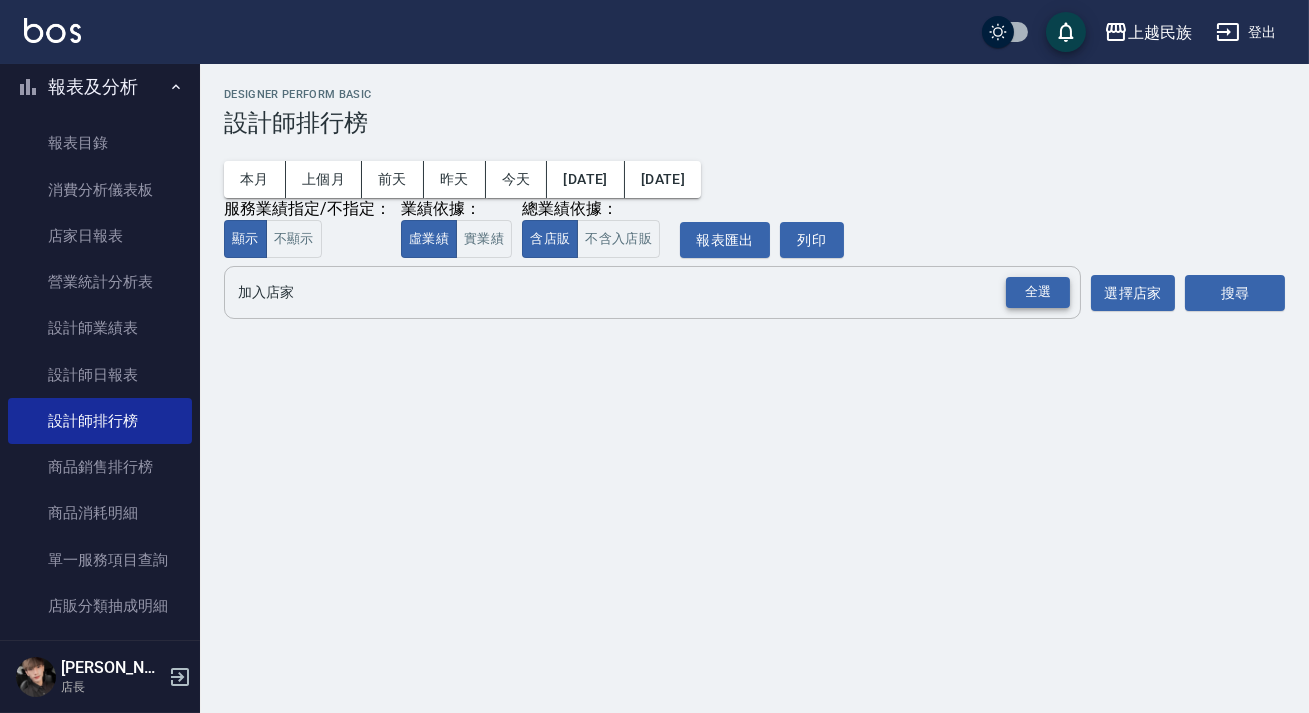 click on "全選" at bounding box center (1038, 292) 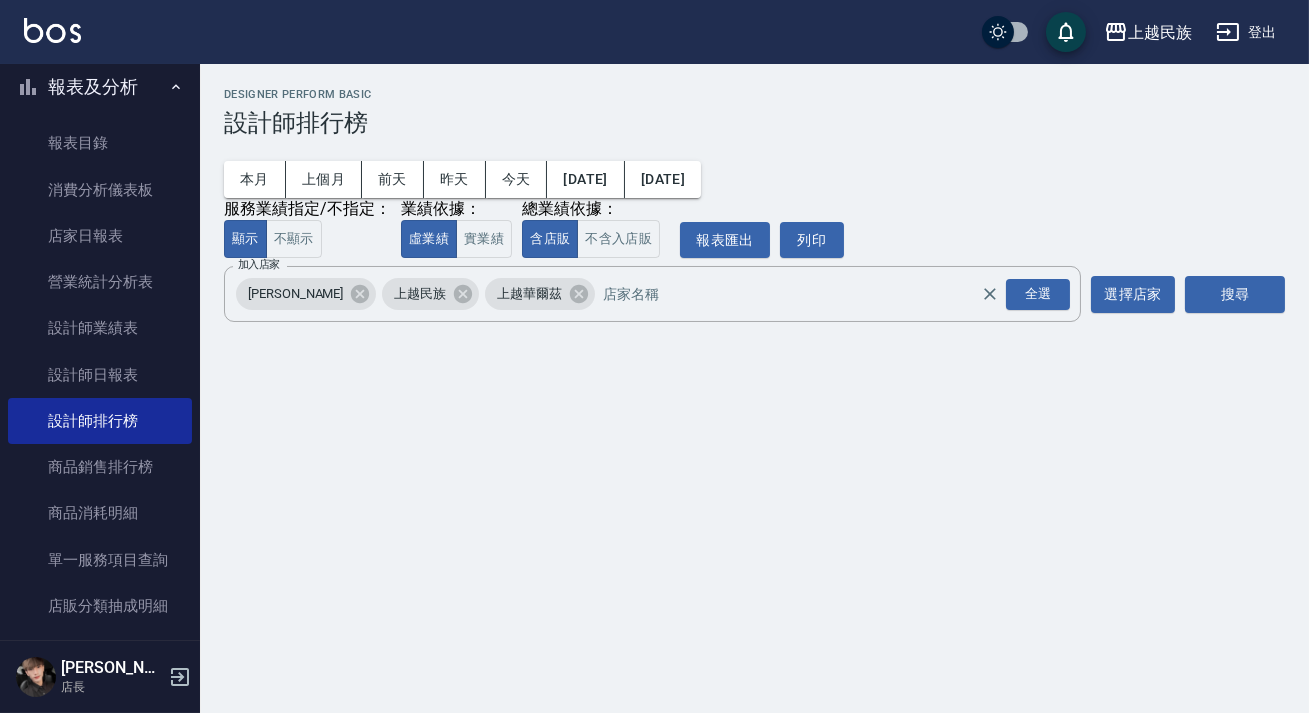 click on "搜尋" at bounding box center [1235, 294] 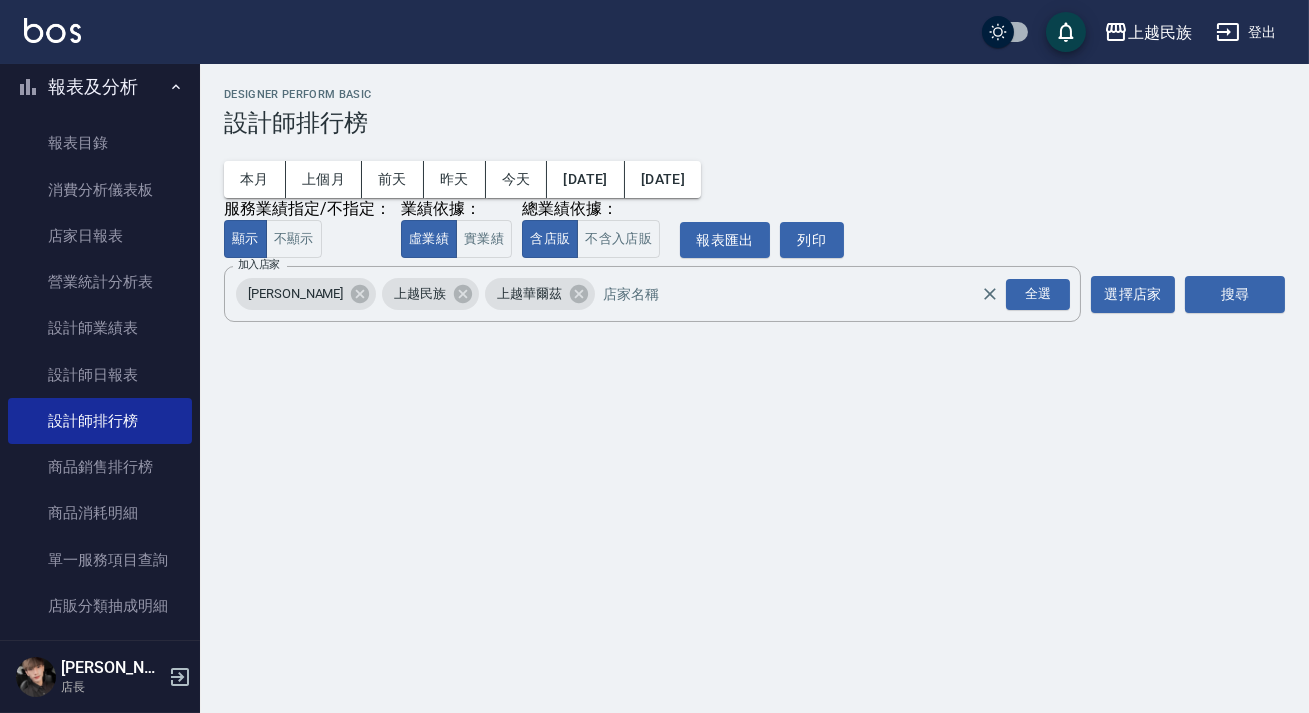 click on "搜尋" at bounding box center [1235, 294] 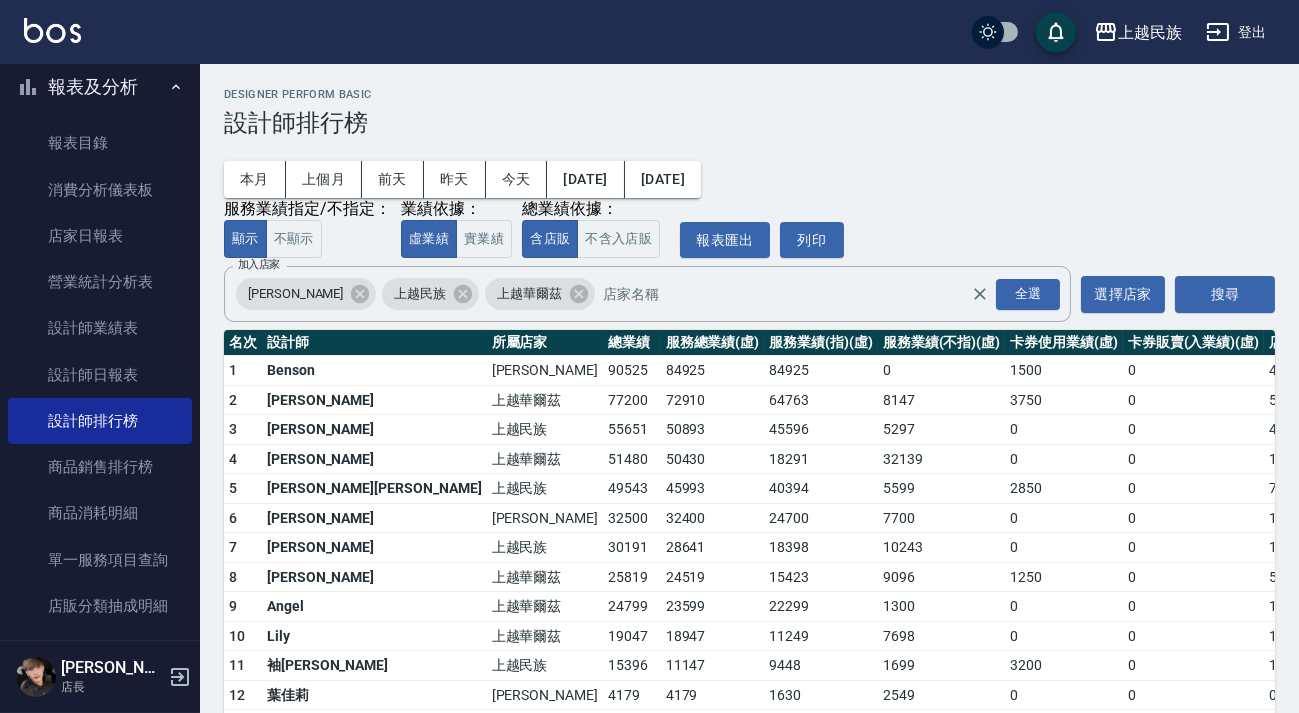 click on "登出" at bounding box center [1236, 32] 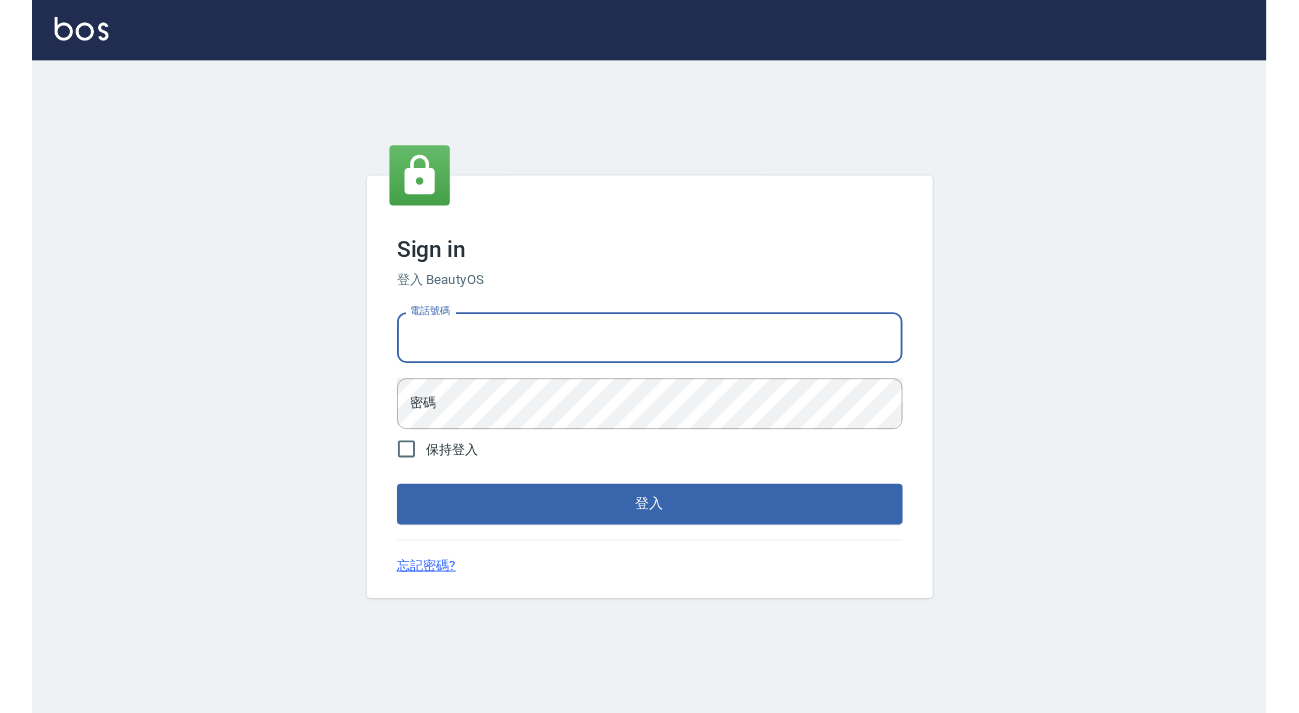 scroll, scrollTop: 0, scrollLeft: 0, axis: both 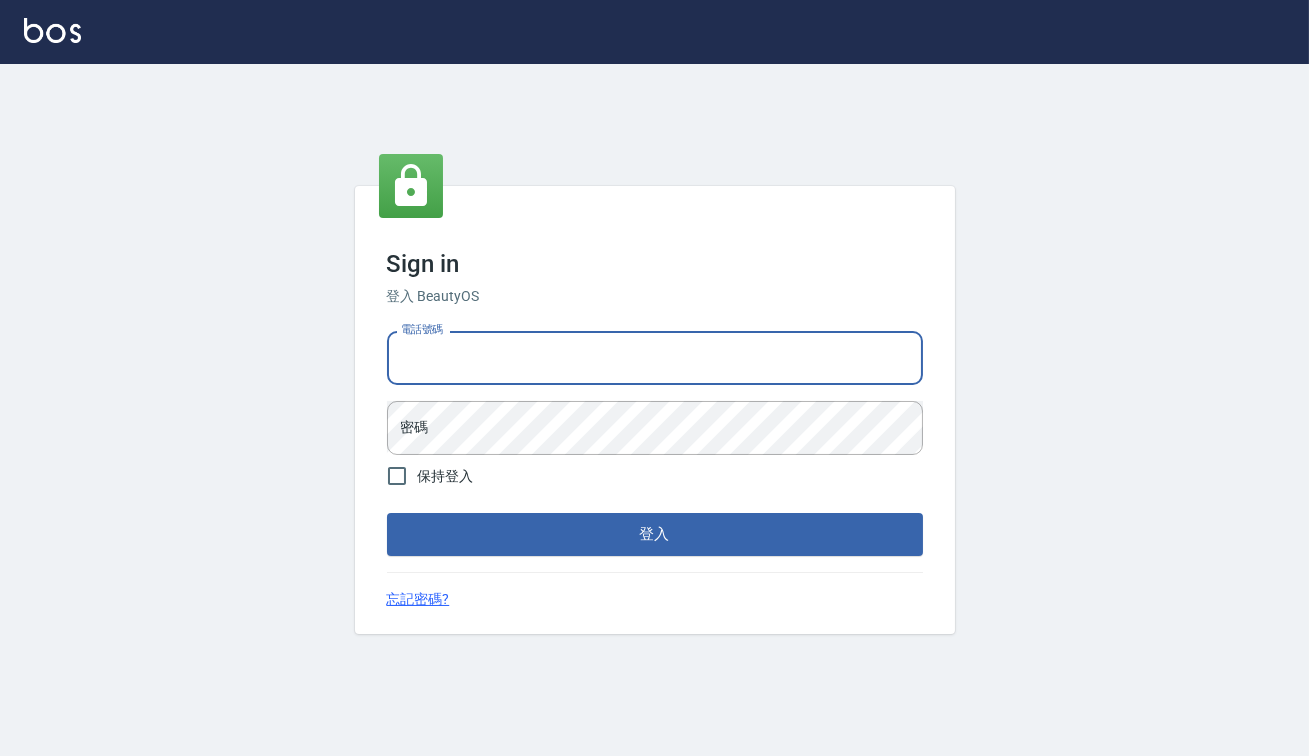 type on "0938317317" 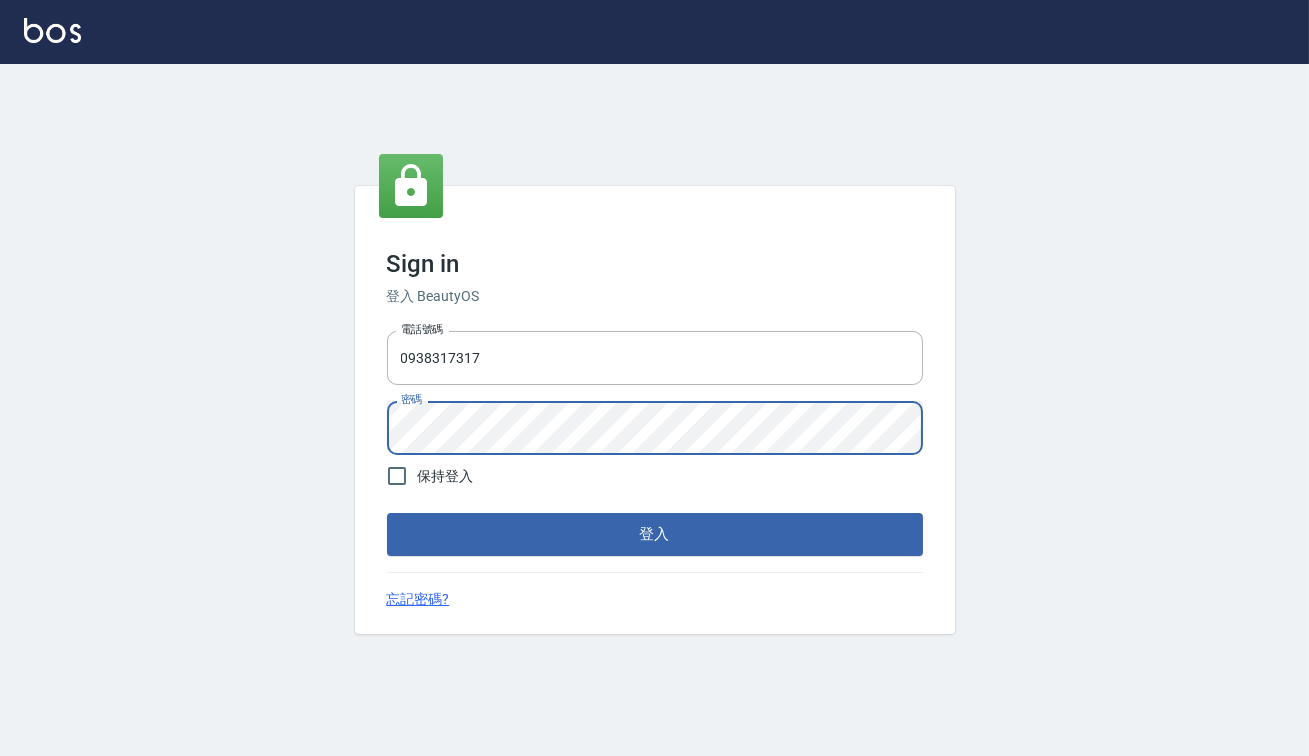 click on "登入" at bounding box center (655, 534) 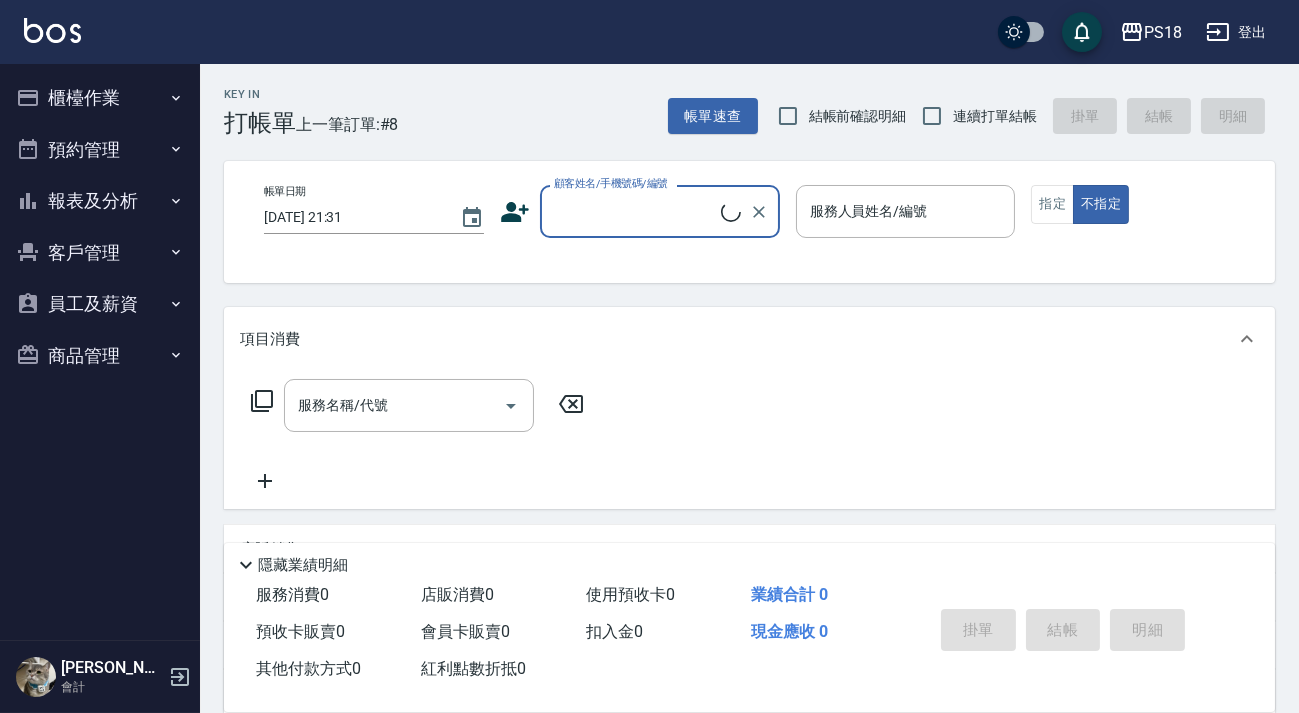 click 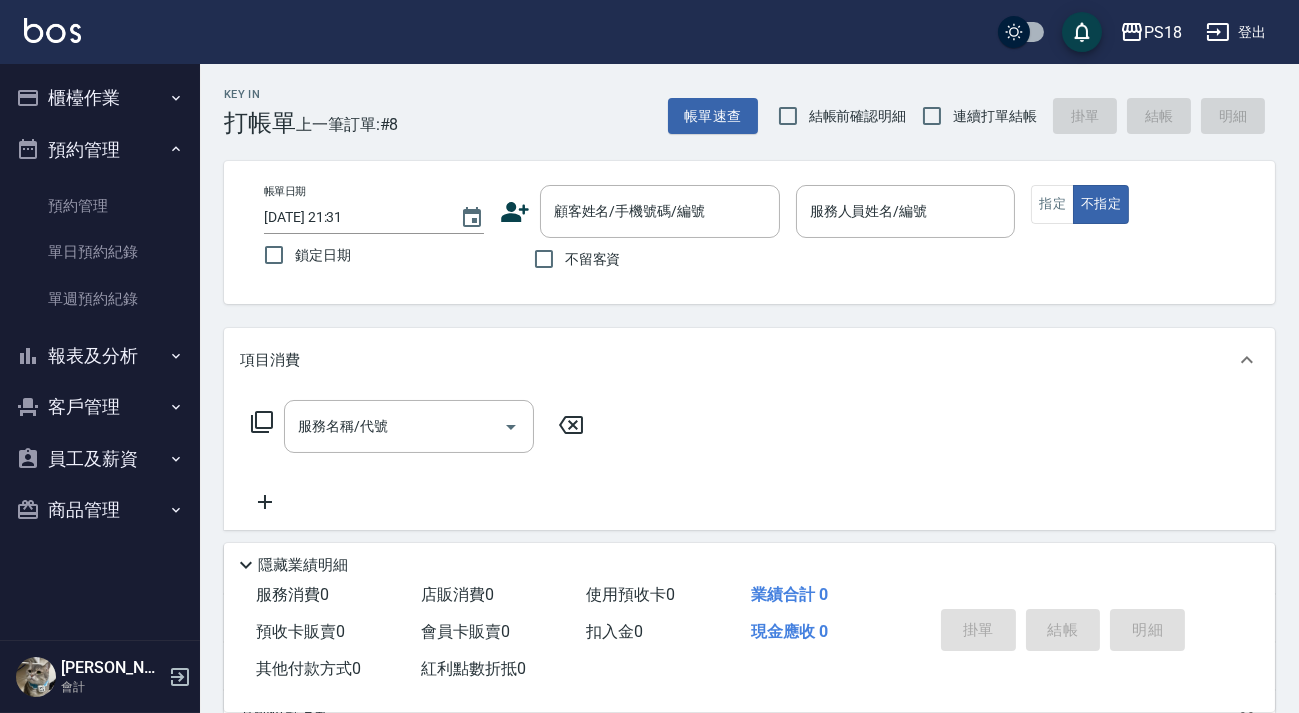 click on "預約管理" at bounding box center (100, 150) 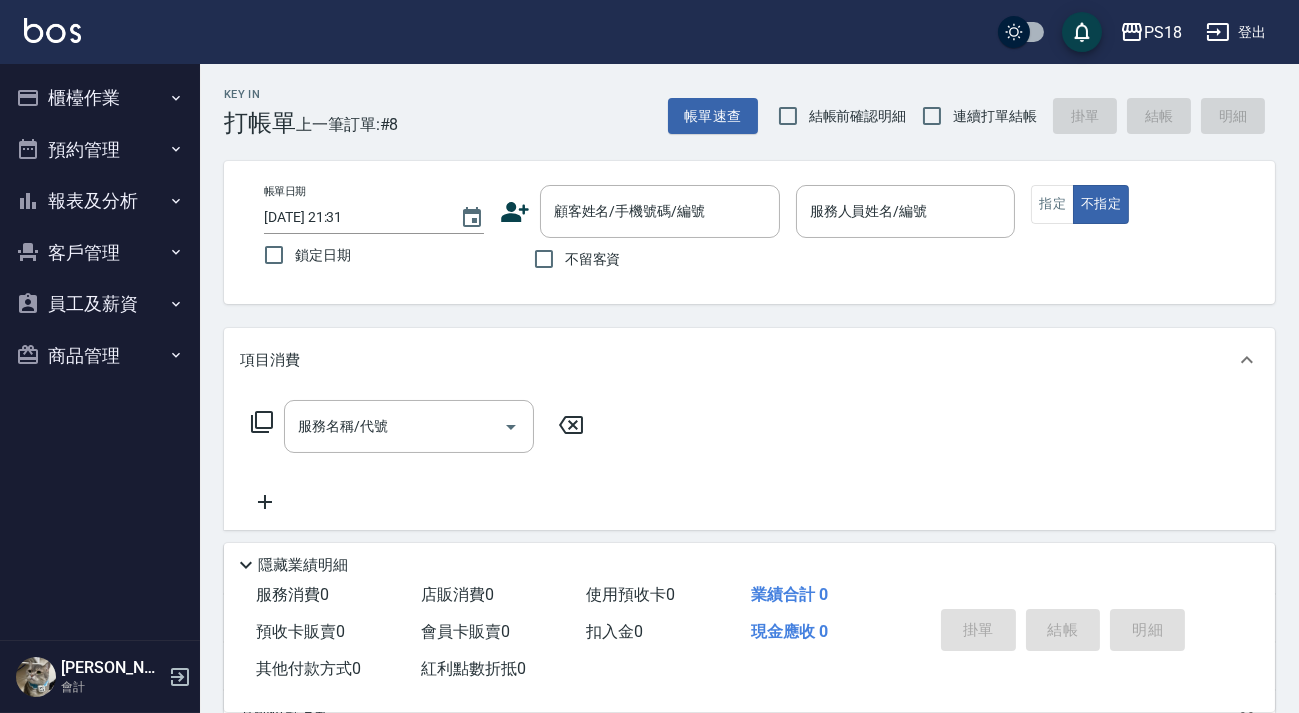 click on "報表及分析" at bounding box center (100, 201) 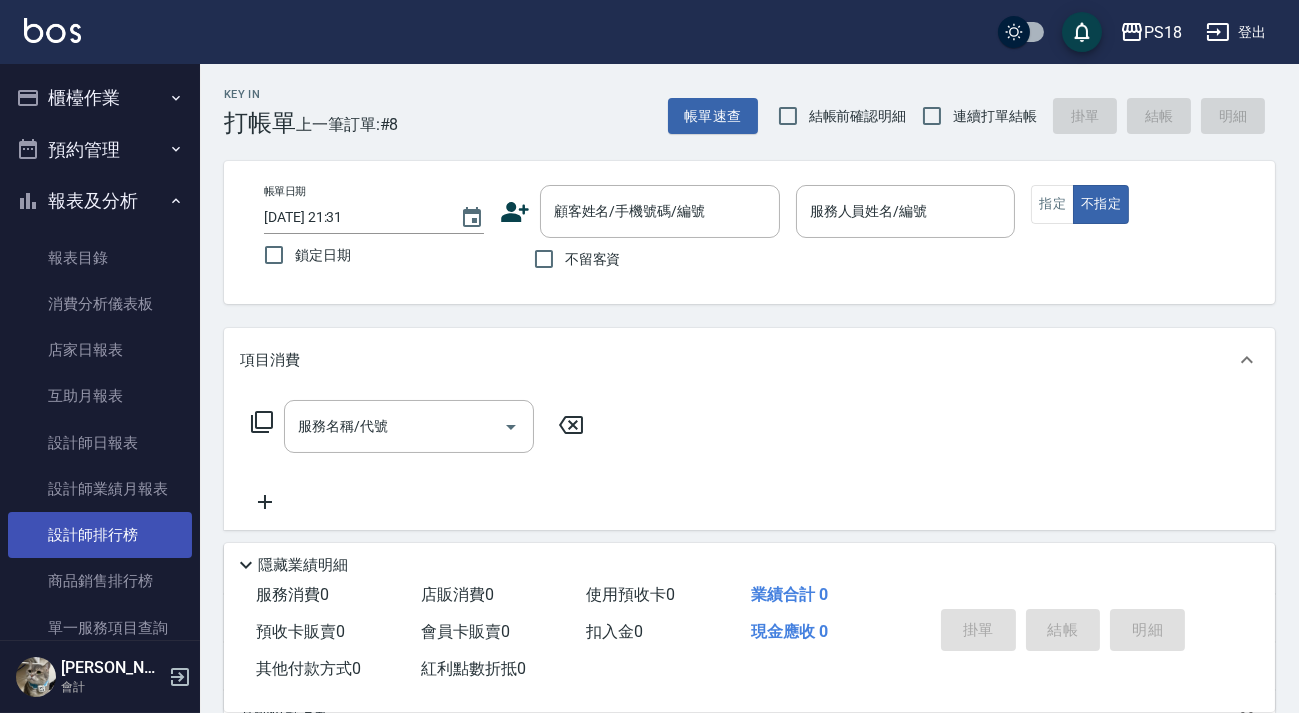 click on "設計師排行榜" at bounding box center [100, 535] 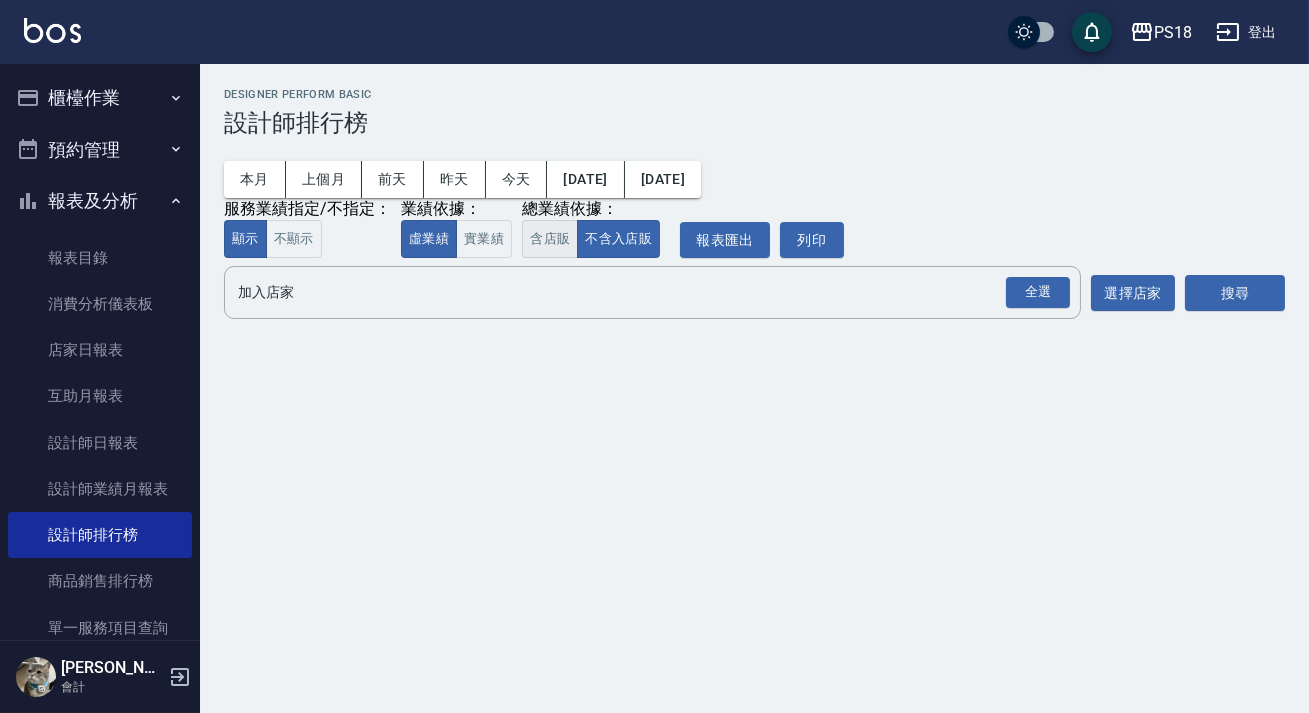 click on "含店販" at bounding box center (550, 239) 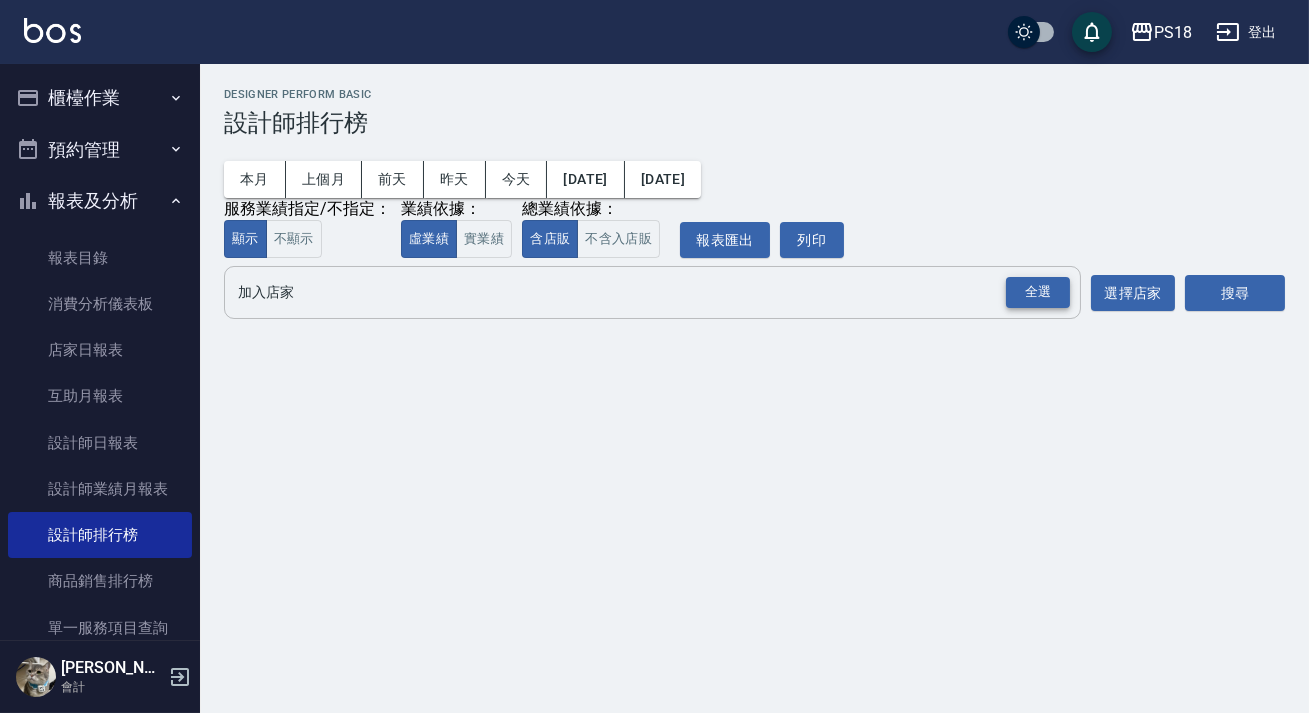 click on "全選" at bounding box center (1038, 292) 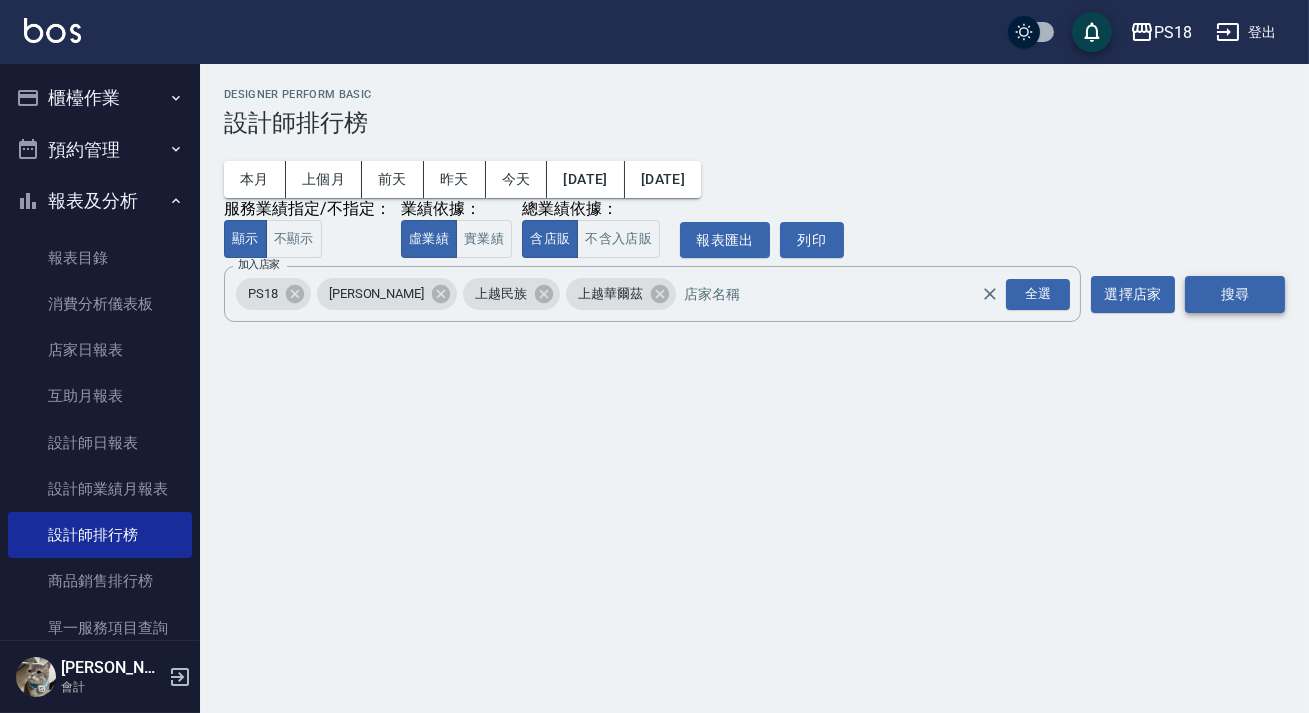 click on "搜尋" at bounding box center [1235, 294] 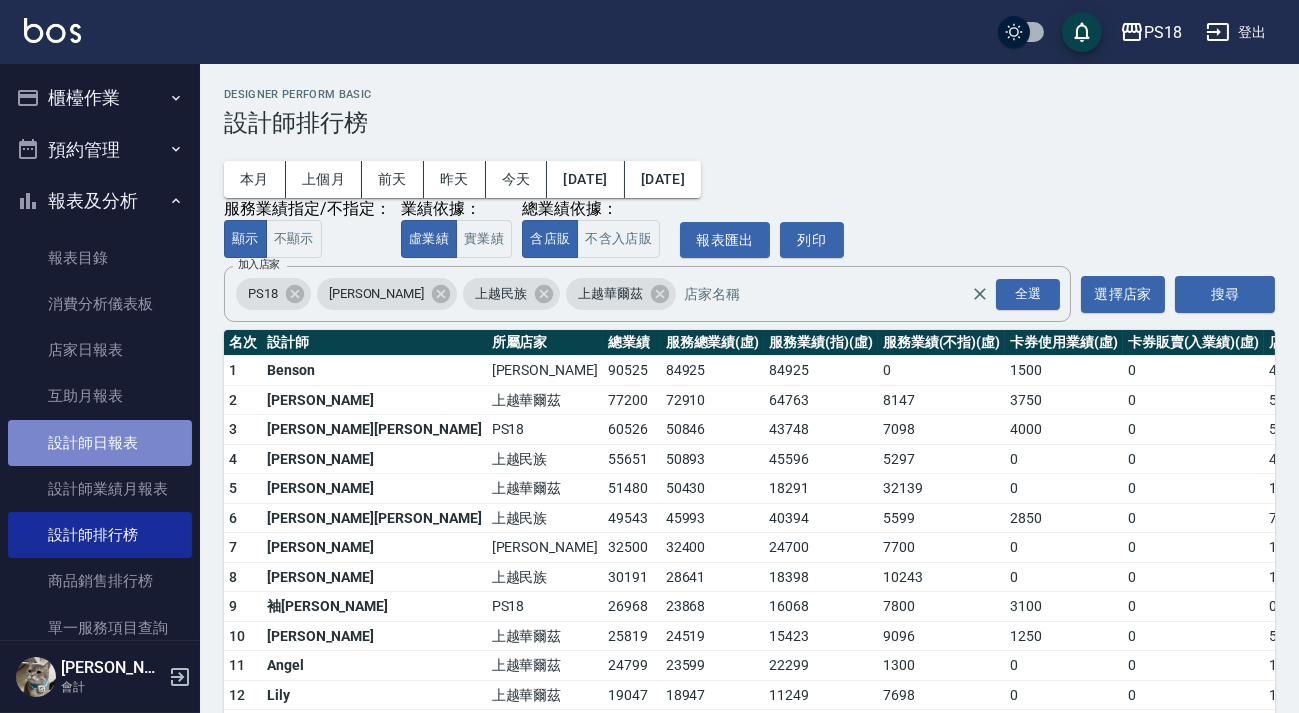 click on "設計師日報表" at bounding box center (100, 443) 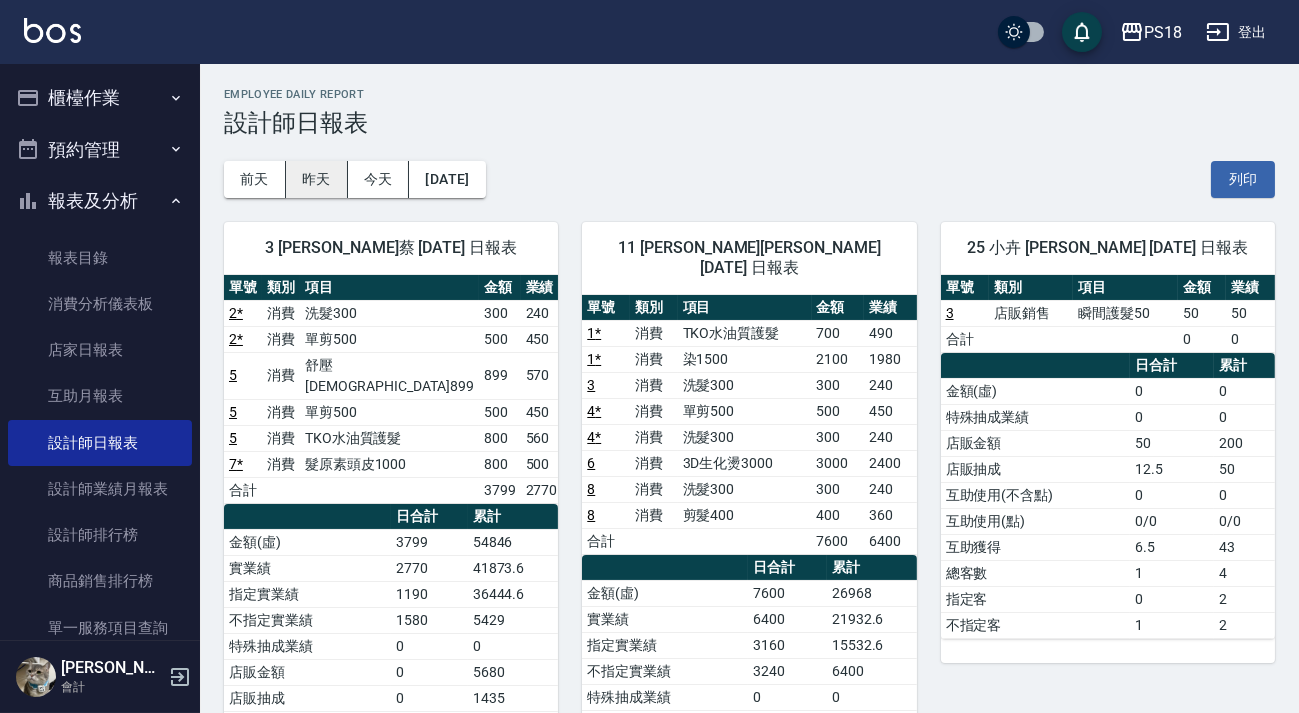 click on "昨天" at bounding box center [317, 179] 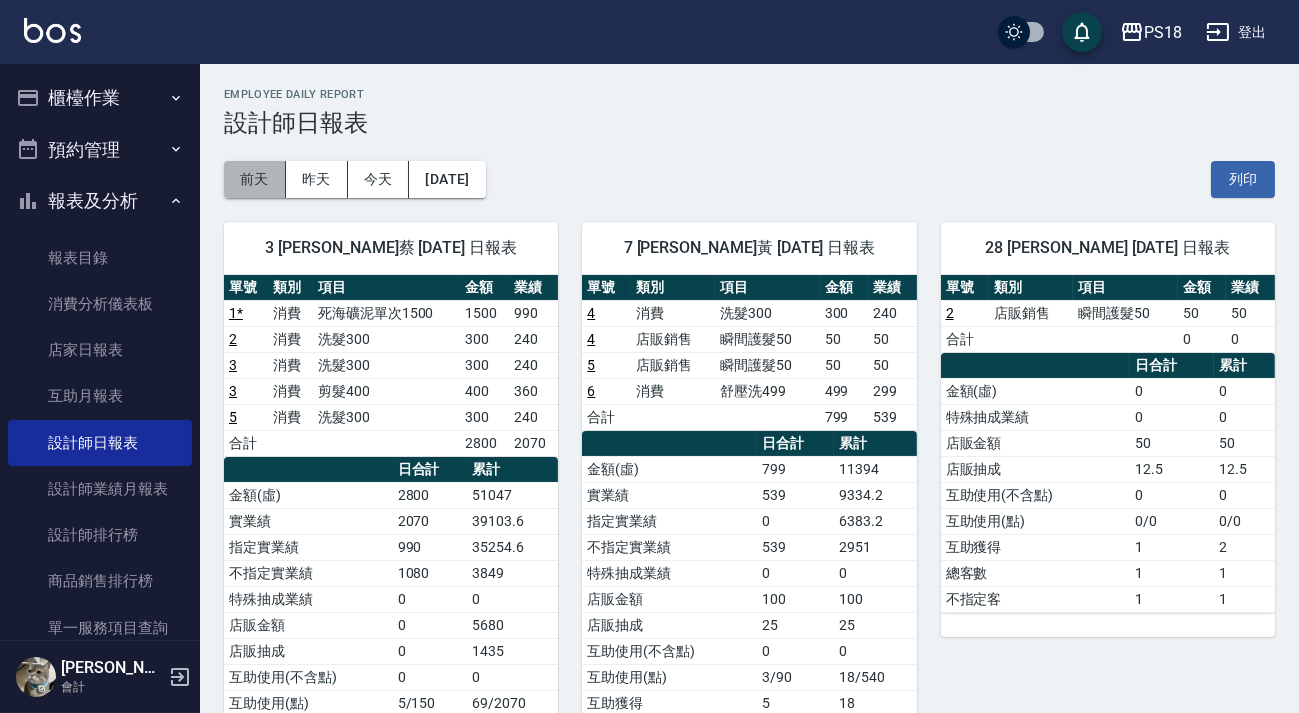 click on "前天" at bounding box center (255, 179) 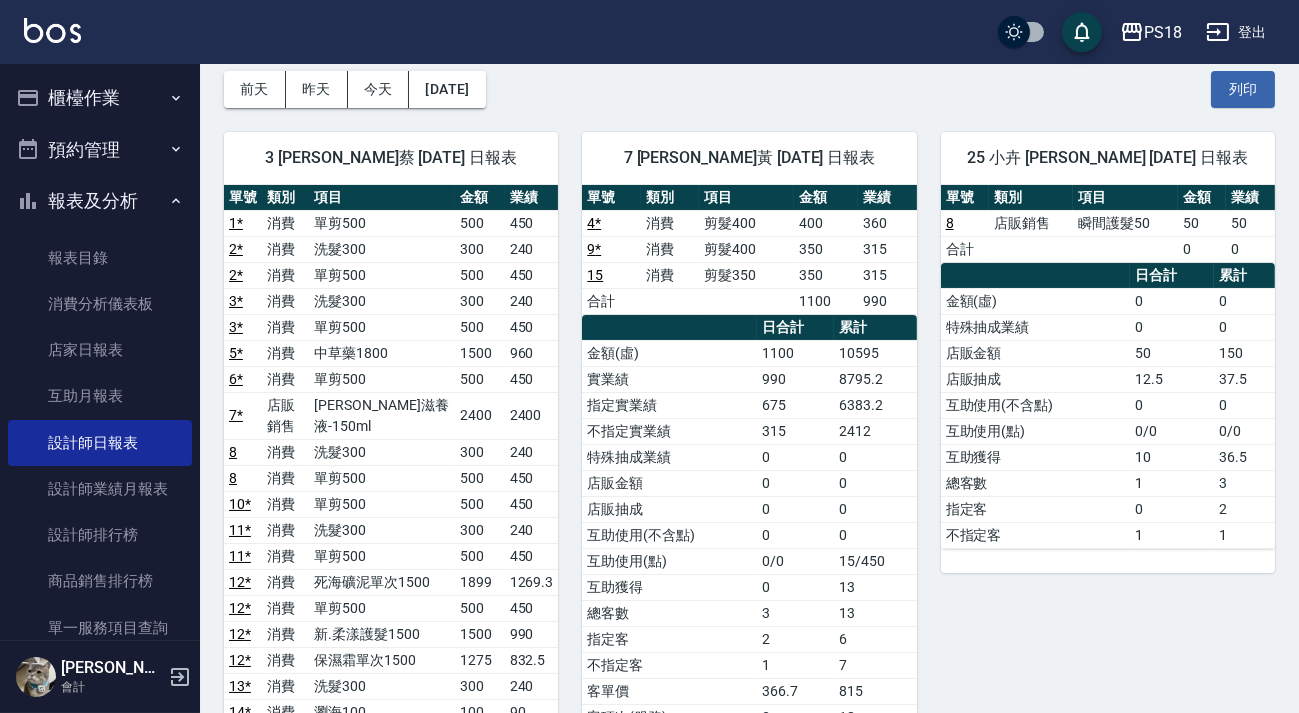 scroll, scrollTop: 181, scrollLeft: 0, axis: vertical 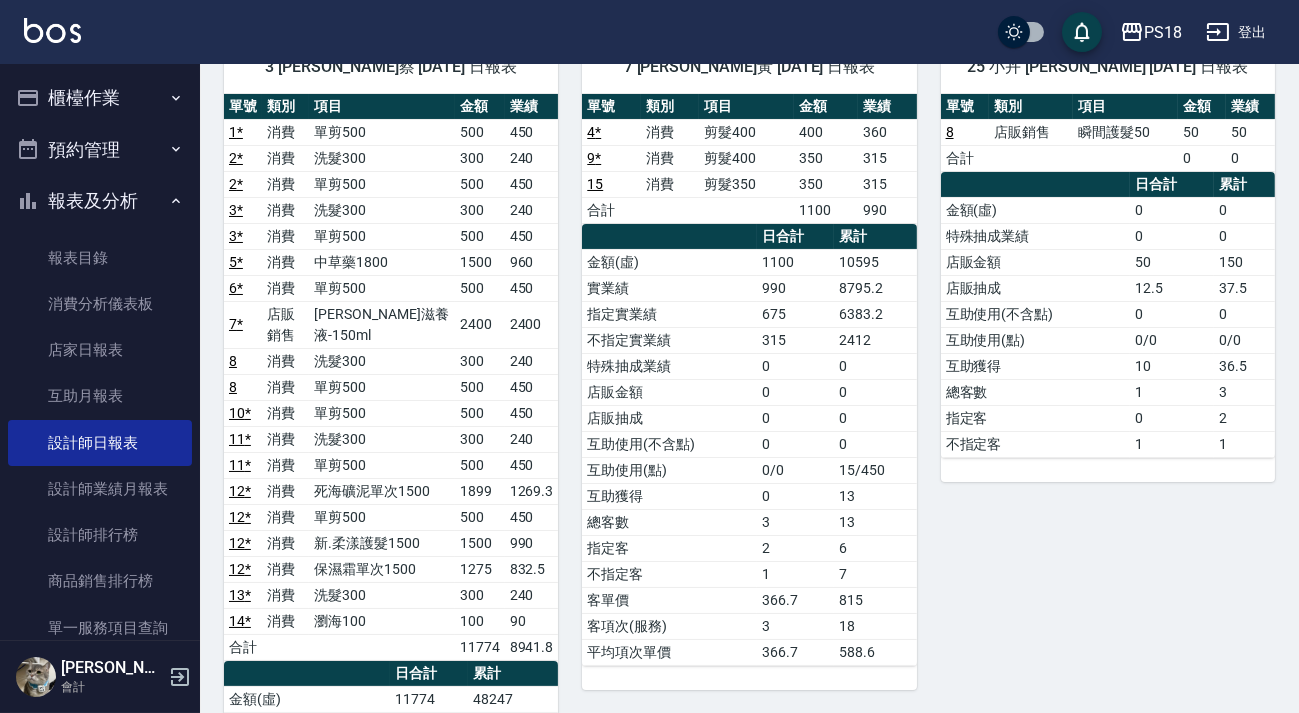 drag, startPoint x: 974, startPoint y: 536, endPoint x: 963, endPoint y: 536, distance: 11 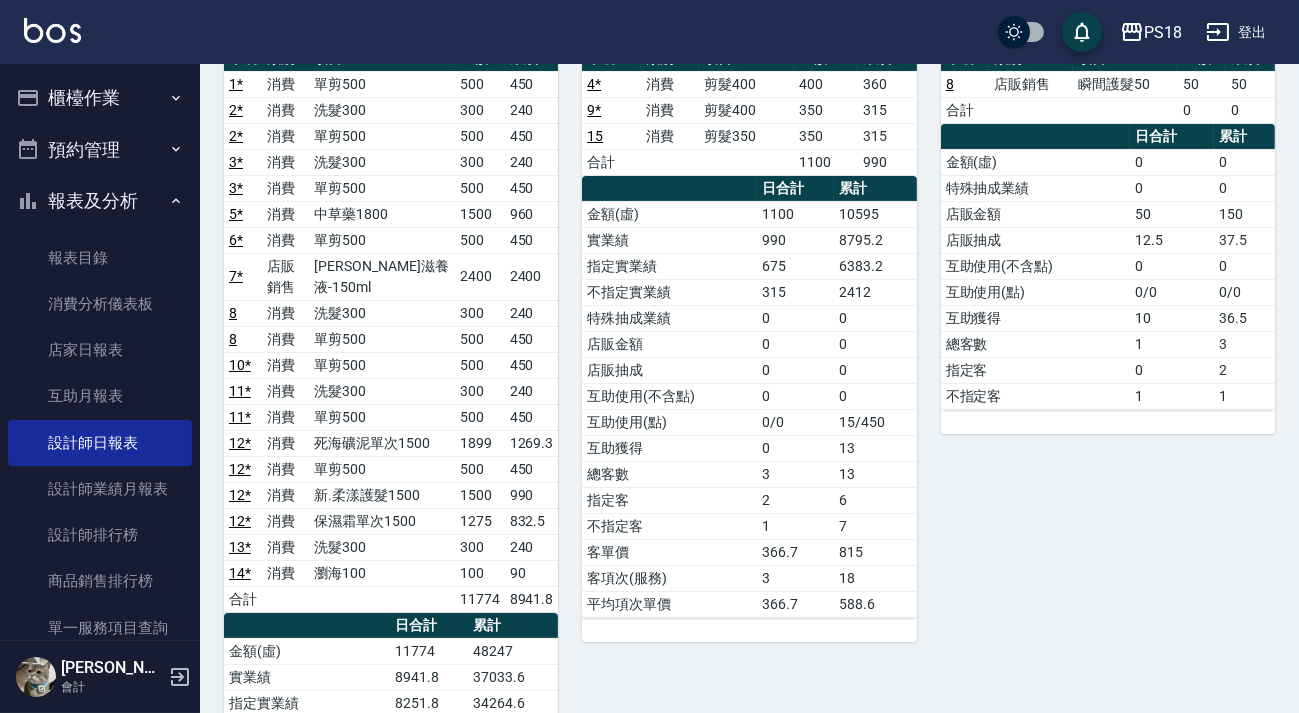 scroll, scrollTop: 0, scrollLeft: 0, axis: both 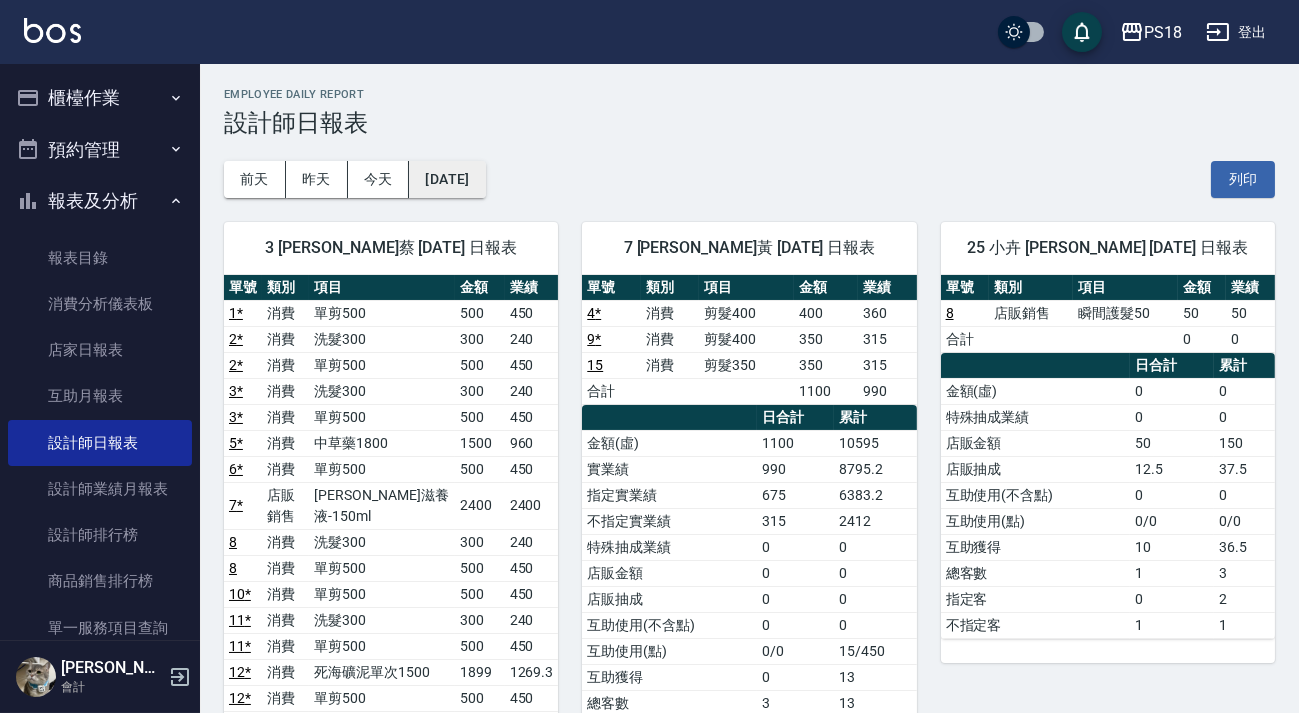 click on "2025/07/08" at bounding box center (447, 179) 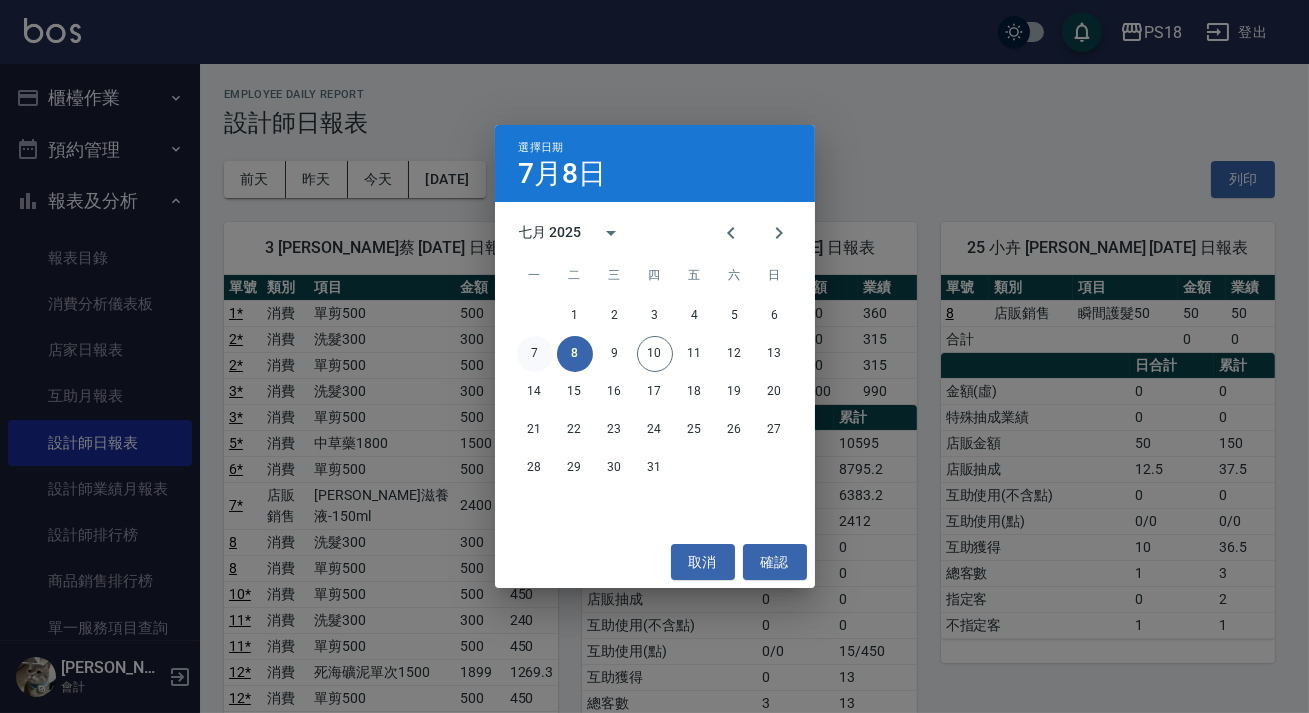 click on "7" at bounding box center (535, 354) 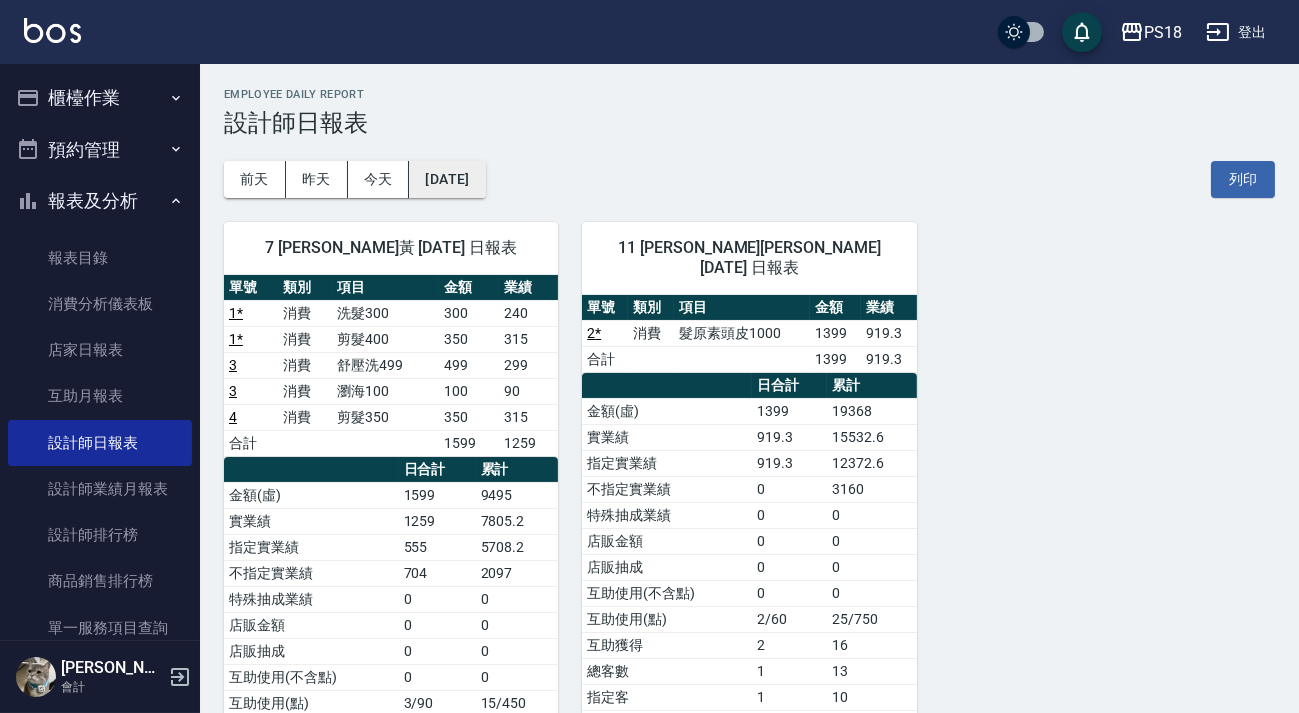 click on "2025/07/07" at bounding box center [447, 179] 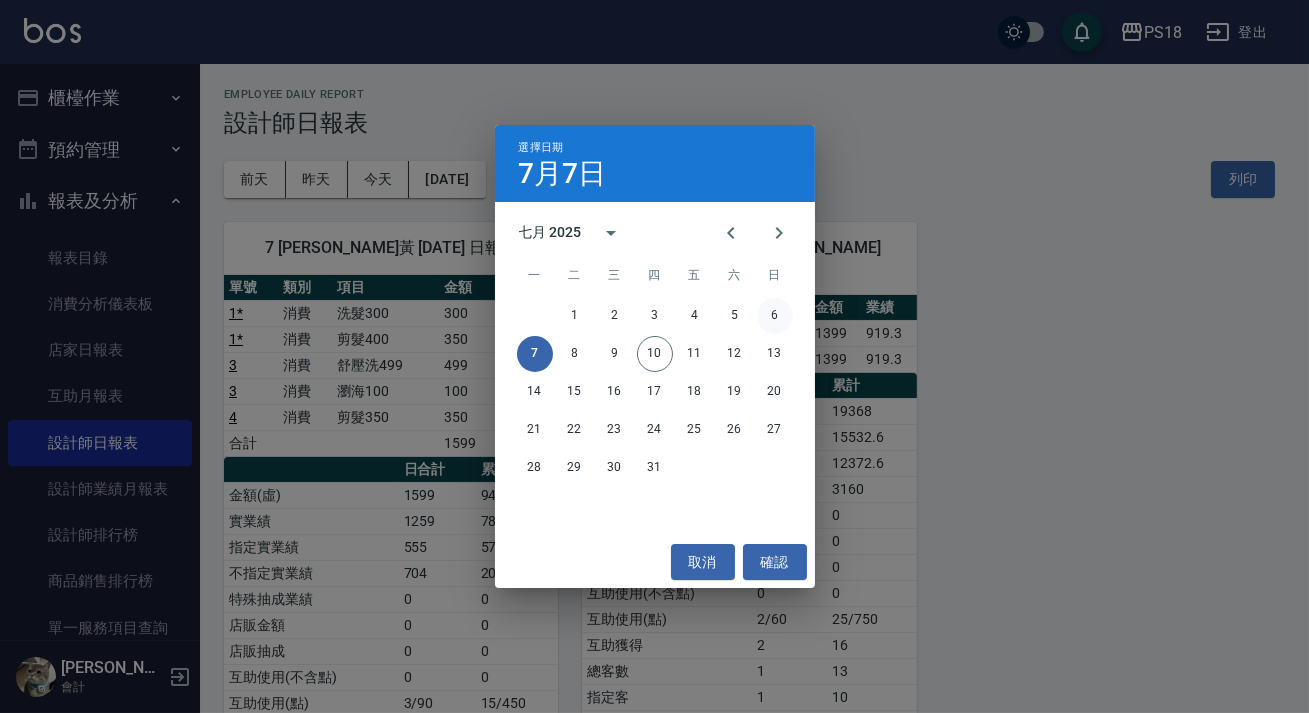 click on "6" at bounding box center (775, 316) 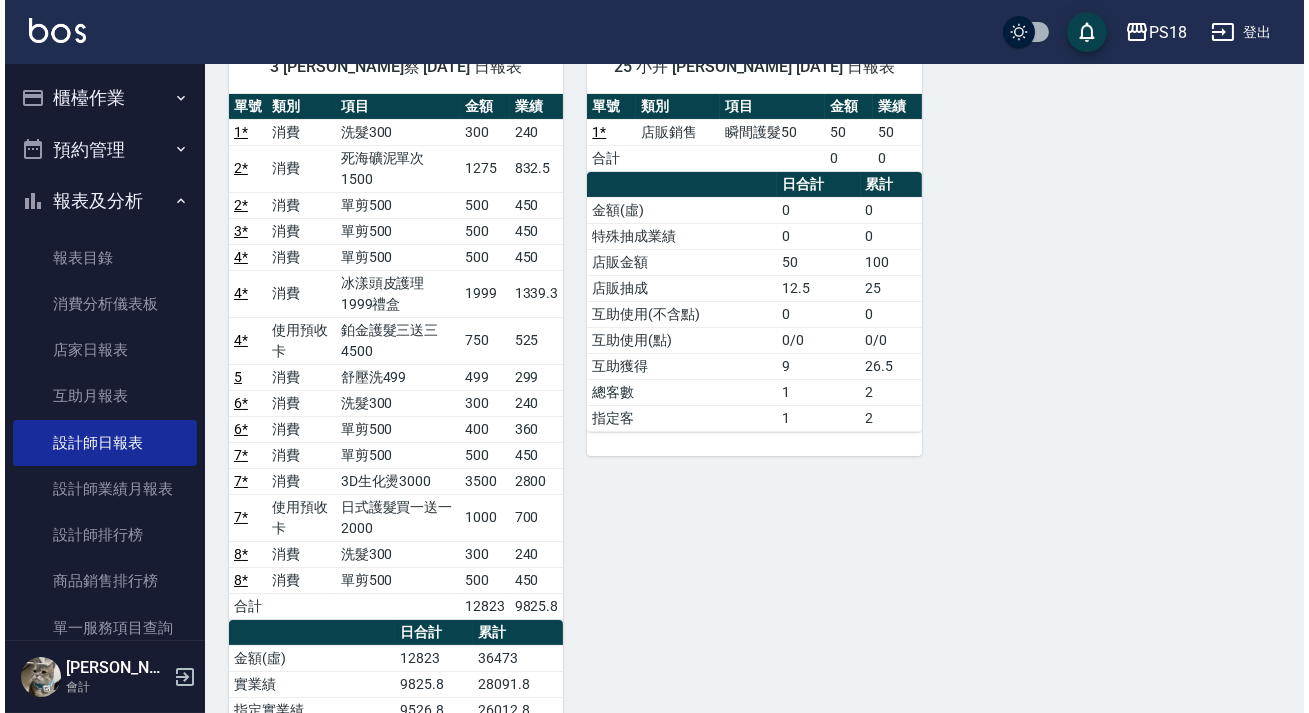 scroll, scrollTop: 90, scrollLeft: 0, axis: vertical 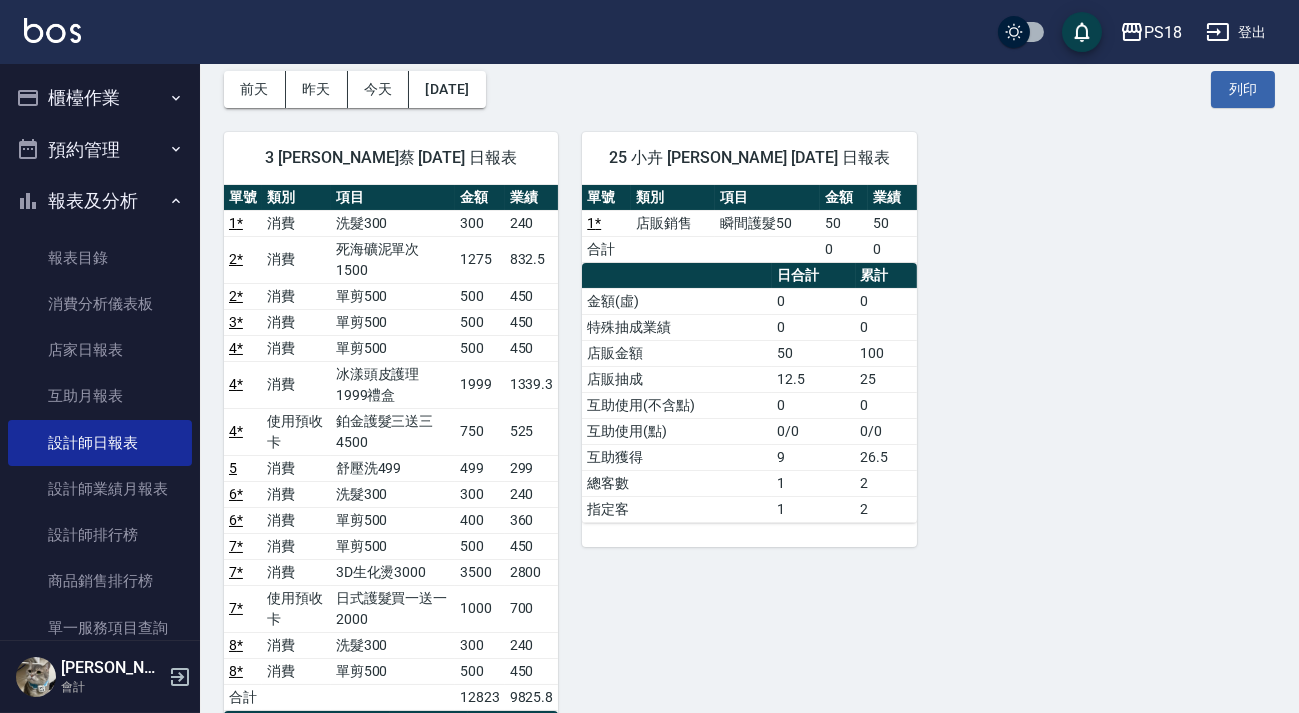 click on "前天 昨天 今天 2025/07/06 列印" at bounding box center [749, 89] 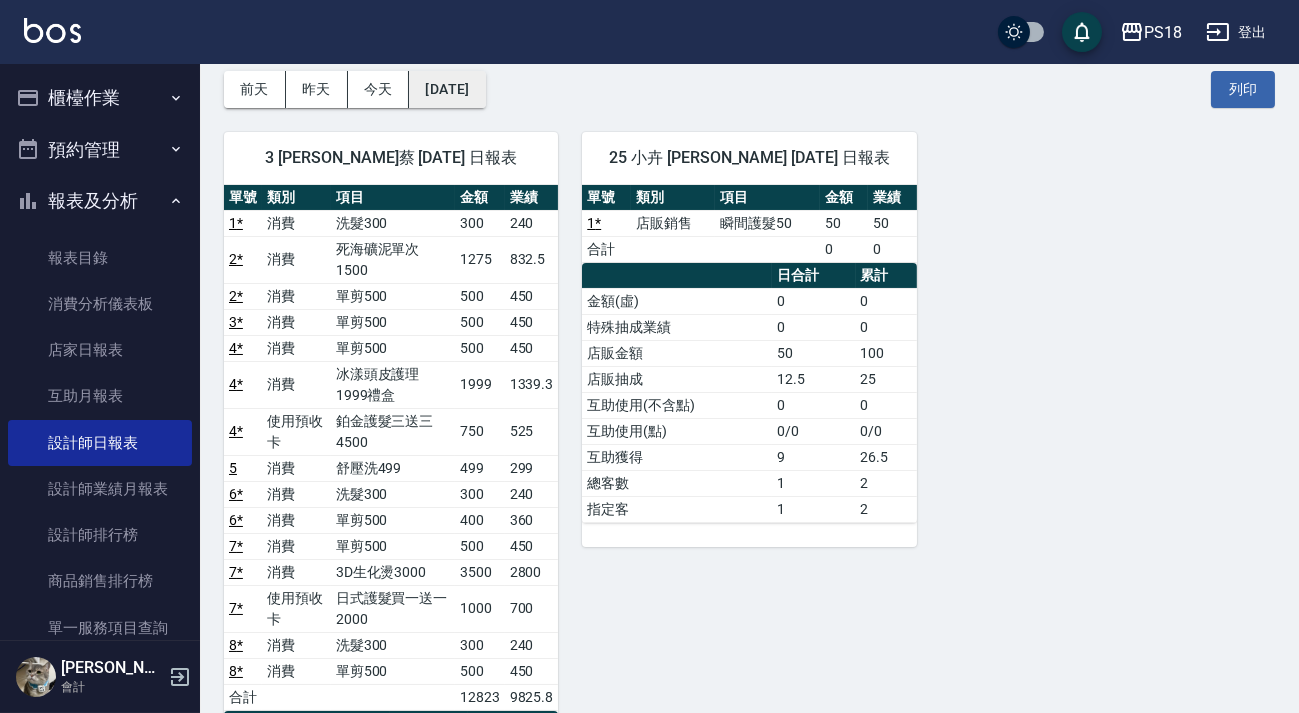 click on "2025/07/06" at bounding box center (447, 89) 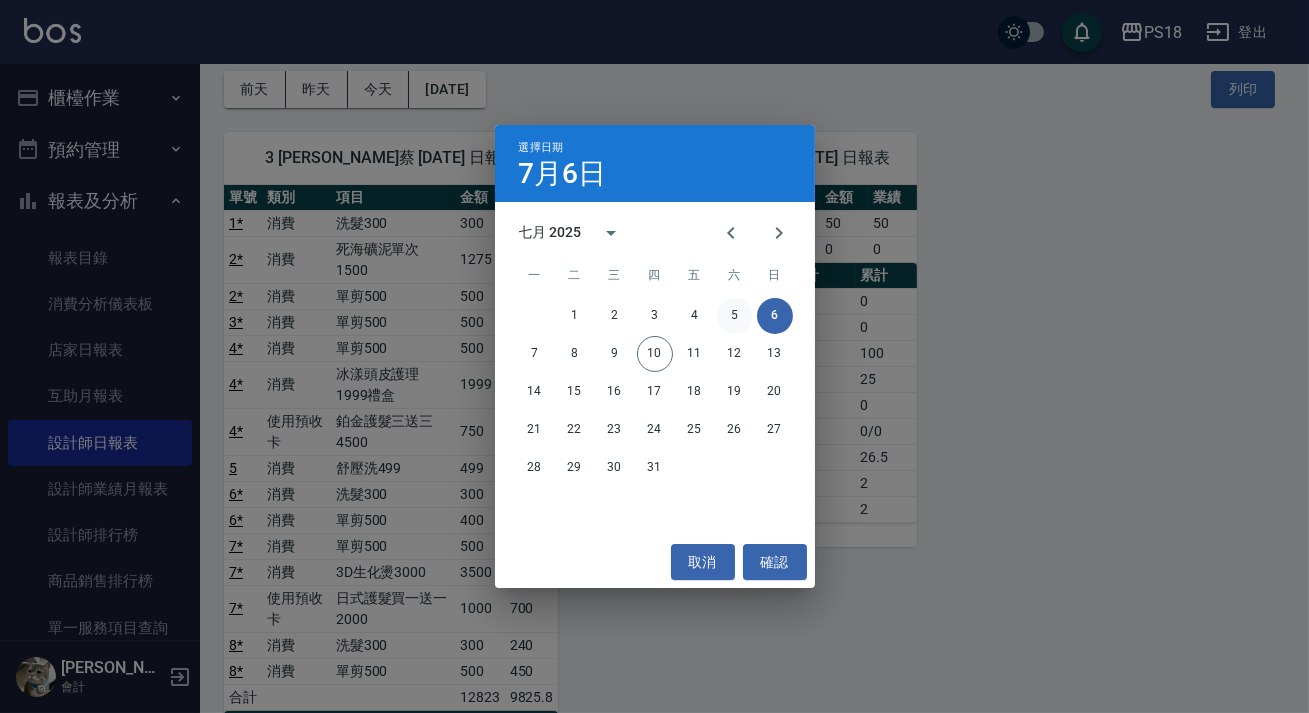 click on "5" at bounding box center [735, 316] 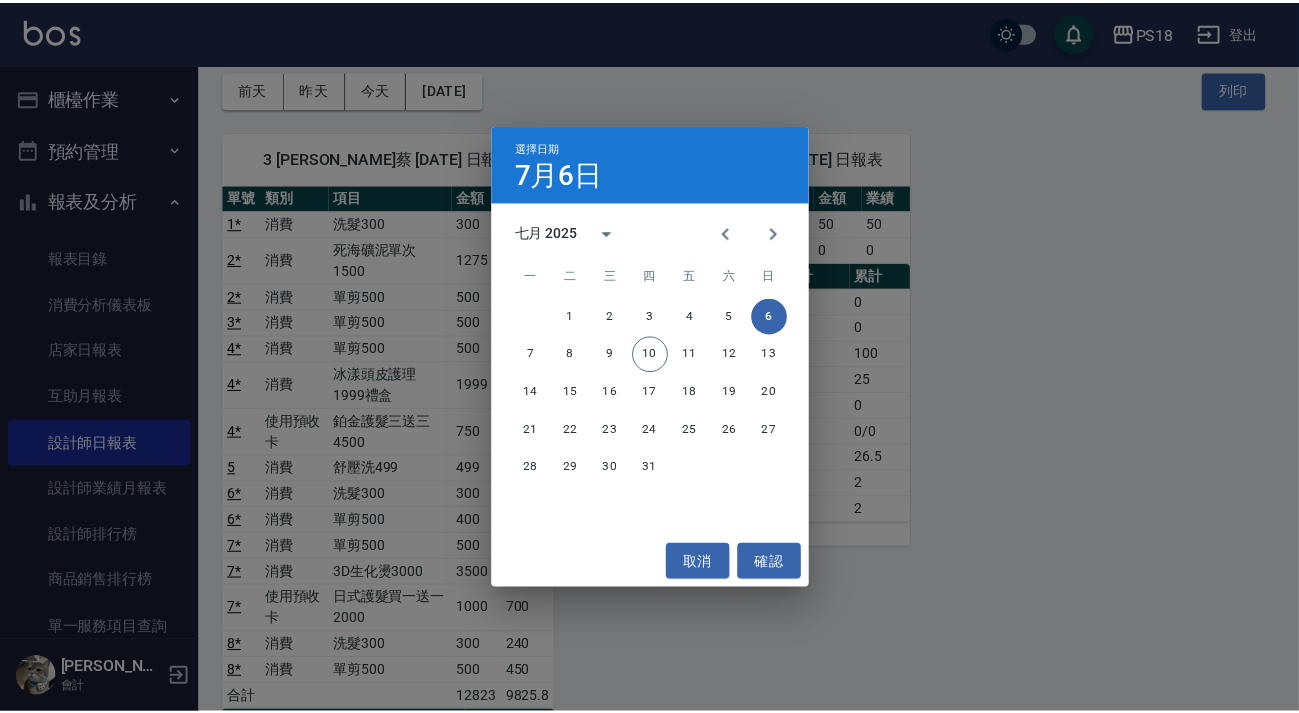 scroll, scrollTop: 0, scrollLeft: 0, axis: both 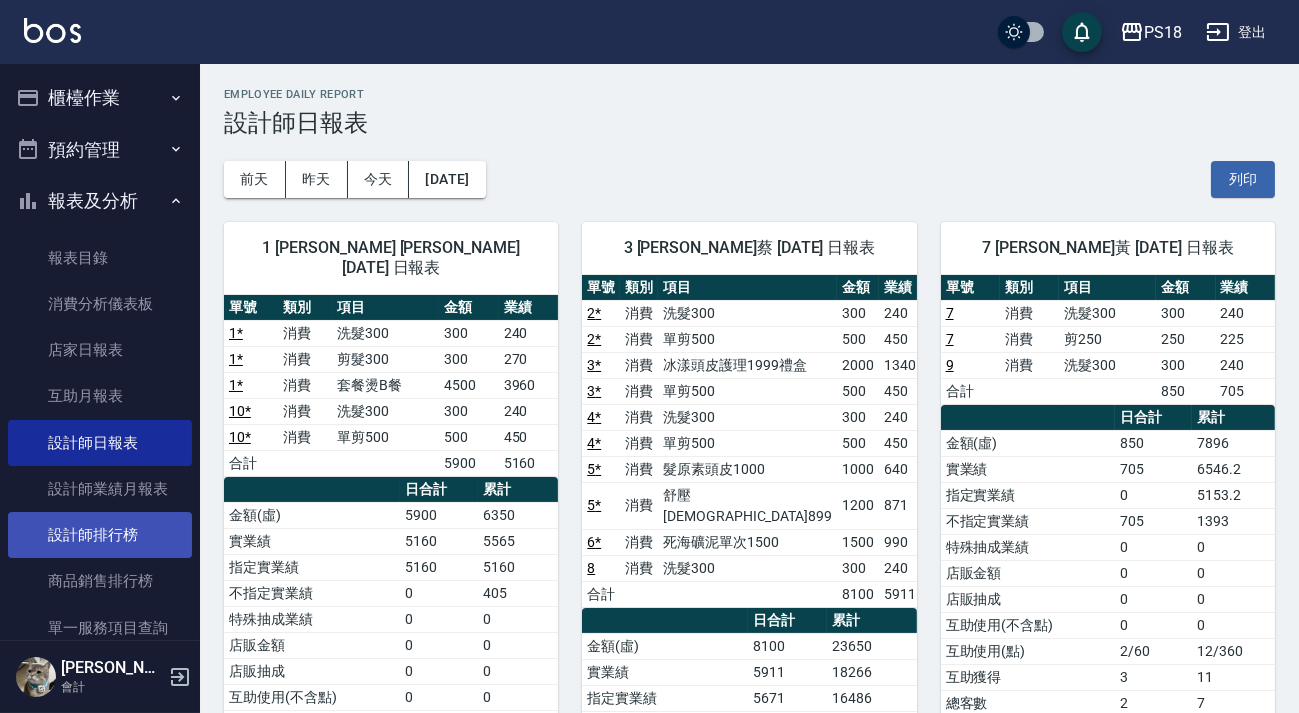 click on "設計師排行榜" at bounding box center (100, 535) 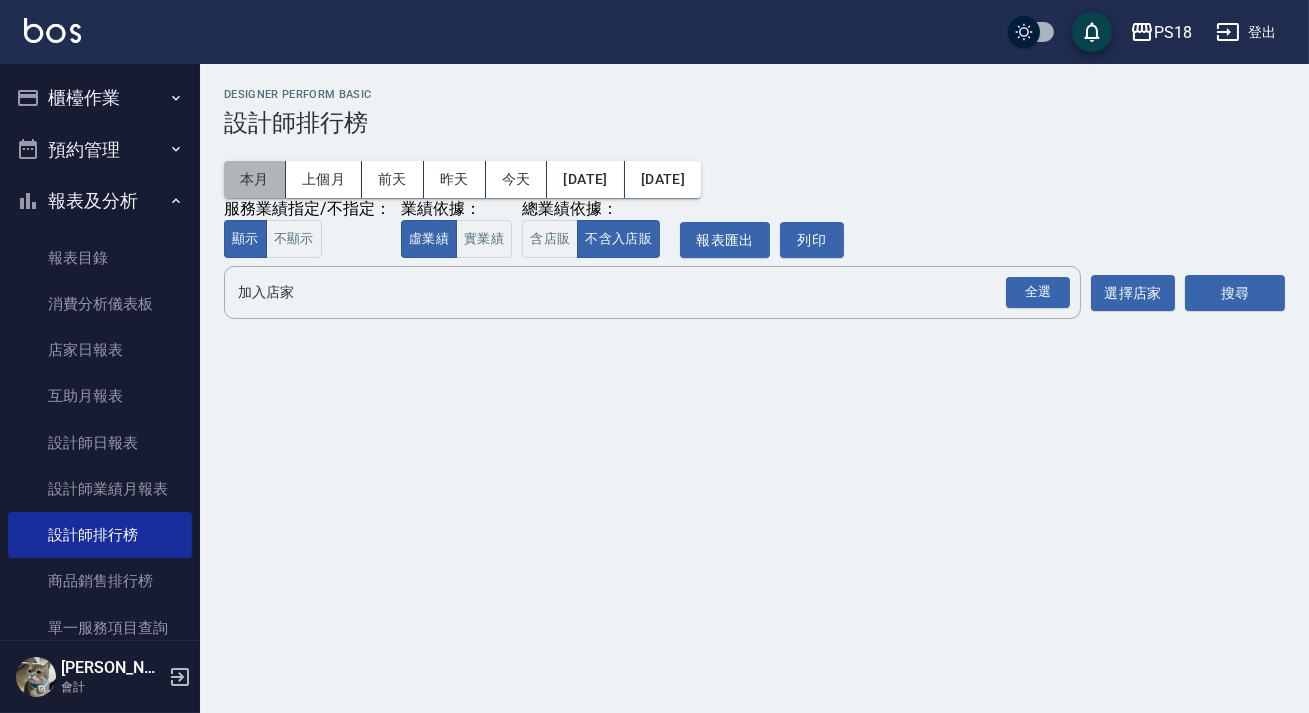 click on "本月" at bounding box center [255, 179] 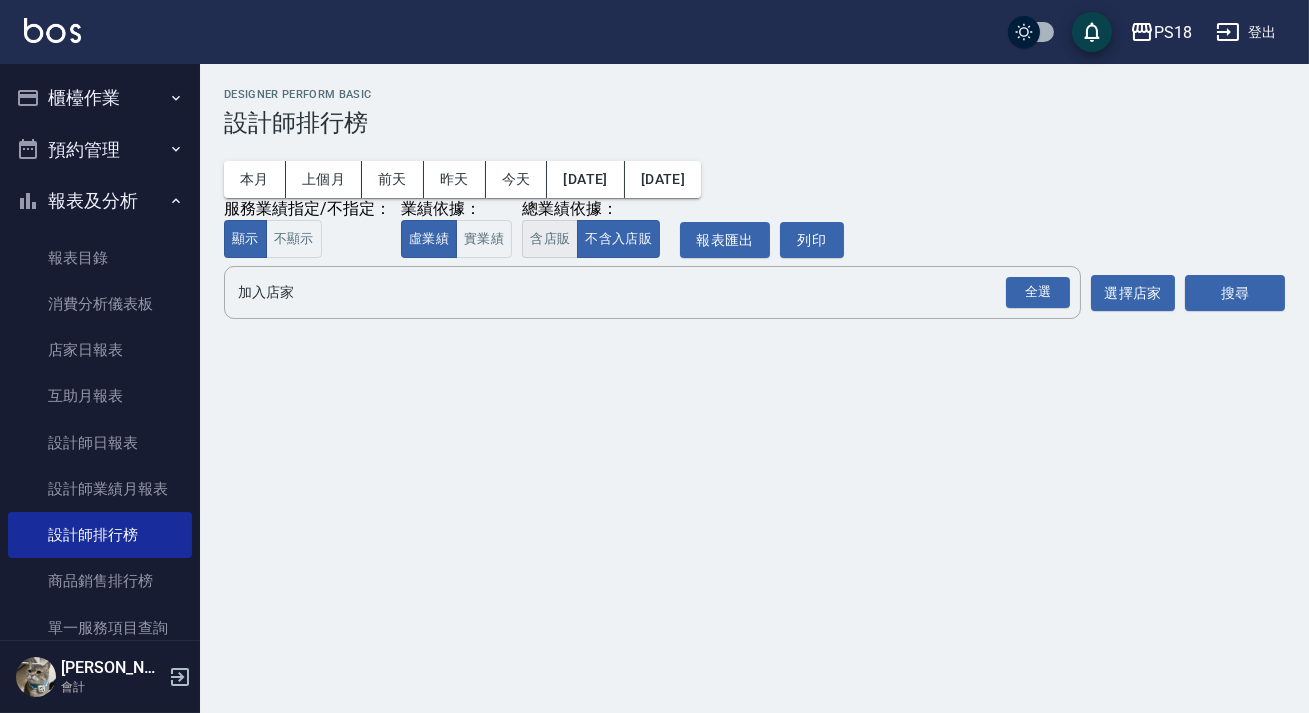 click on "含店販" at bounding box center [550, 239] 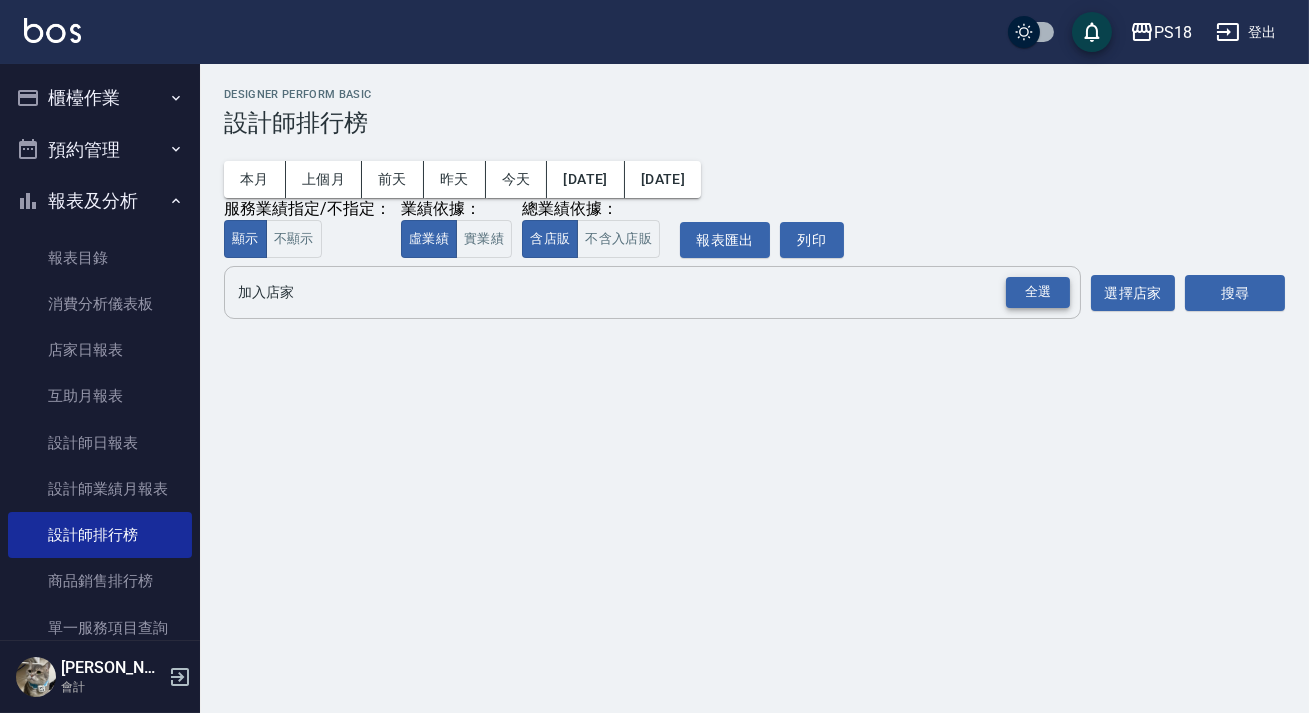 click on "全選" at bounding box center (1038, 292) 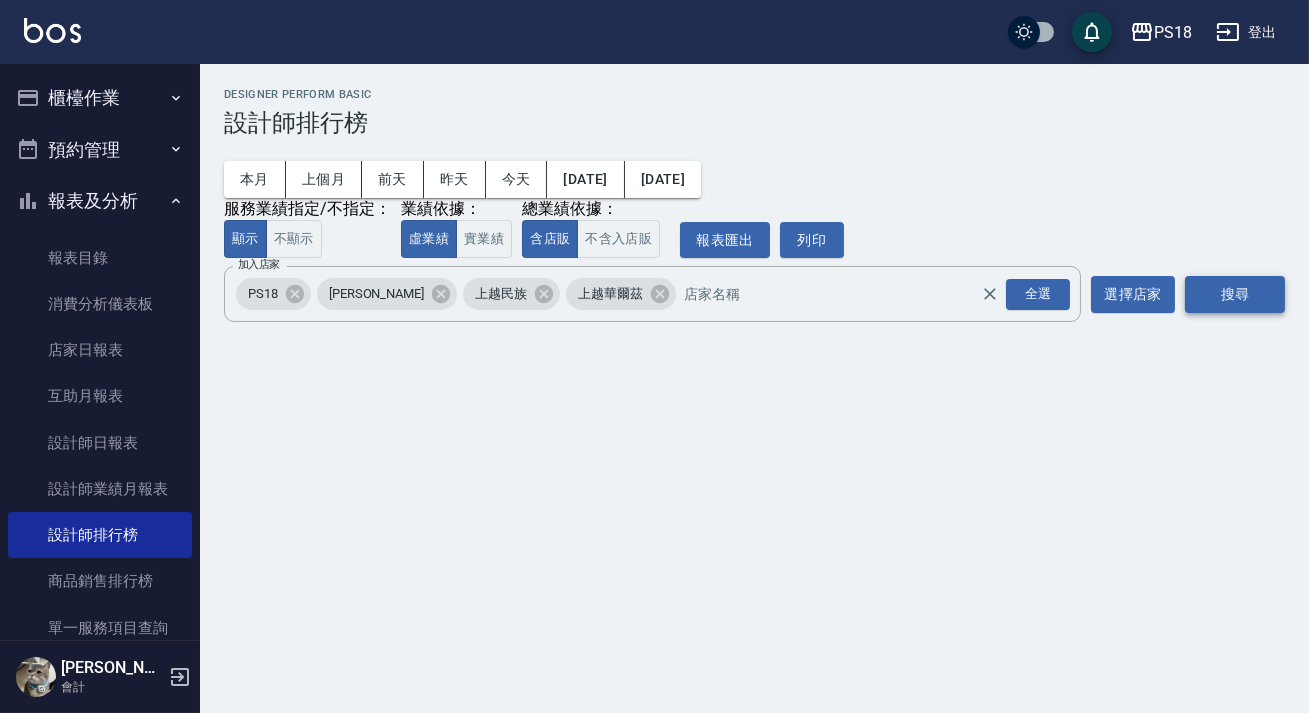 click on "搜尋" at bounding box center (1235, 294) 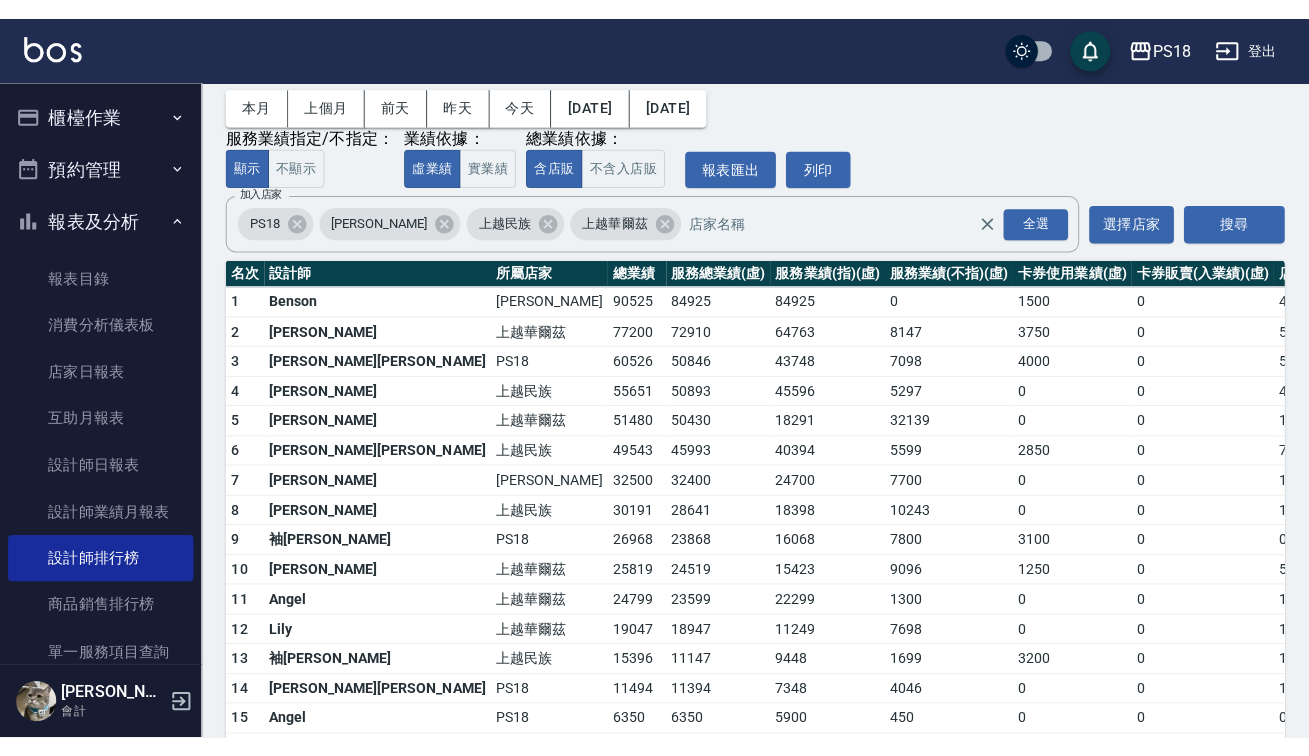 scroll, scrollTop: 0, scrollLeft: 0, axis: both 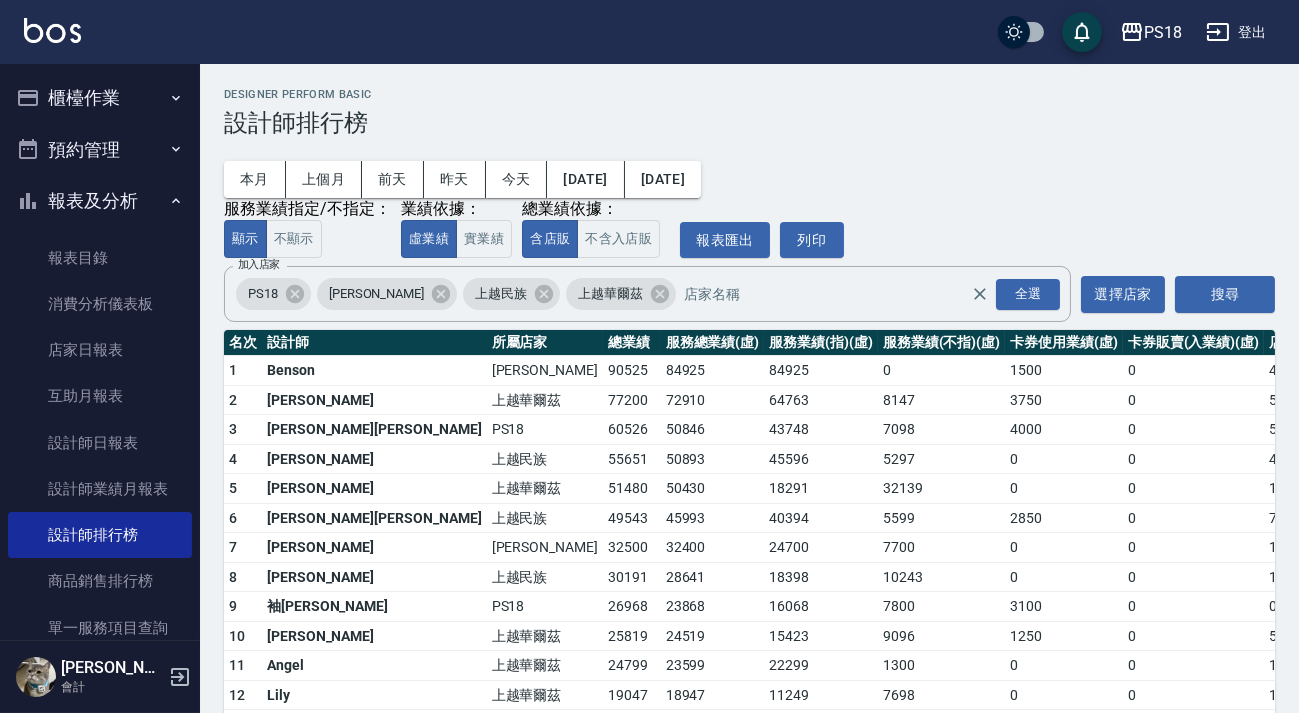 click on "登出" at bounding box center (1236, 32) 